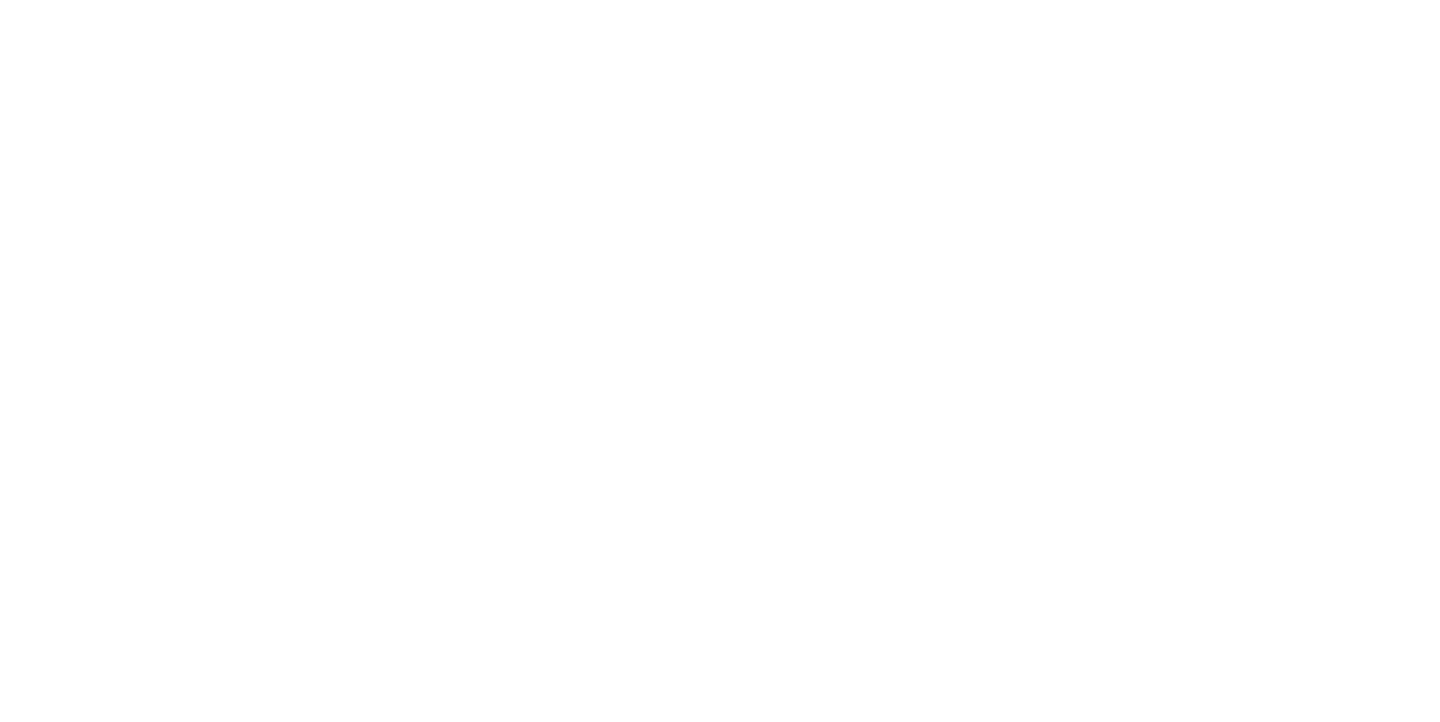 scroll, scrollTop: 0, scrollLeft: 0, axis: both 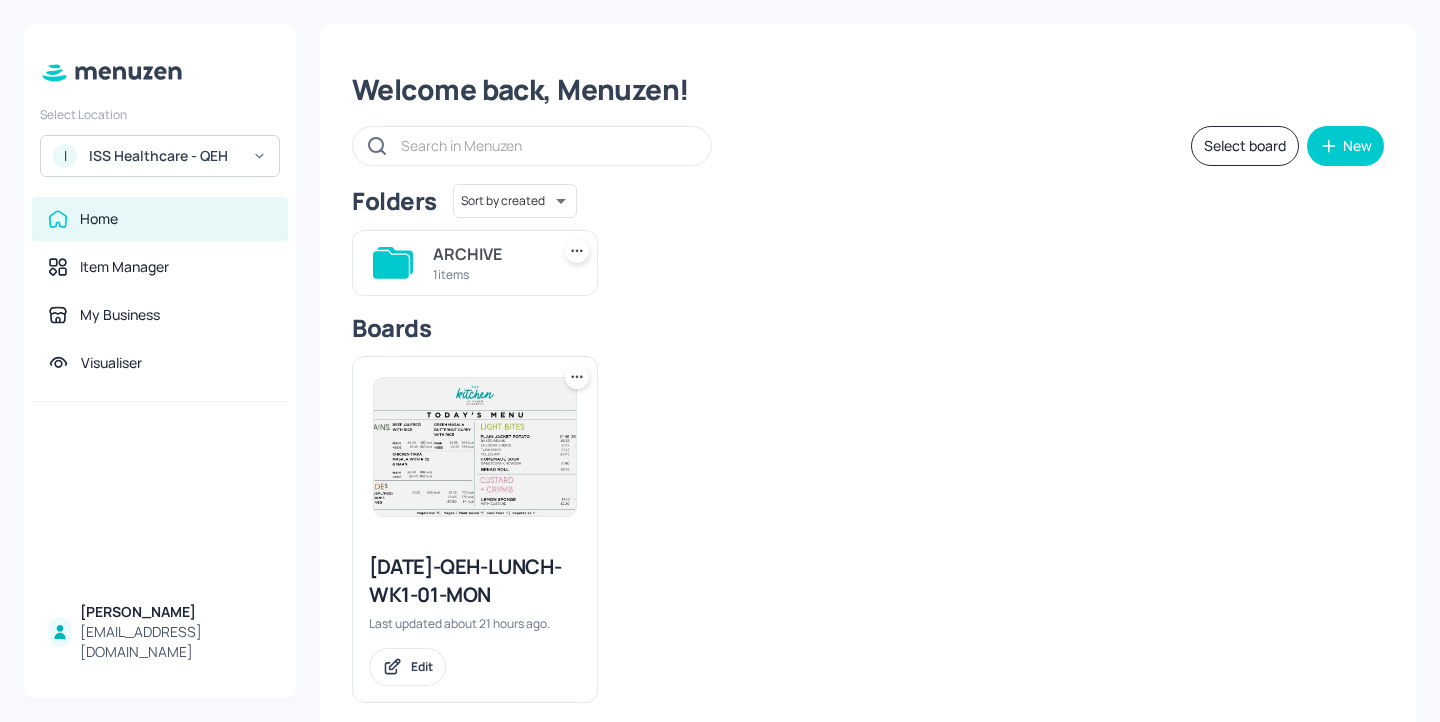 click on "[DATE]-QEH-LUNCH-WK1-01-MON" at bounding box center [475, 581] 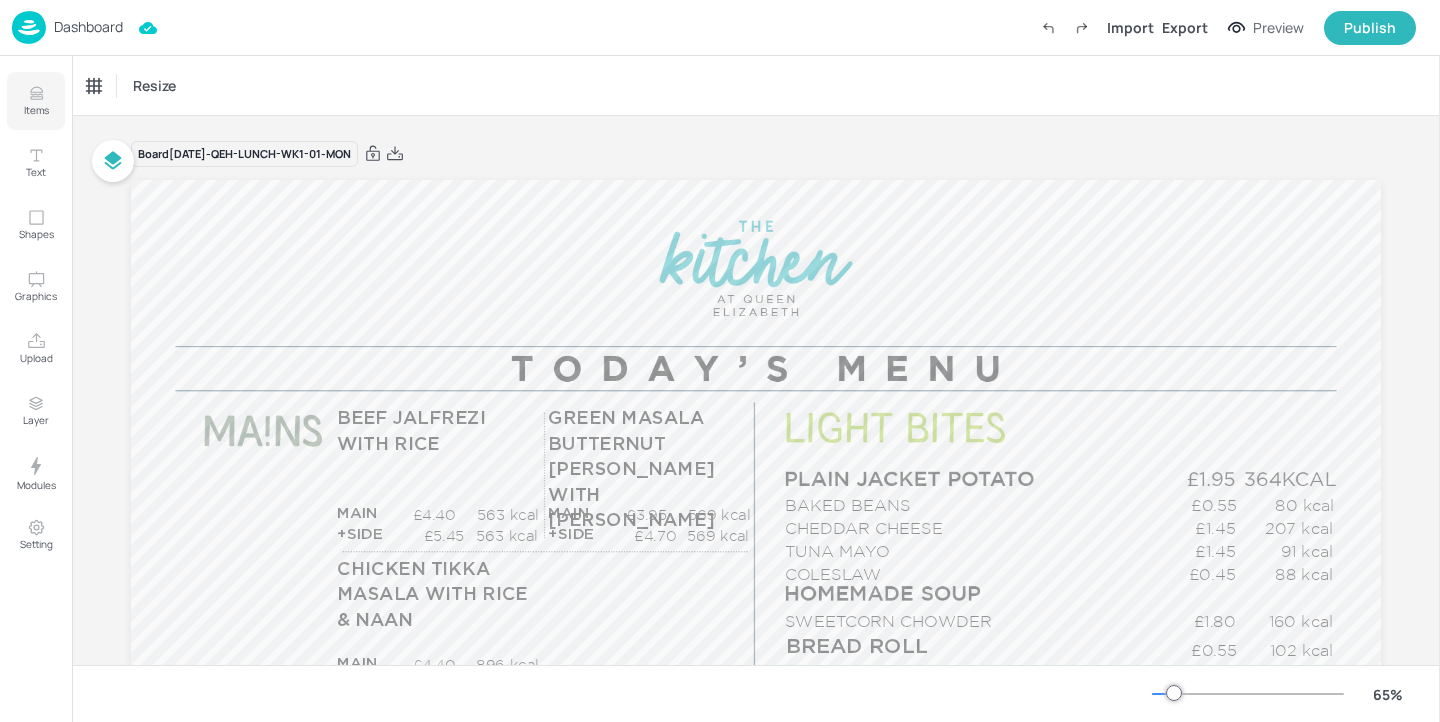 click on "Items" at bounding box center [36, 101] 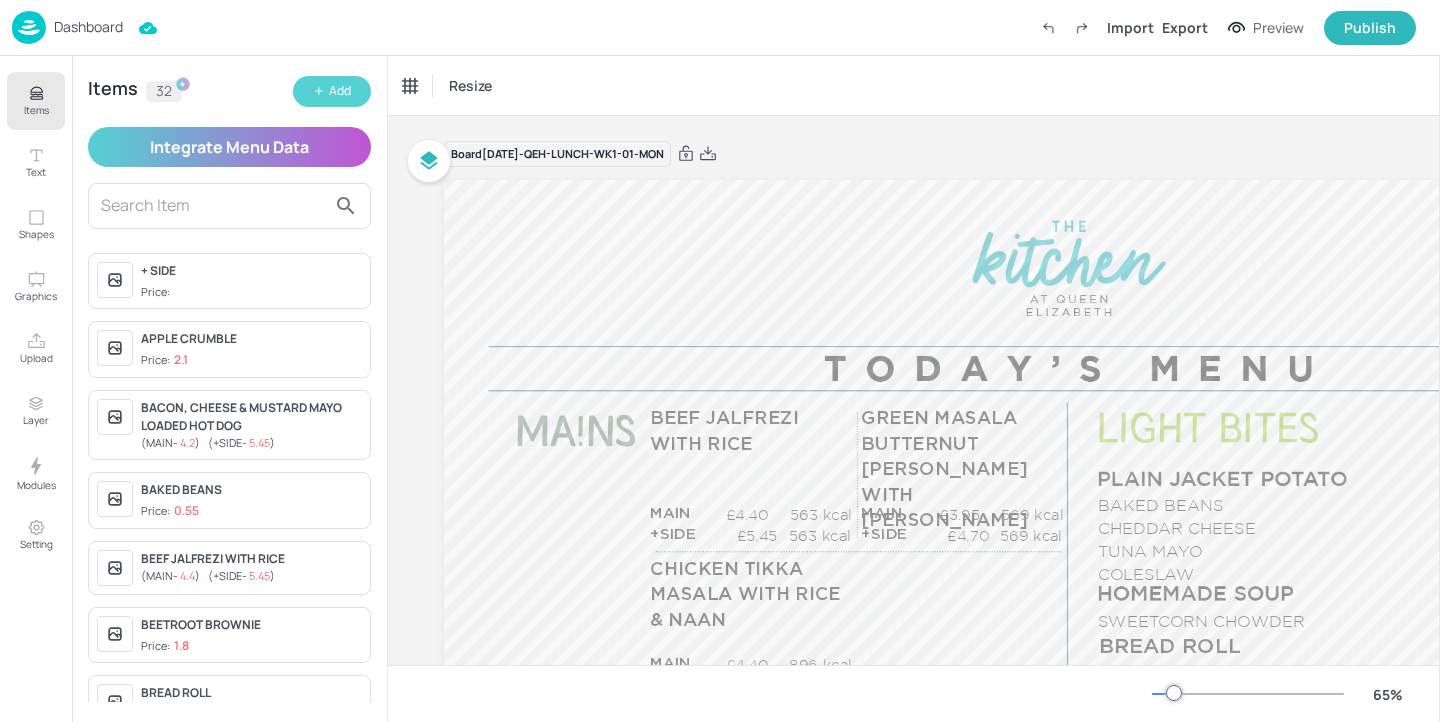 click on "Add" at bounding box center (340, 91) 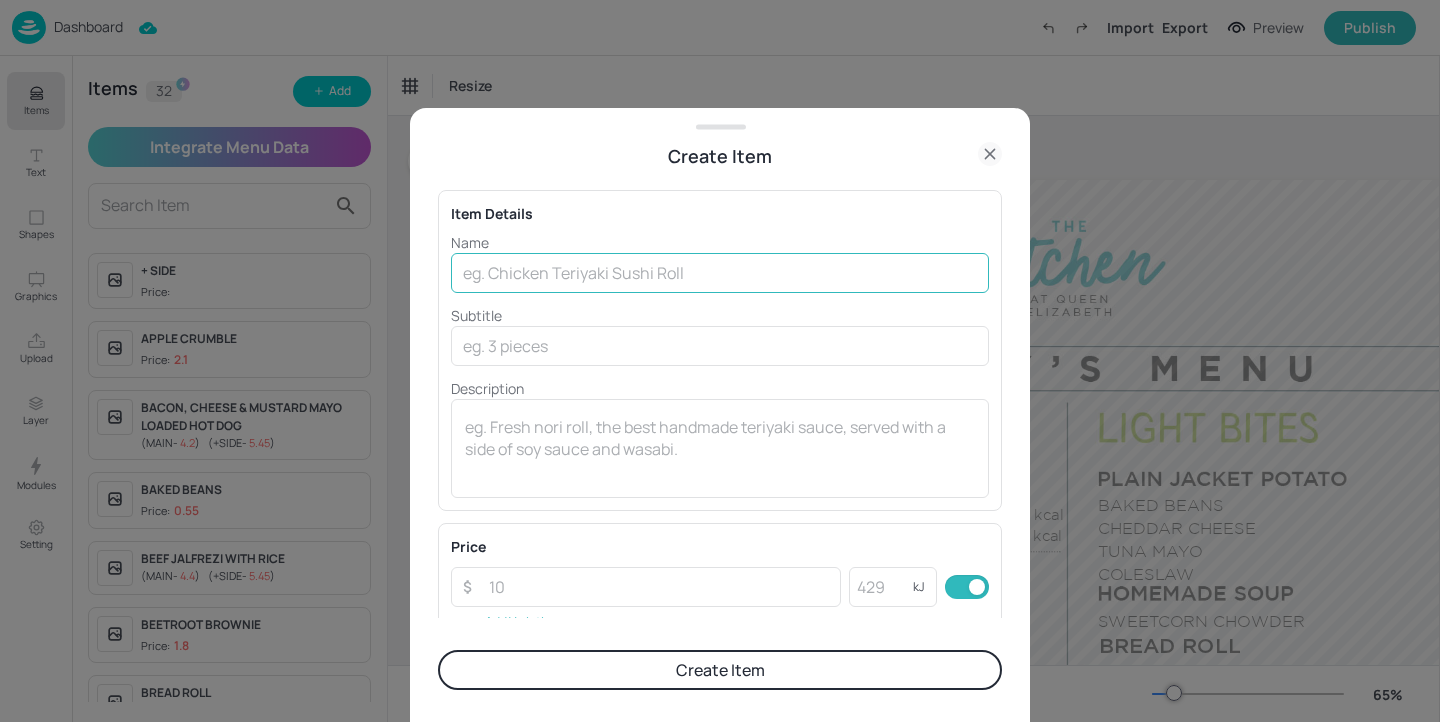 click at bounding box center (720, 273) 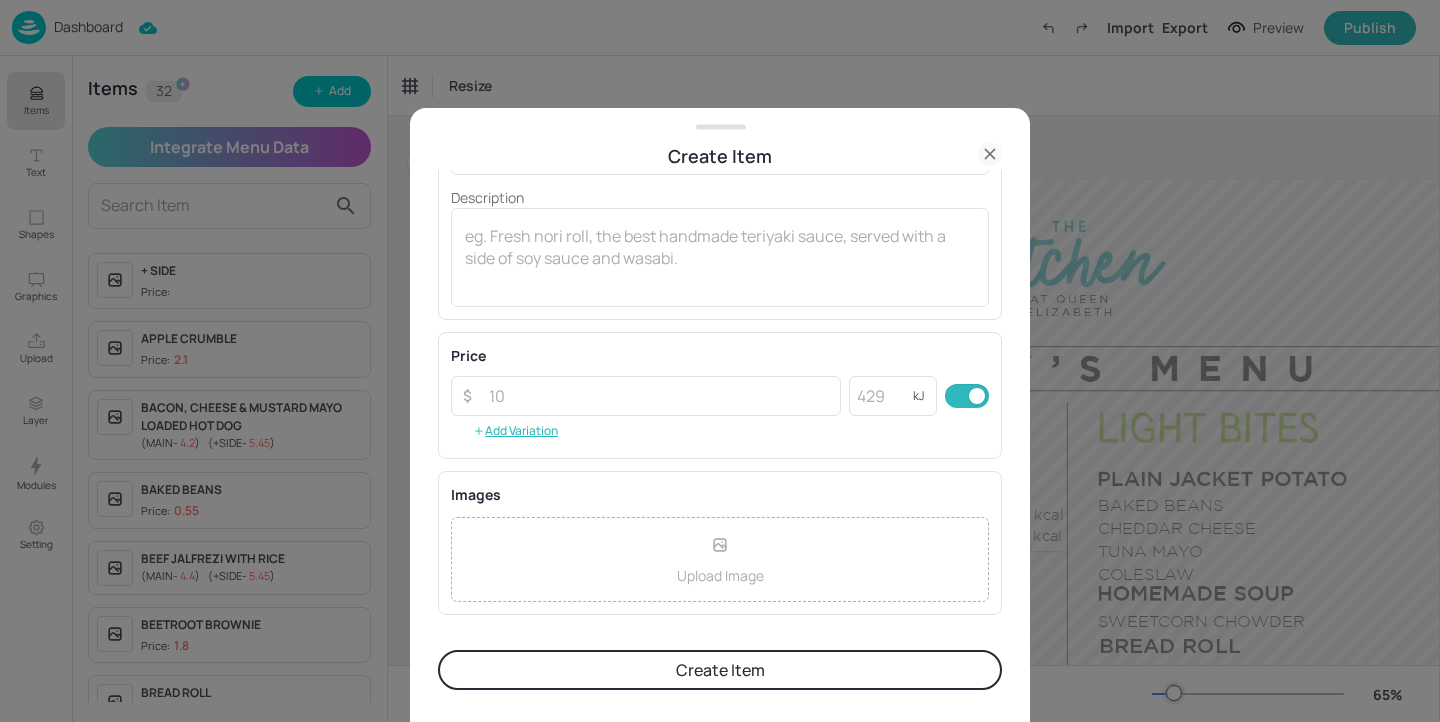 scroll, scrollTop: 213, scrollLeft: 0, axis: vertical 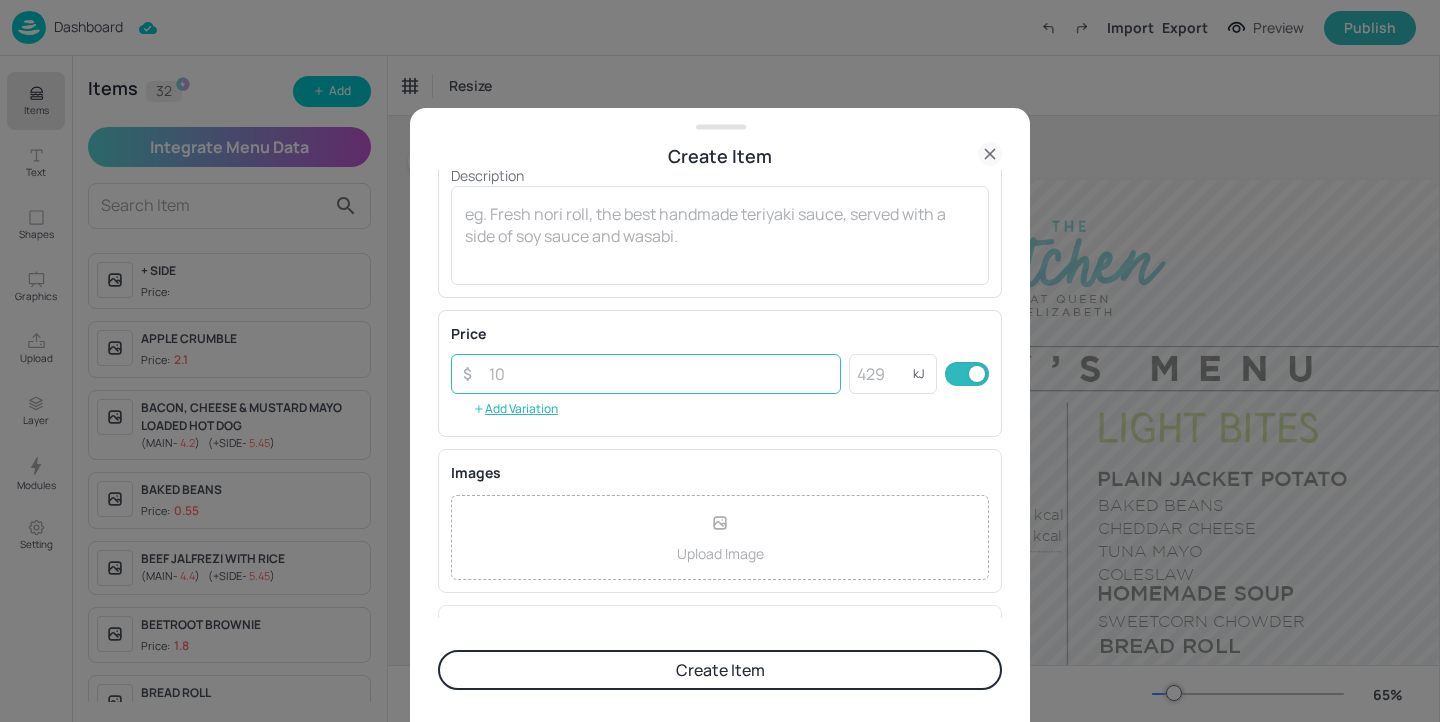 type on "BATTERED COD WITH CHIPS & PEAS" 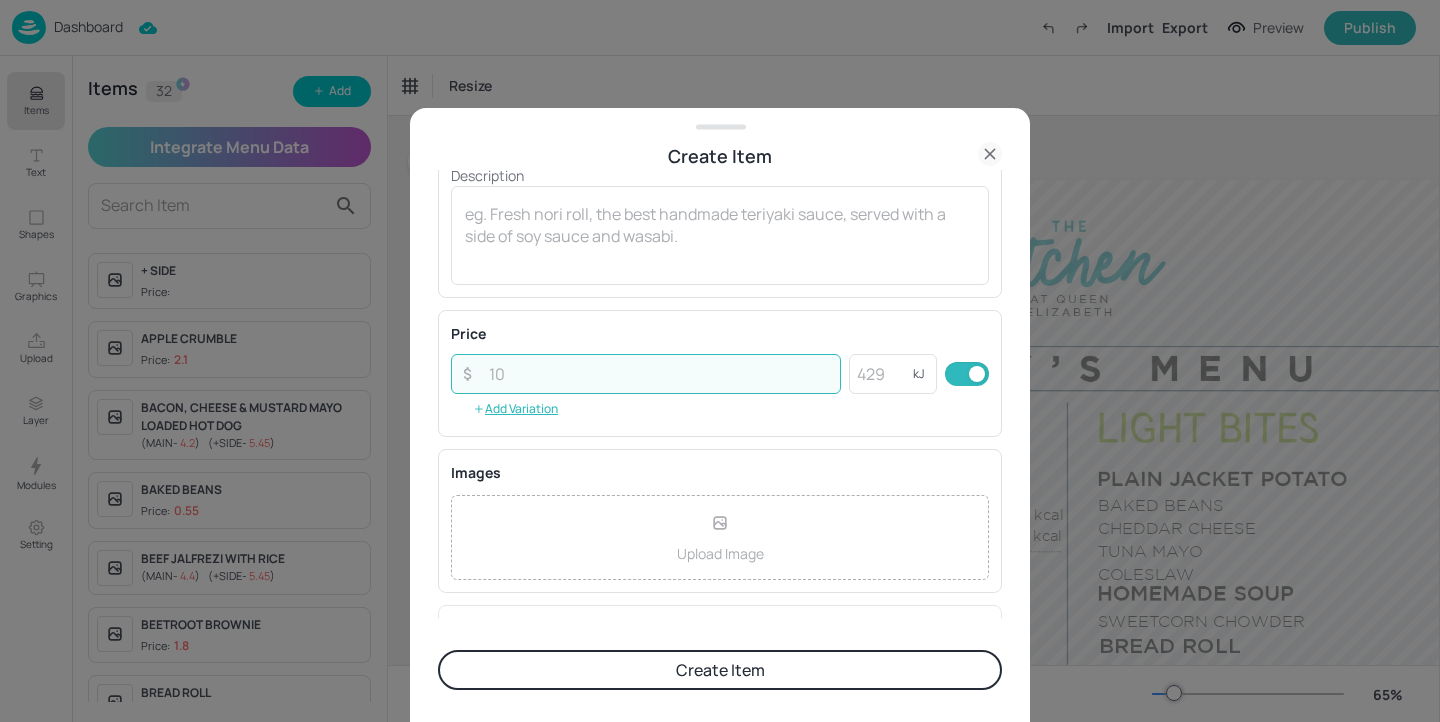 click at bounding box center (659, 374) 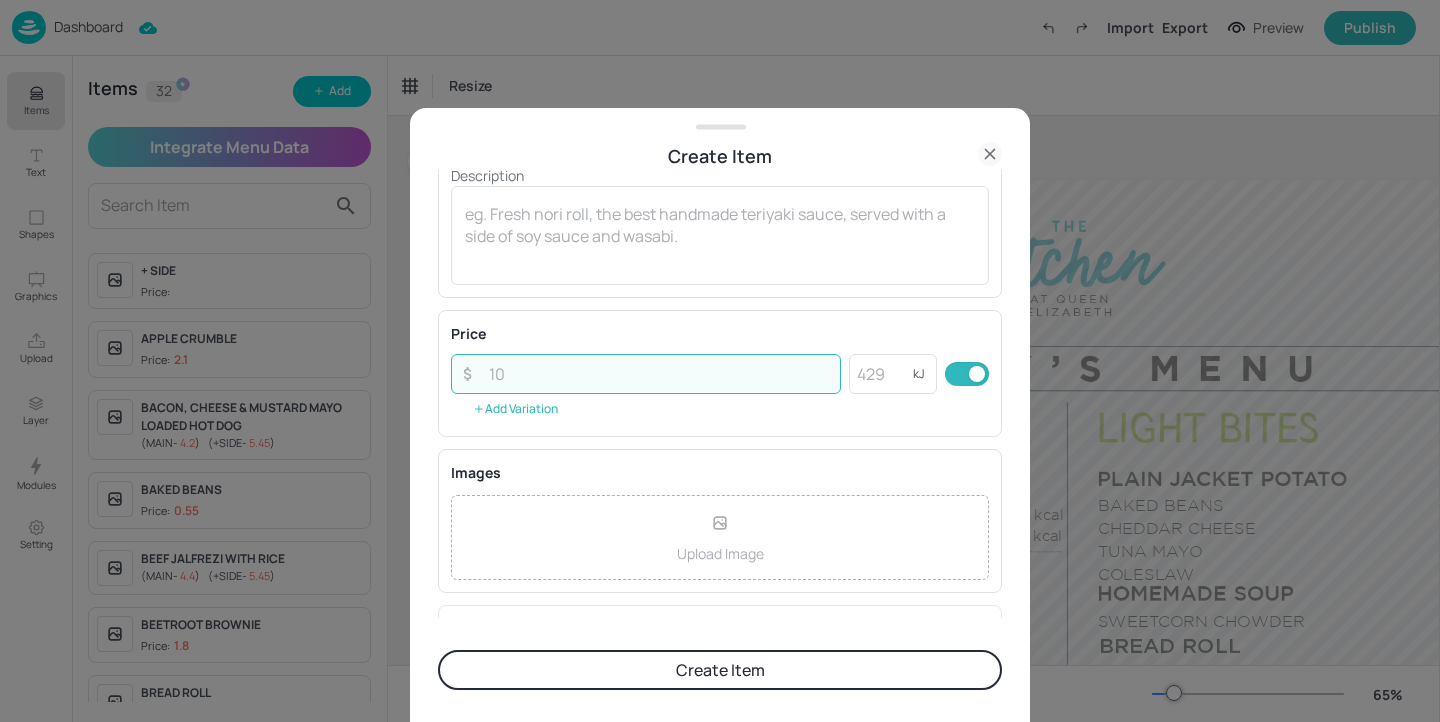 click on "Add Variation" at bounding box center [515, 409] 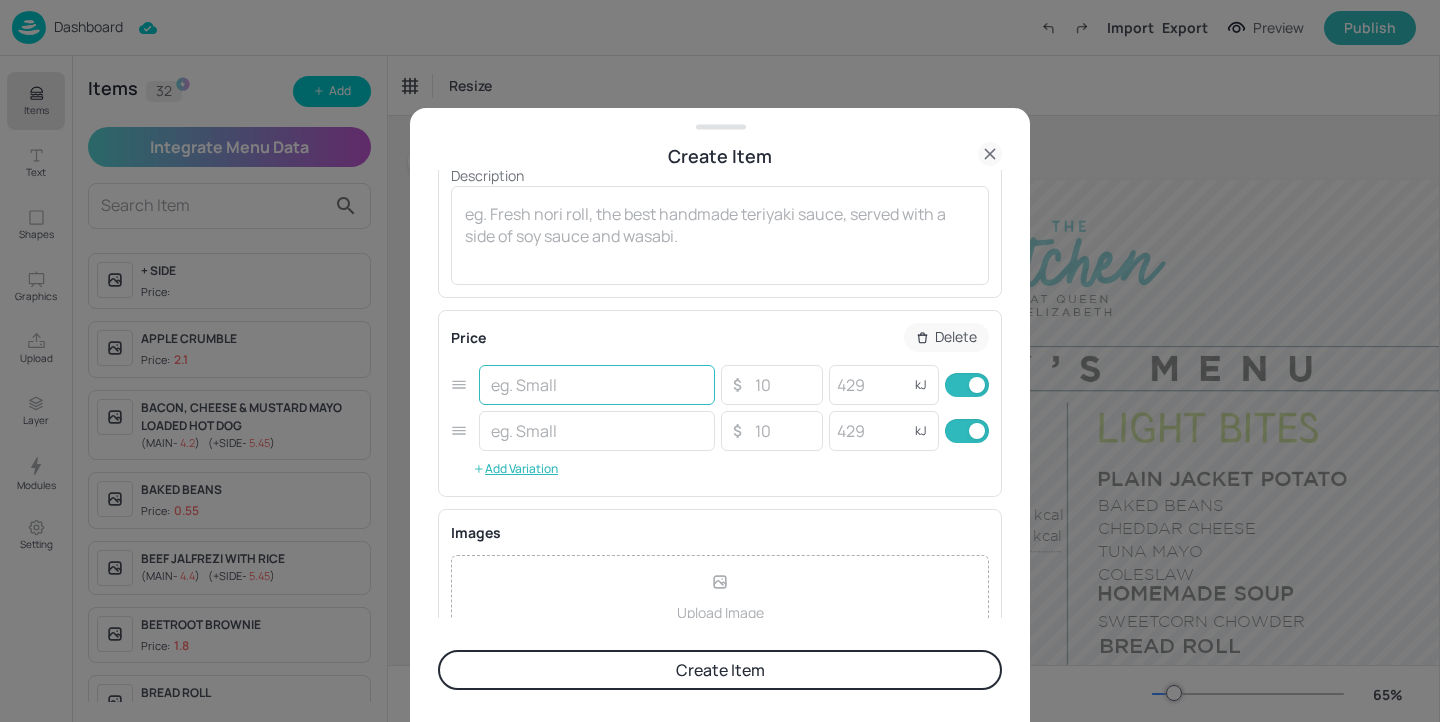 click at bounding box center [597, 385] 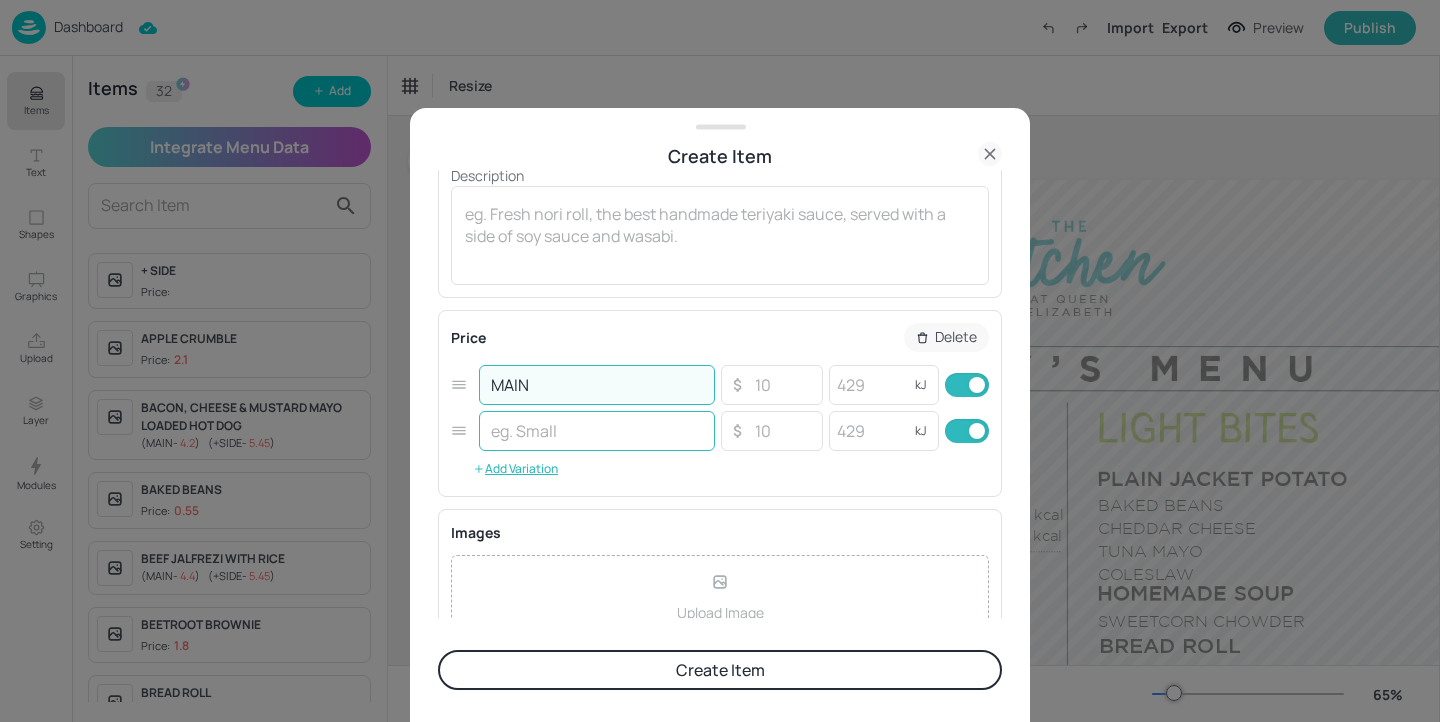type on "MAIN" 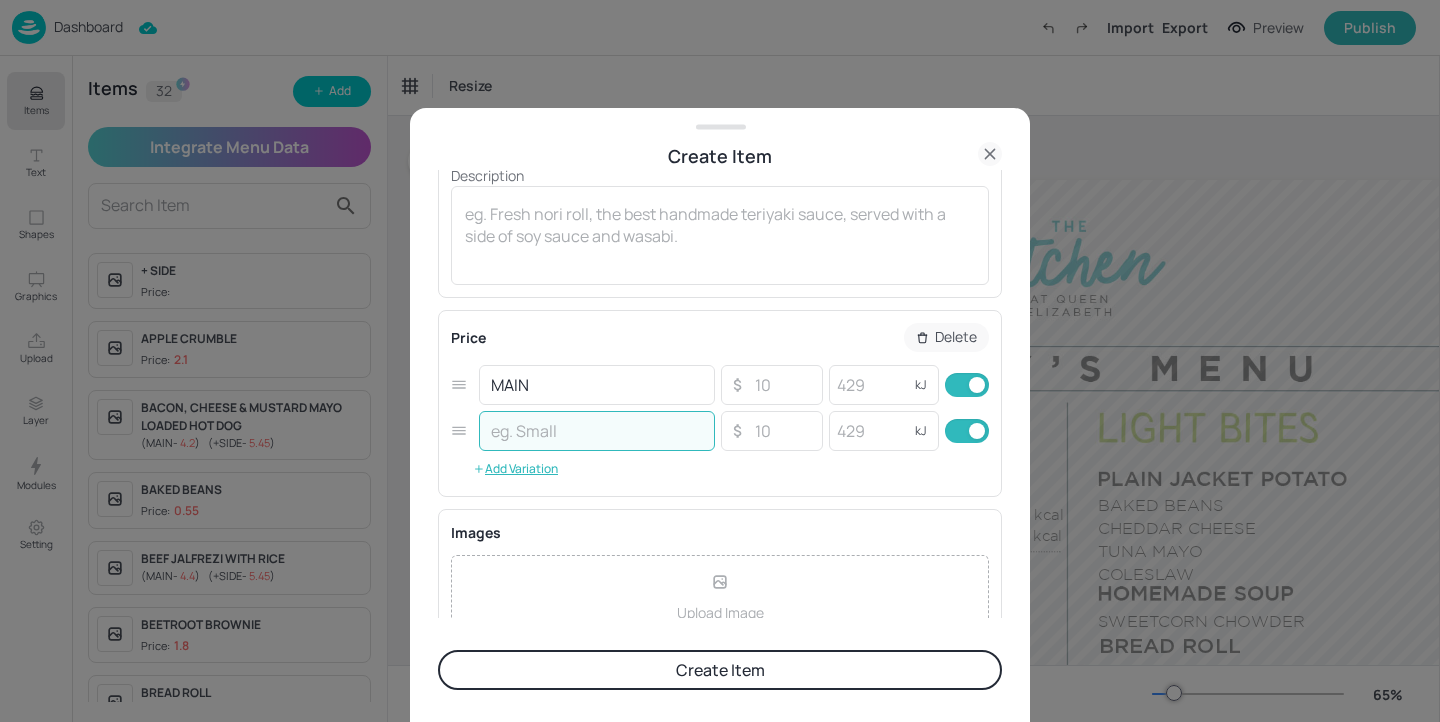 click at bounding box center (597, 431) 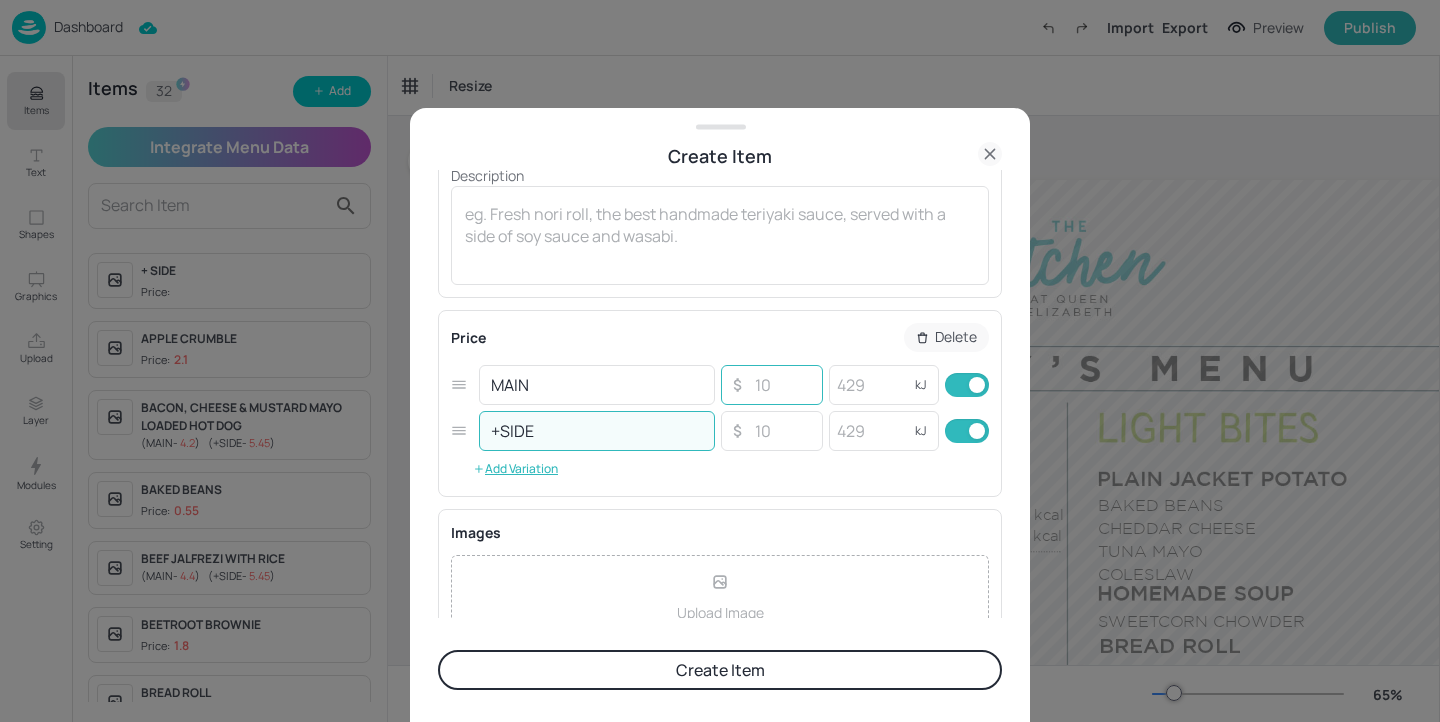 type on "+SIDE" 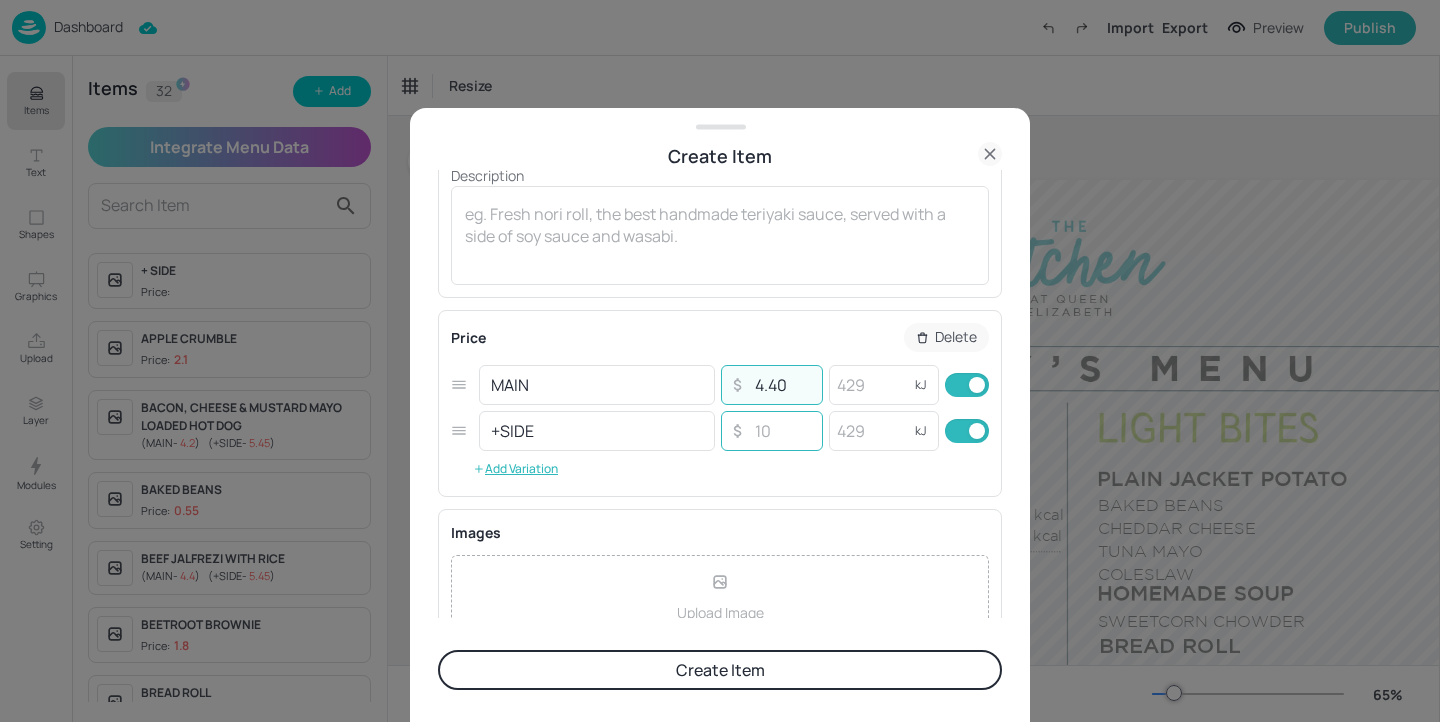 type on "4.40" 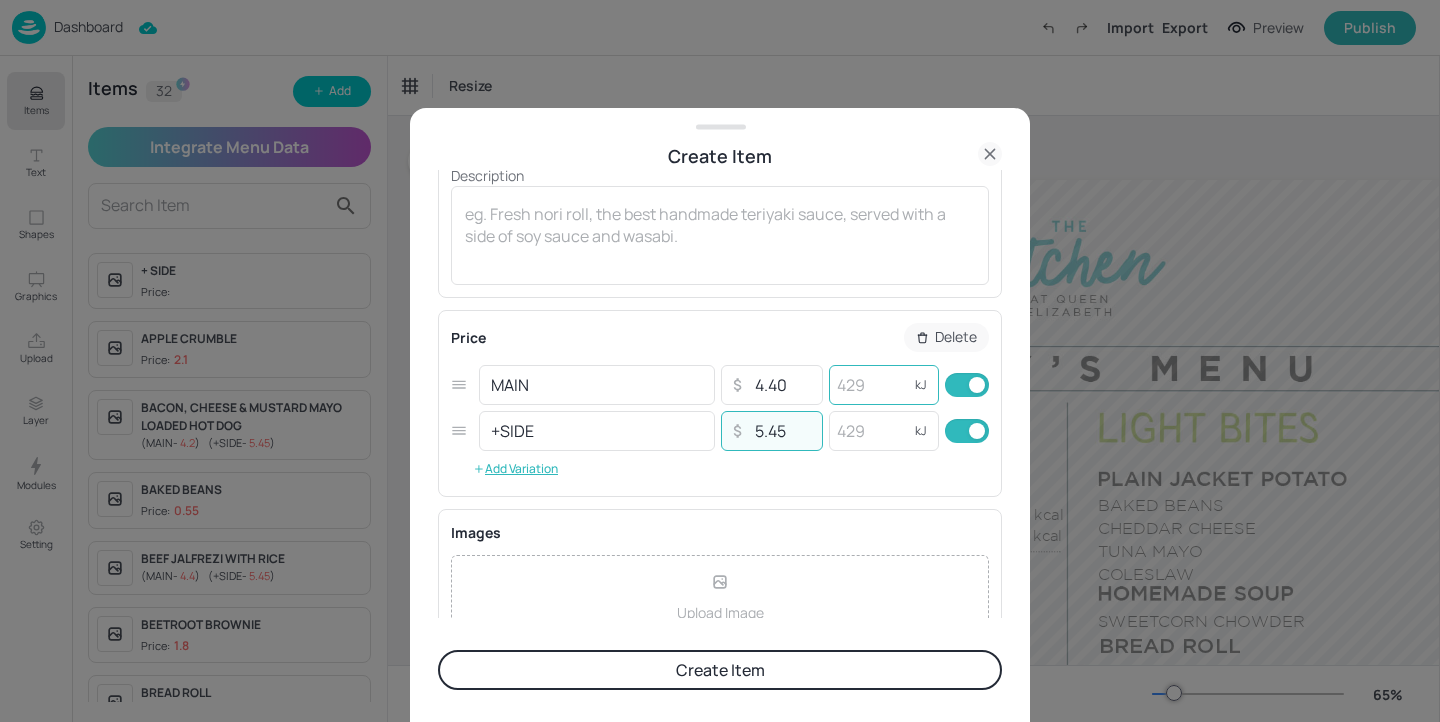 type on "5.45" 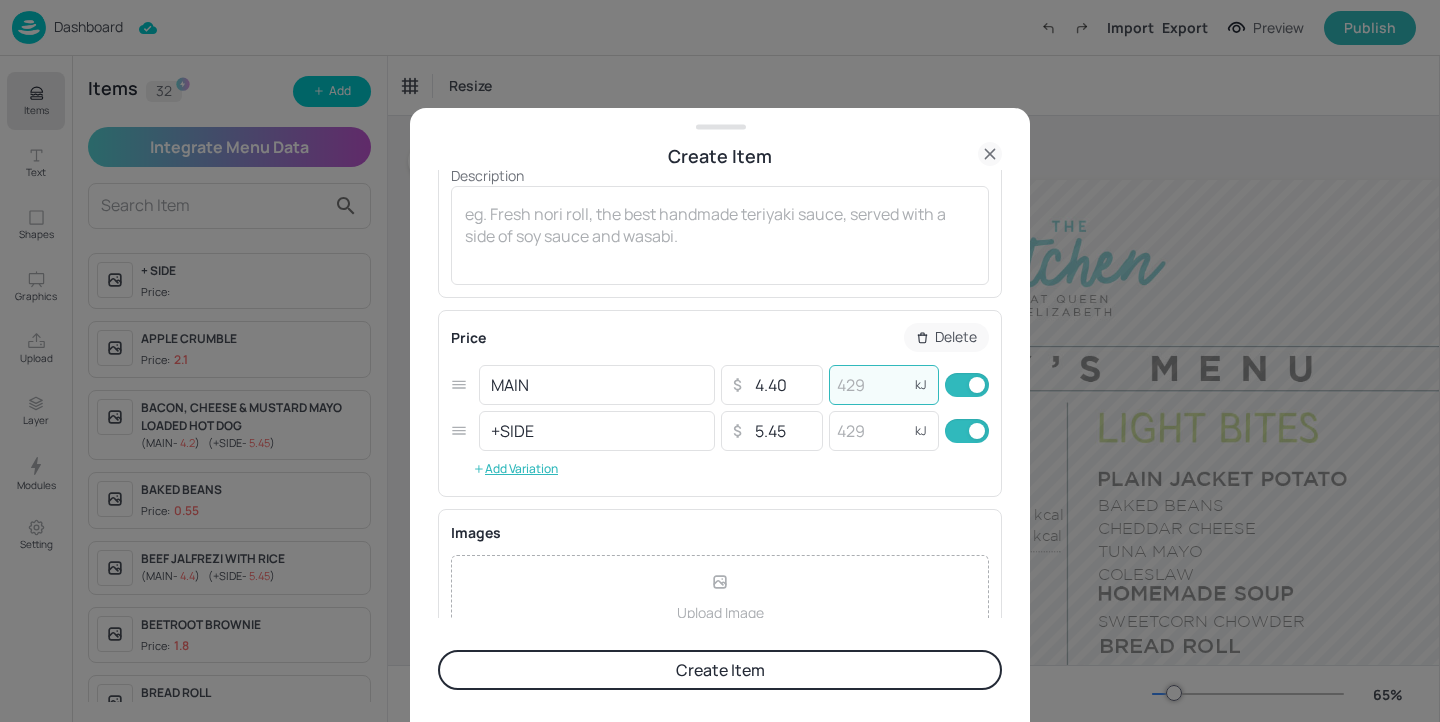type on "6" 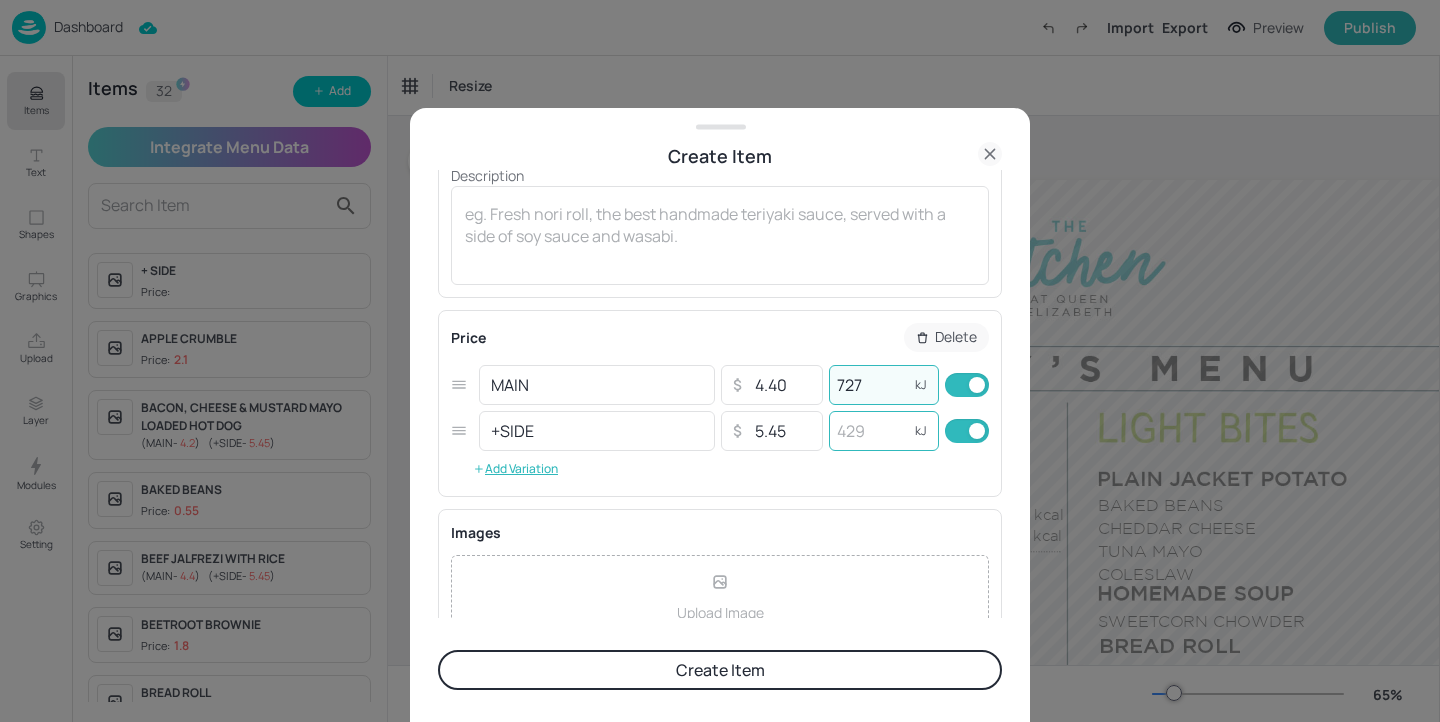 type on "727" 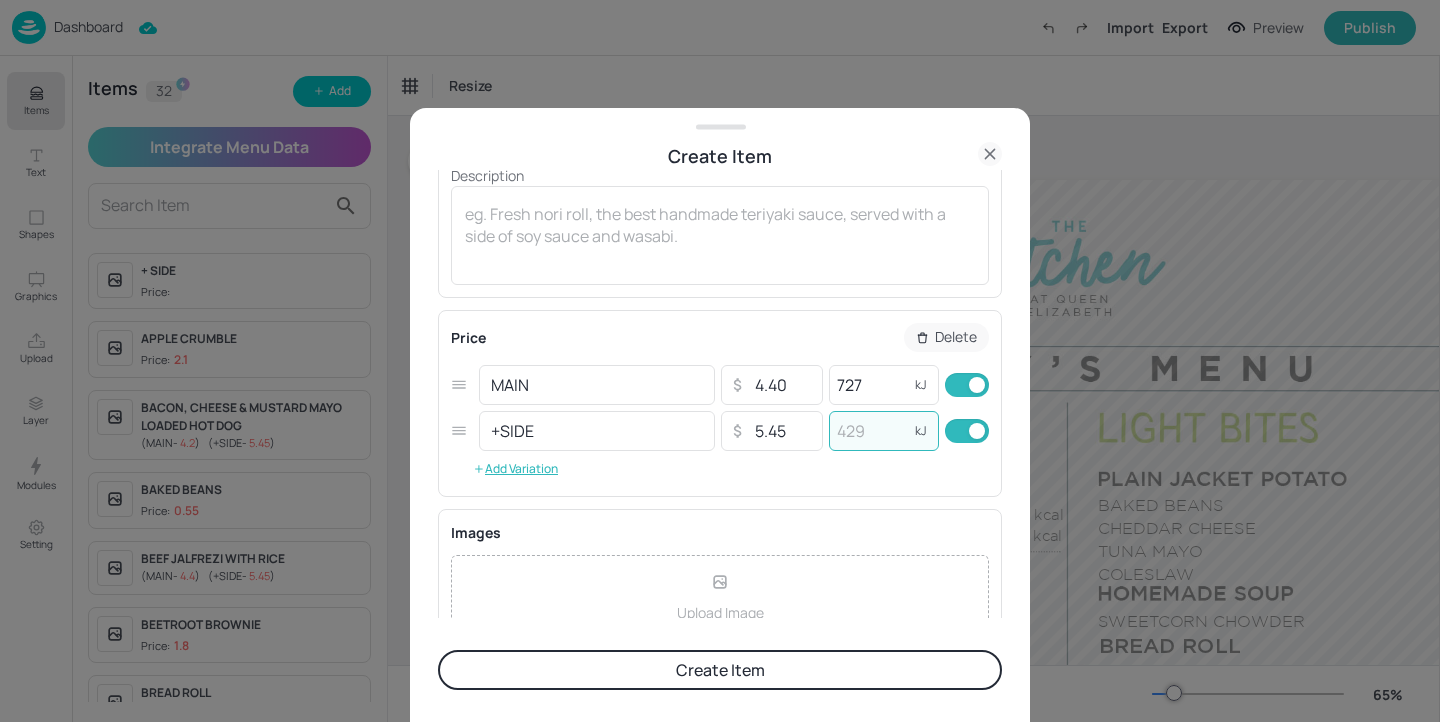 click at bounding box center (869, 431) 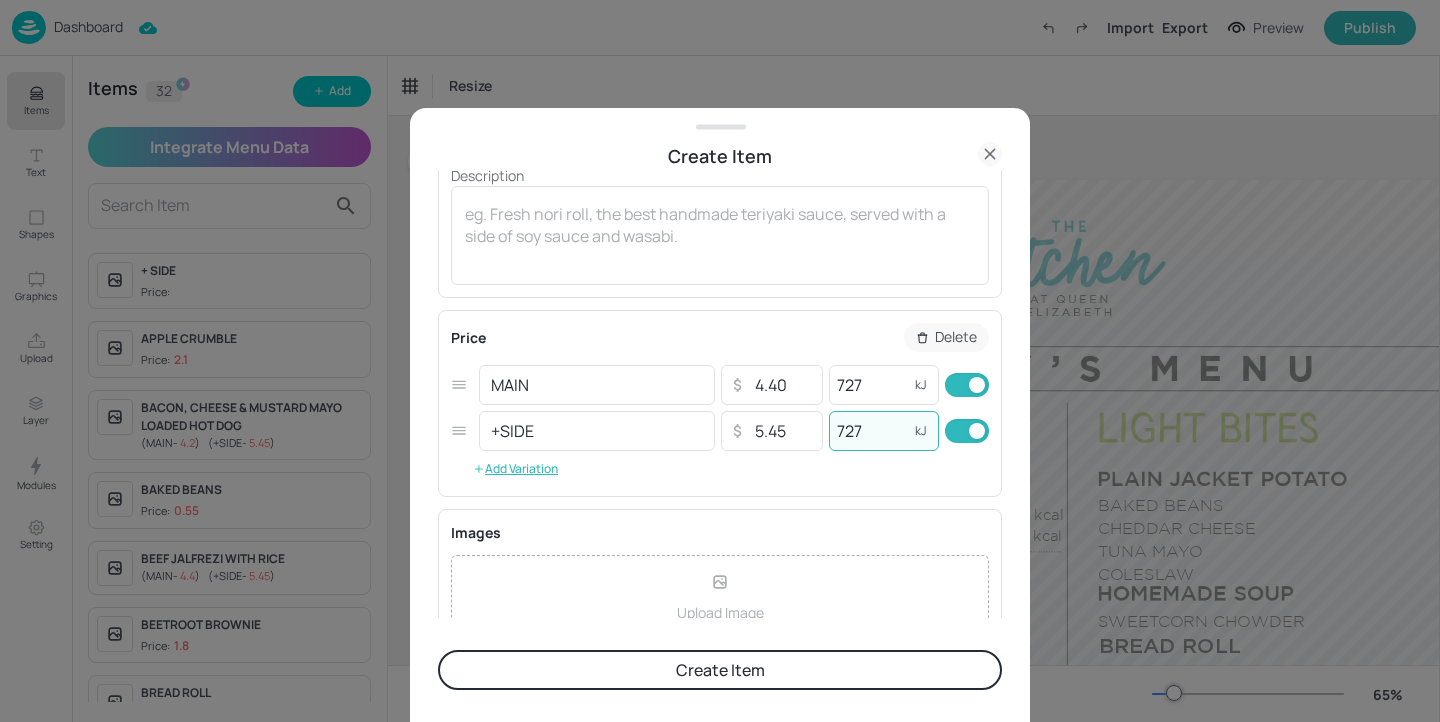 scroll, scrollTop: 0, scrollLeft: 0, axis: both 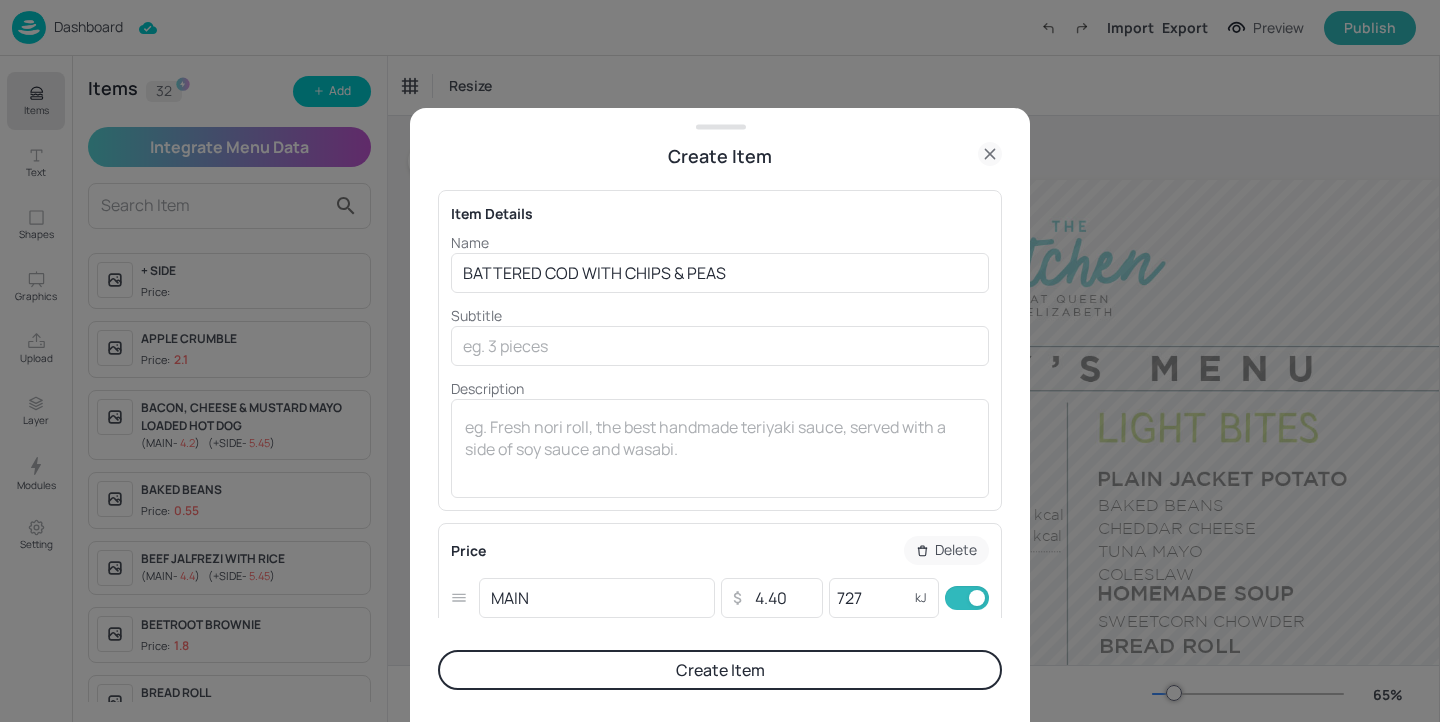 type on "727" 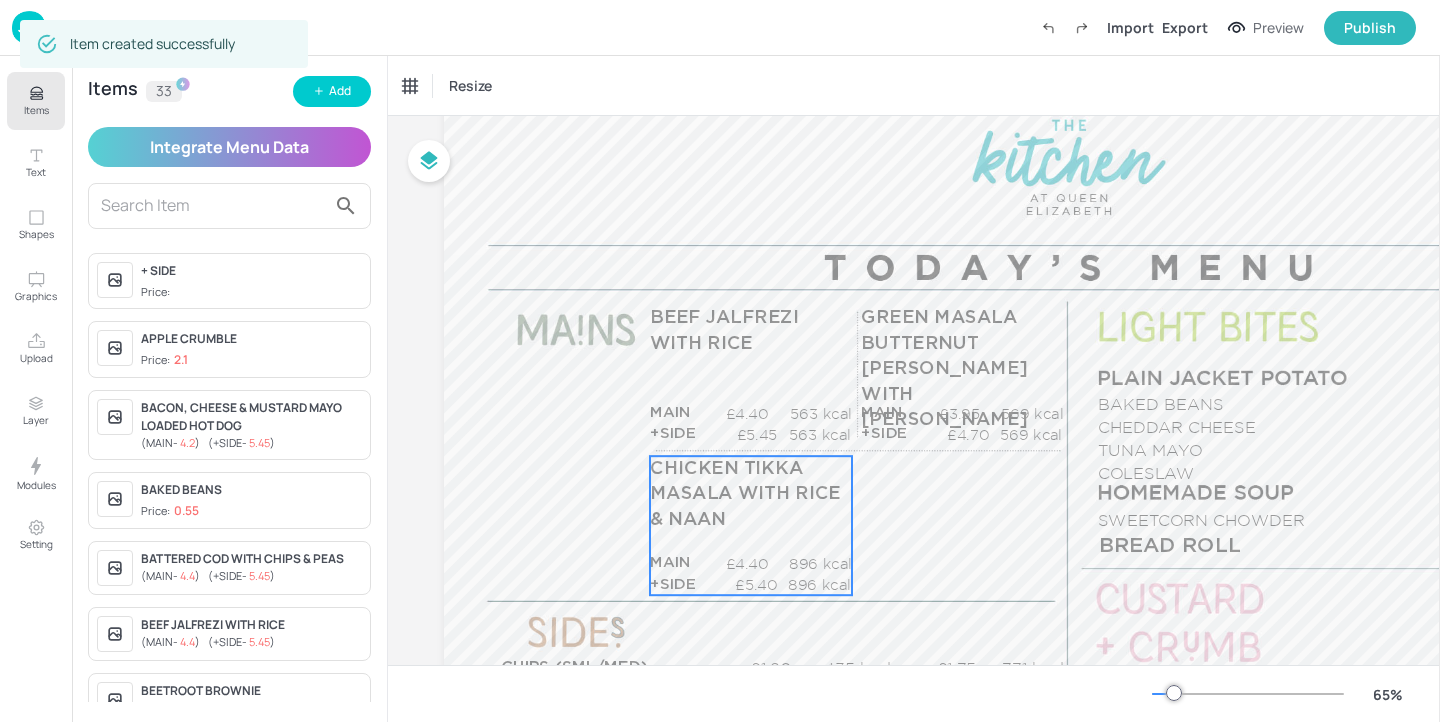 scroll, scrollTop: 104, scrollLeft: 0, axis: vertical 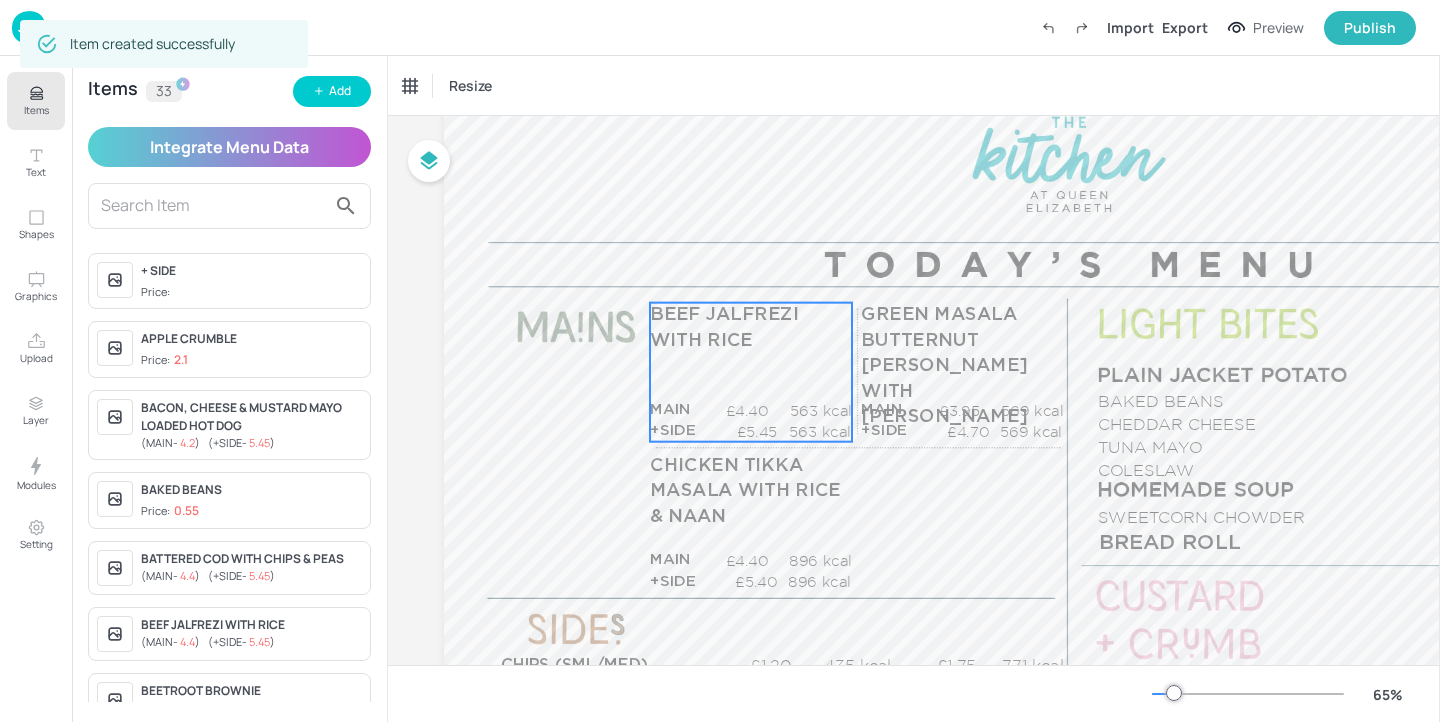 click on "BEEF JALFREZI WITH RICE MAIN £4.40 563 kcal +SIDE £5.45 563 kcal" at bounding box center (751, 372) 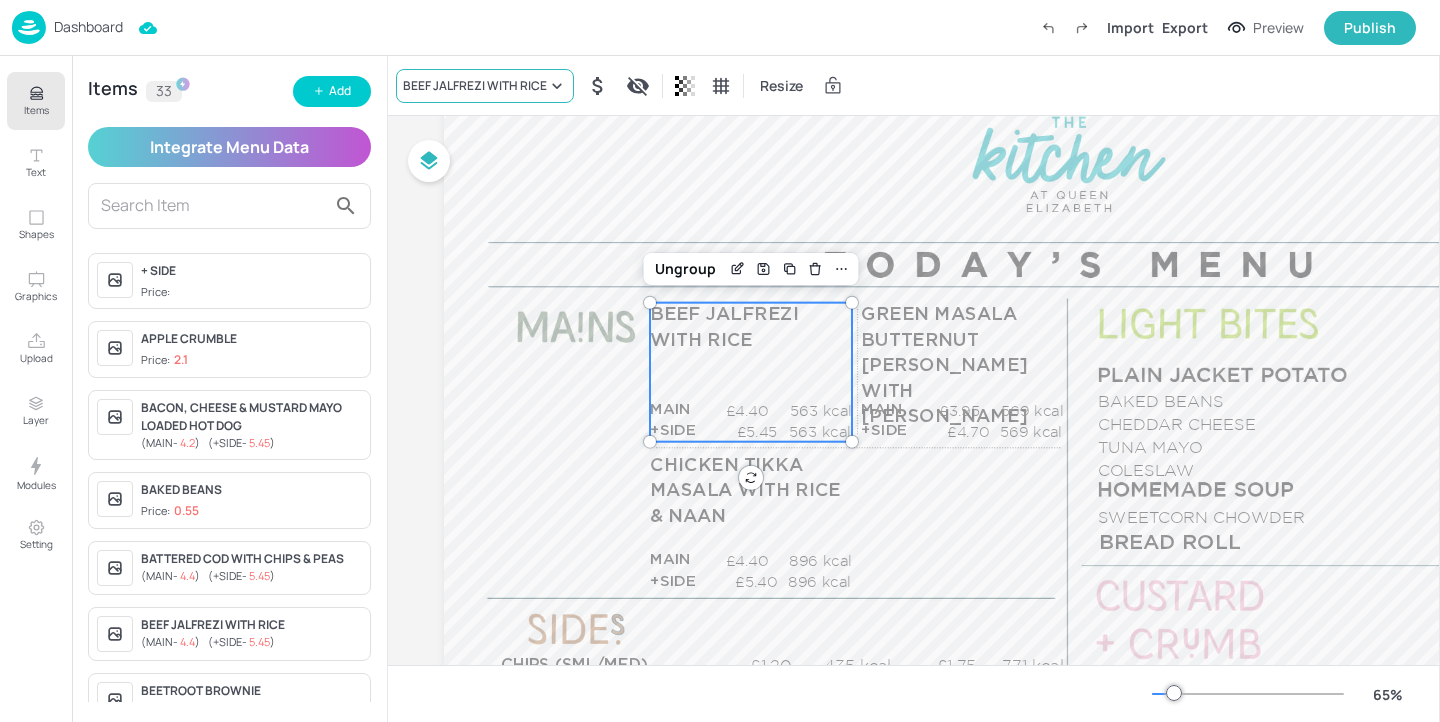 click on "BEEF JALFREZI WITH RICE" at bounding box center (485, 86) 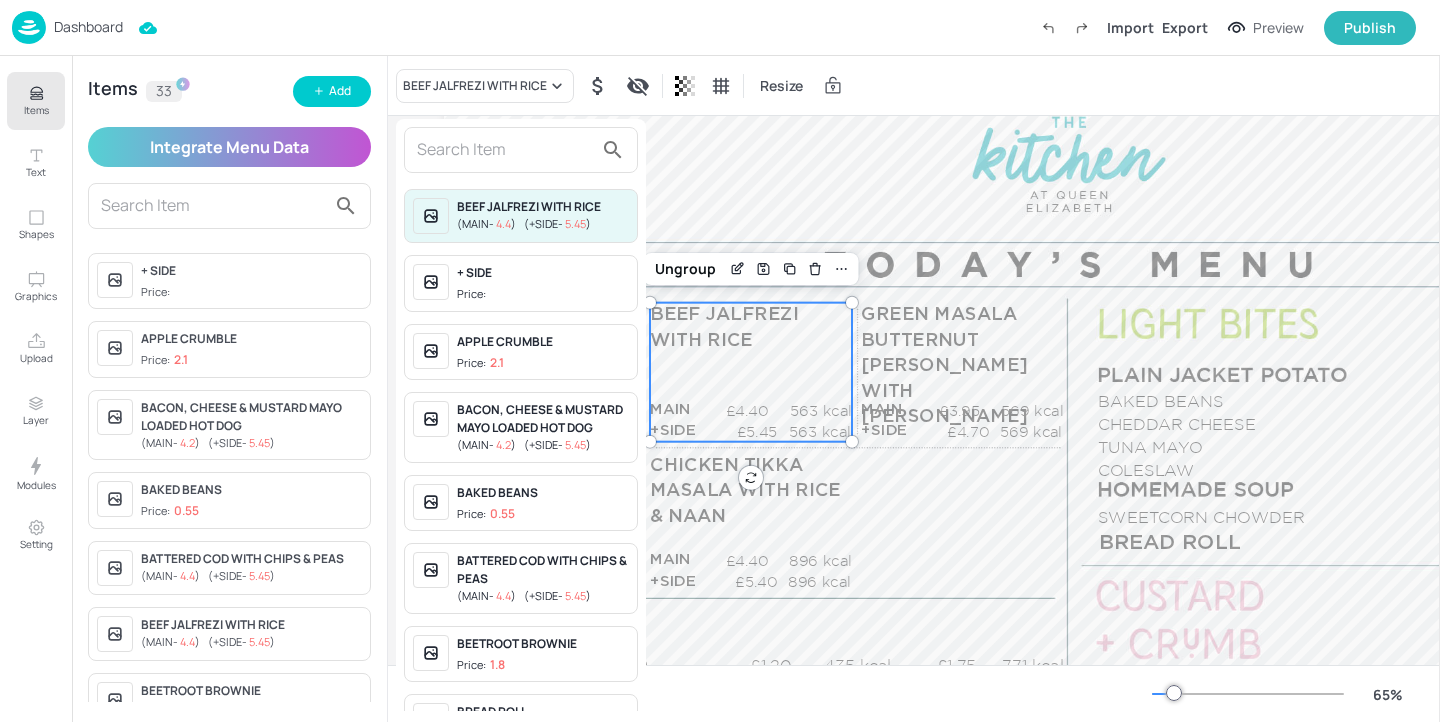 click at bounding box center (505, 150) 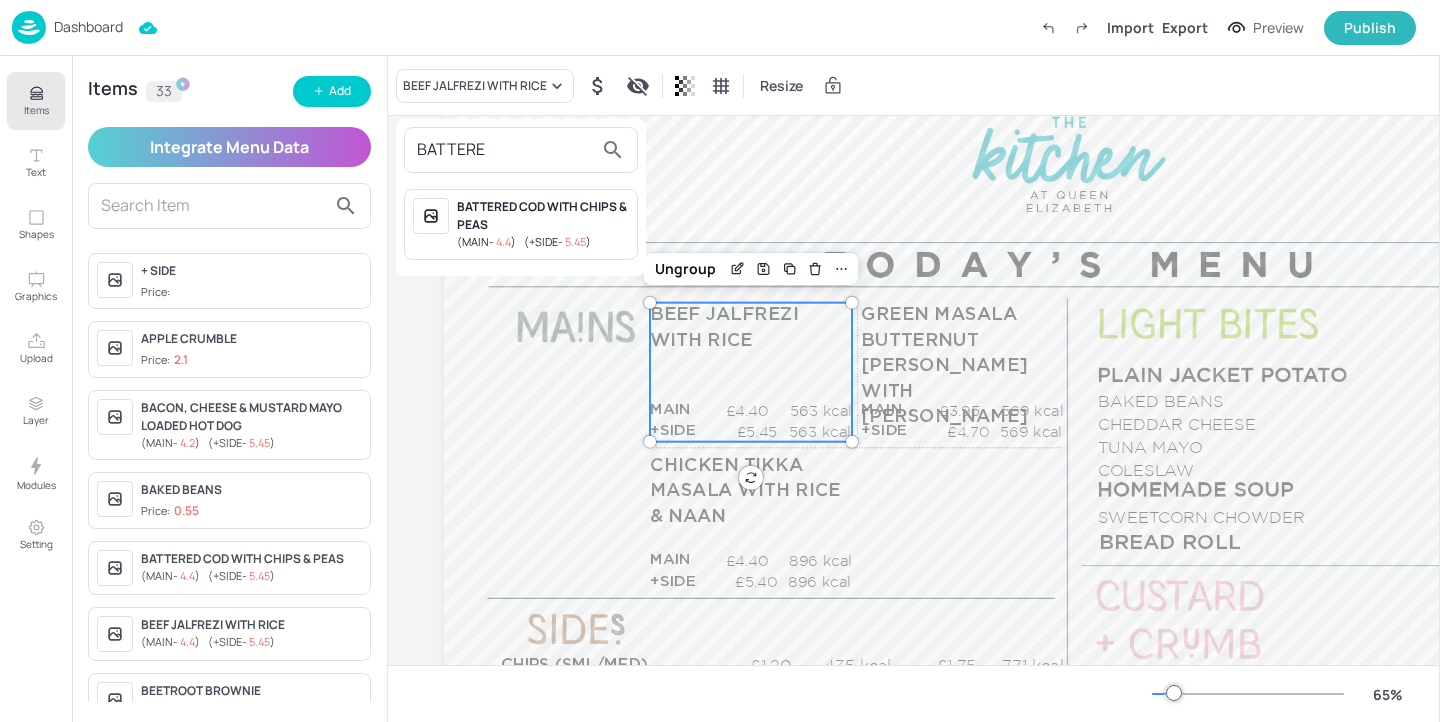 type on "BATTERE" 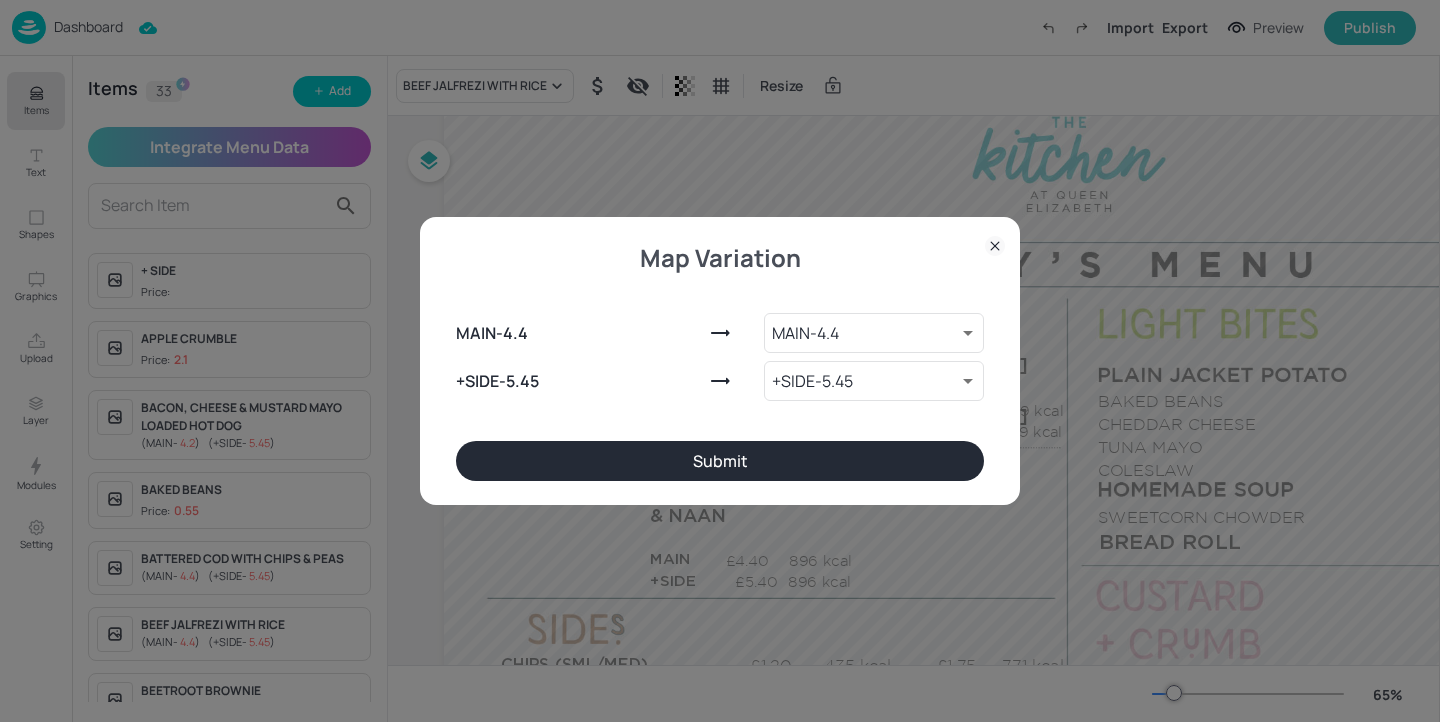 click on "Submit" at bounding box center [720, 461] 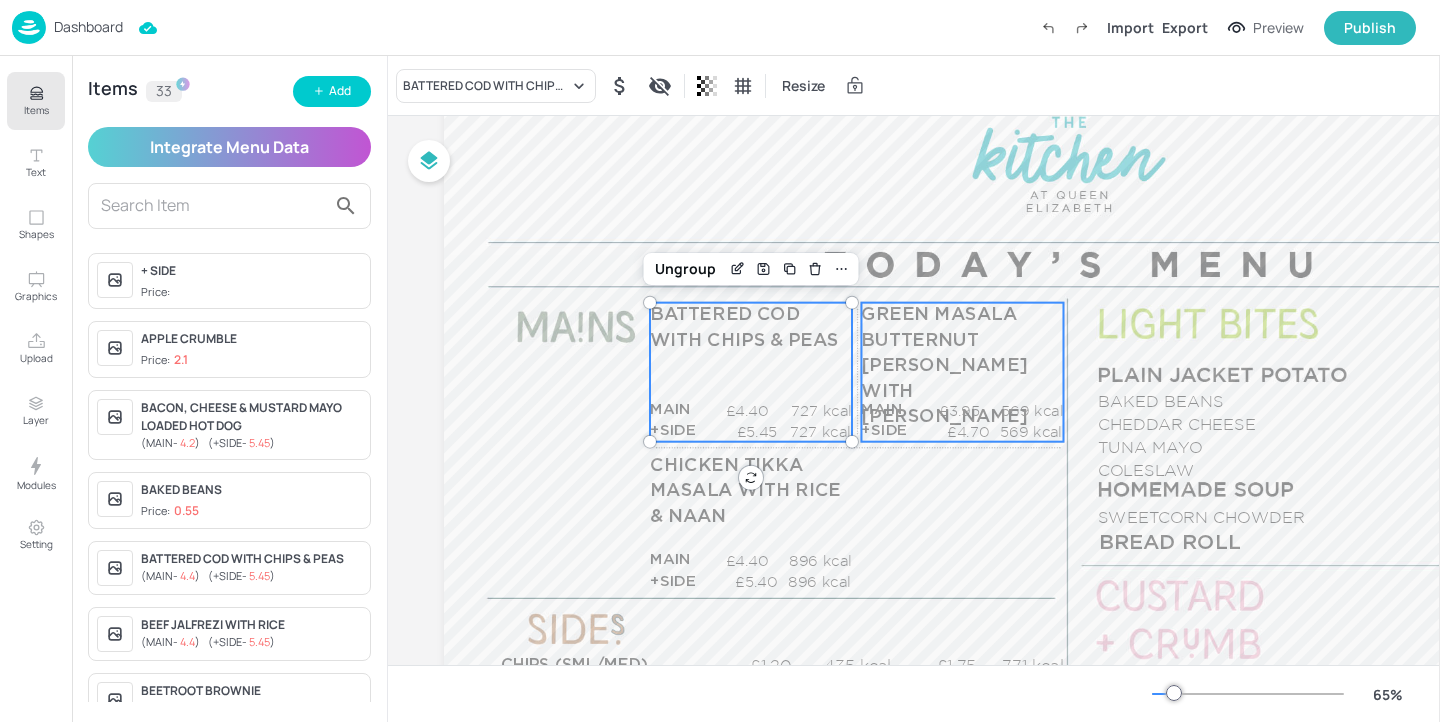 click on "£3.95" at bounding box center (953, 410) 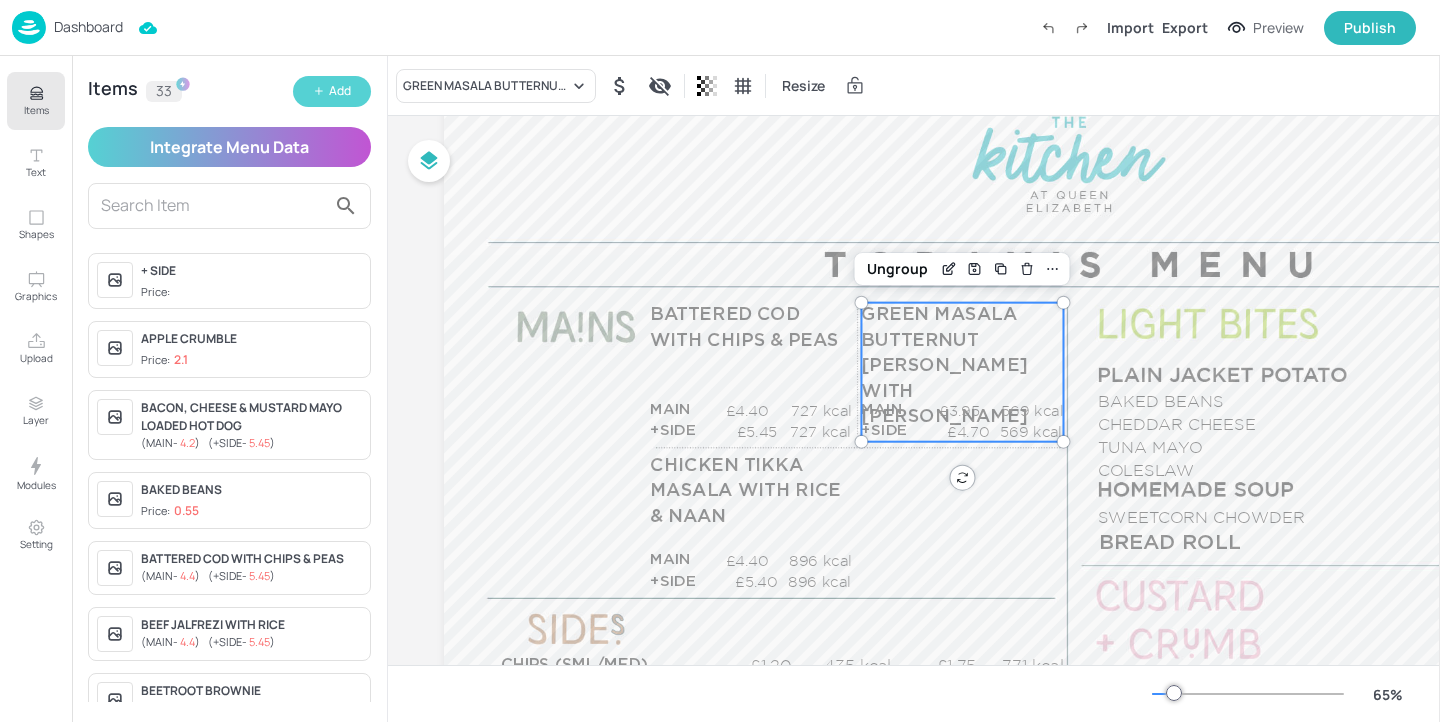 click on "Add" at bounding box center (340, 91) 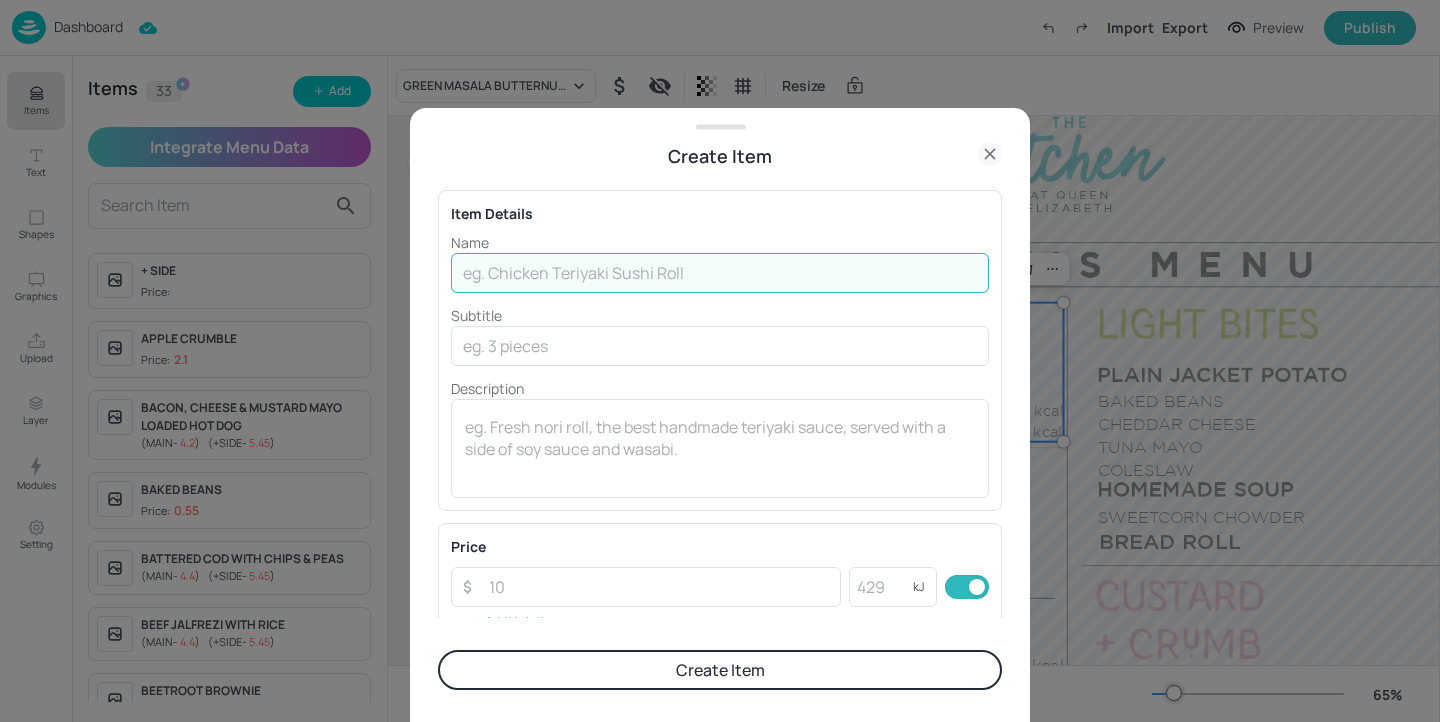 click at bounding box center (720, 273) 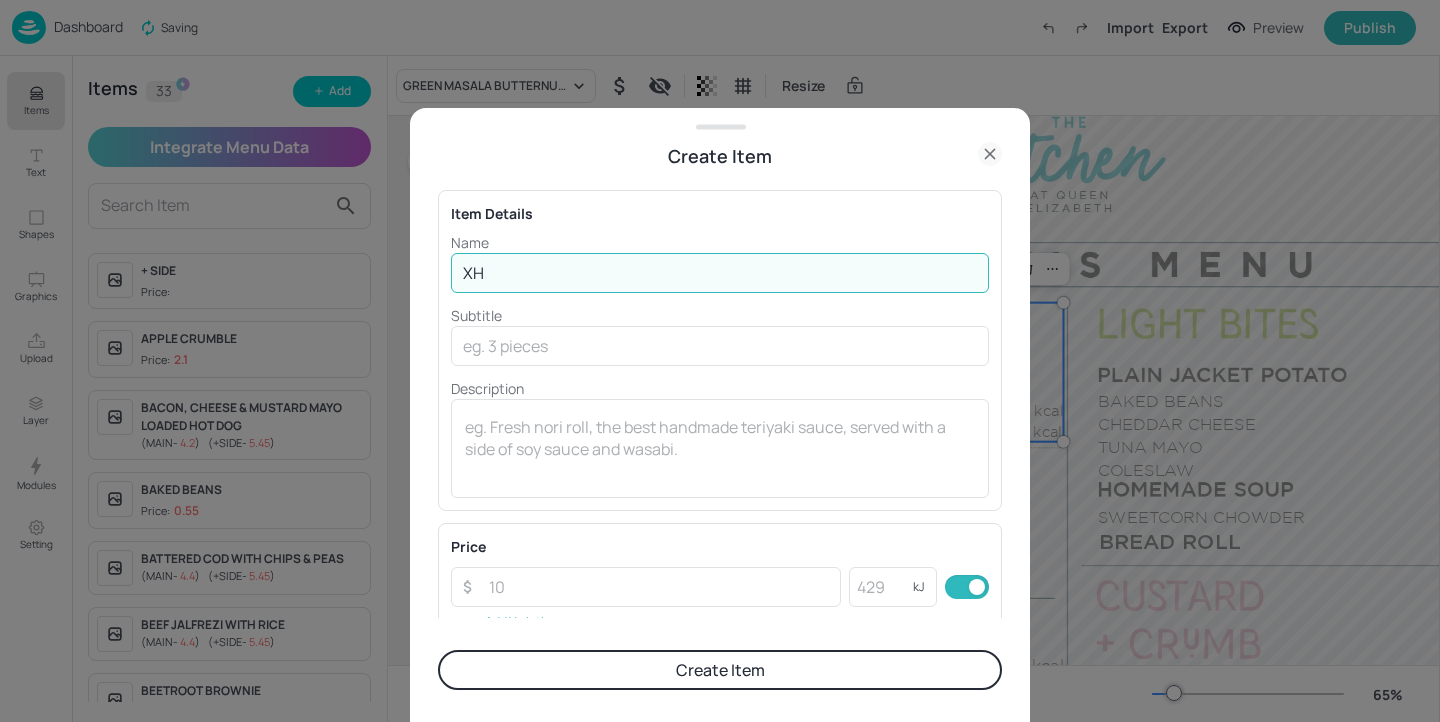 type on "X" 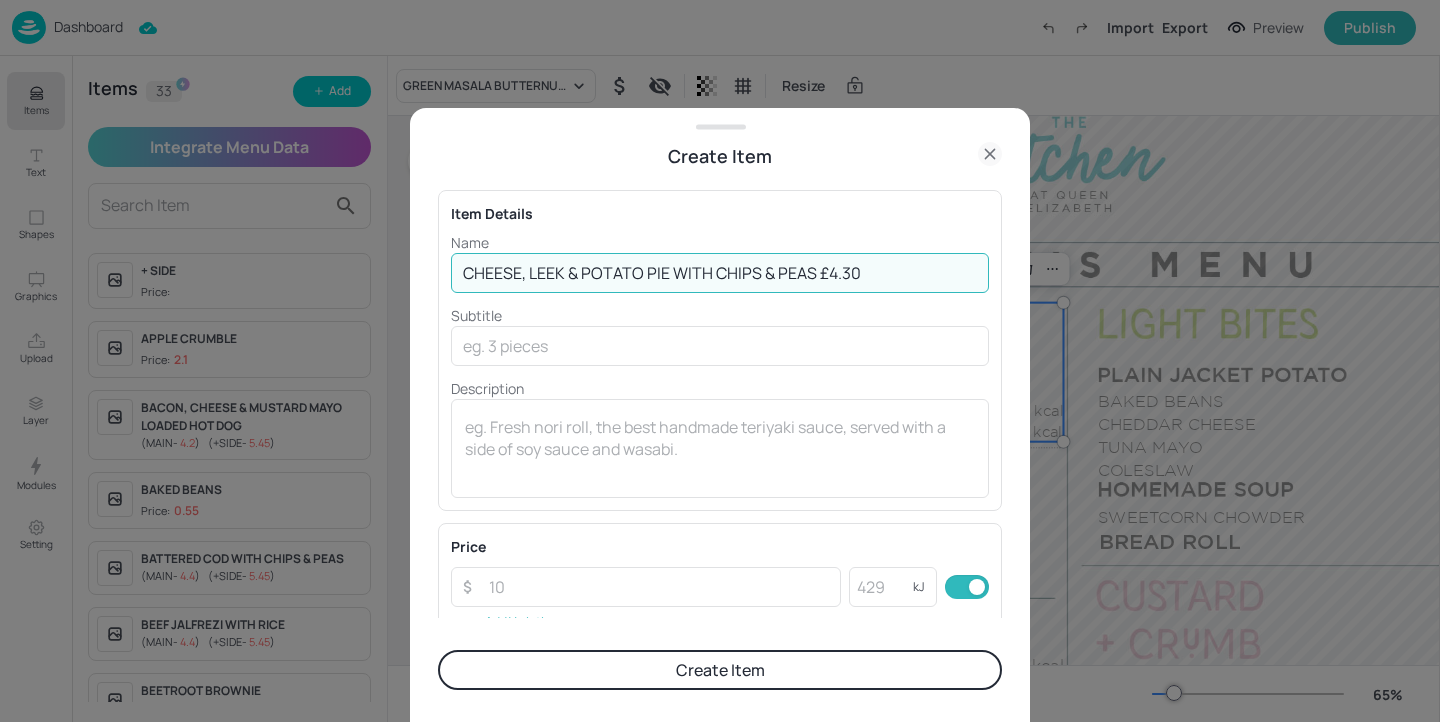 drag, startPoint x: 905, startPoint y: 267, endPoint x: 817, endPoint y: 265, distance: 88.02273 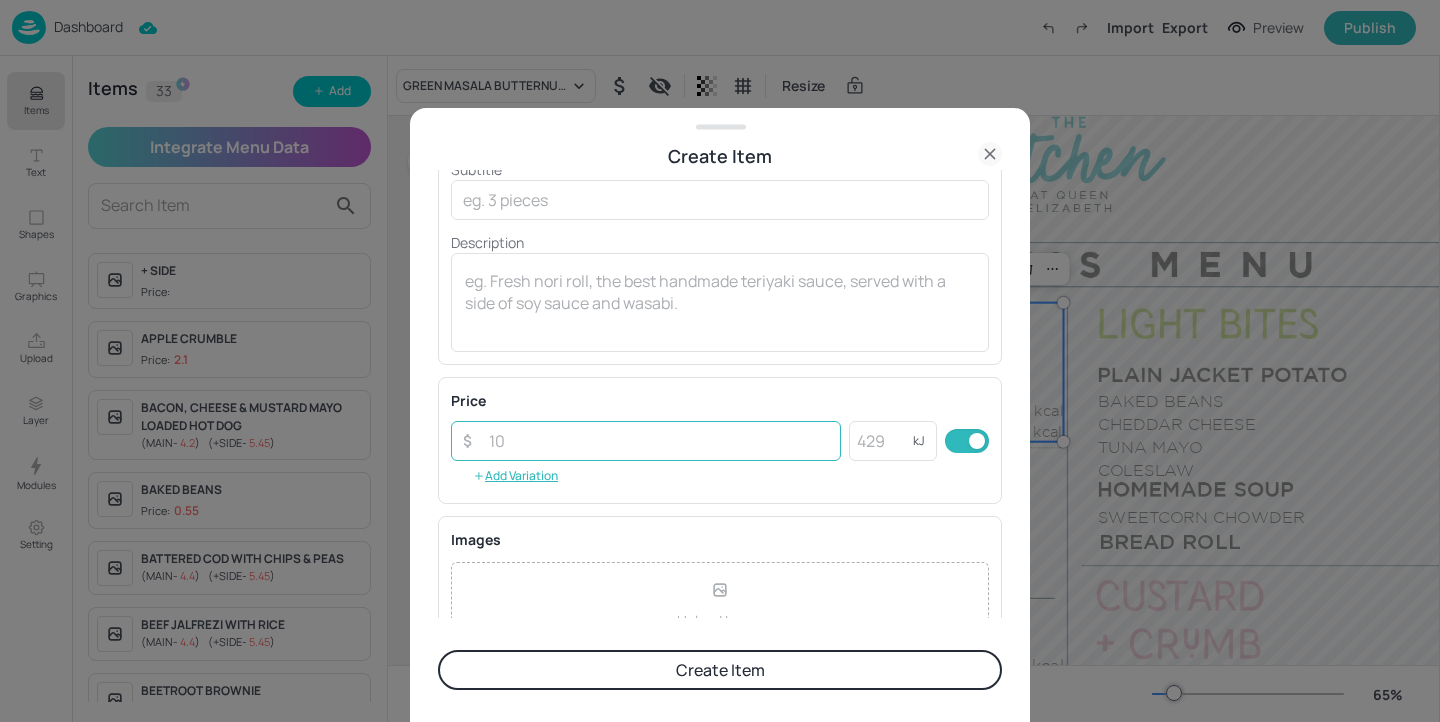 scroll, scrollTop: 345, scrollLeft: 0, axis: vertical 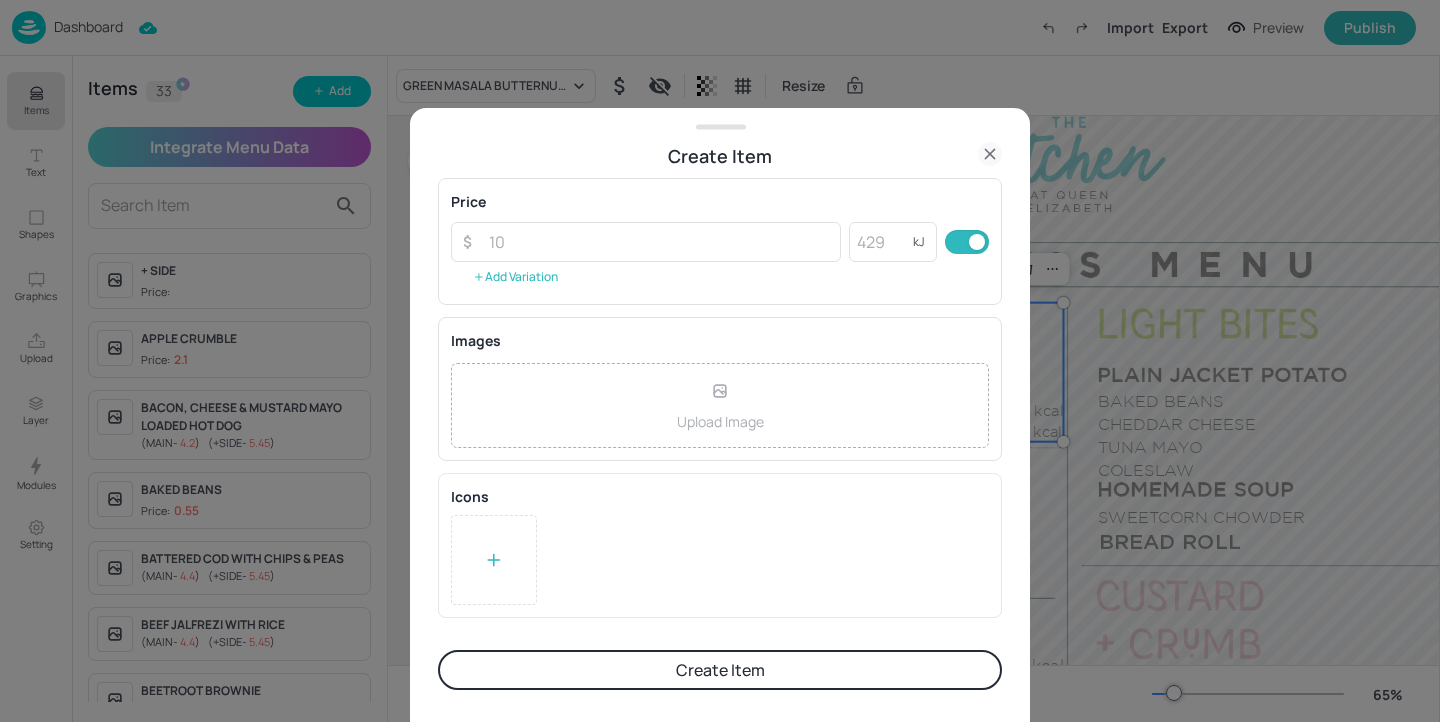type on "CHEESE, LEEK & POTATO PIE WITH CHIPS & PEAS" 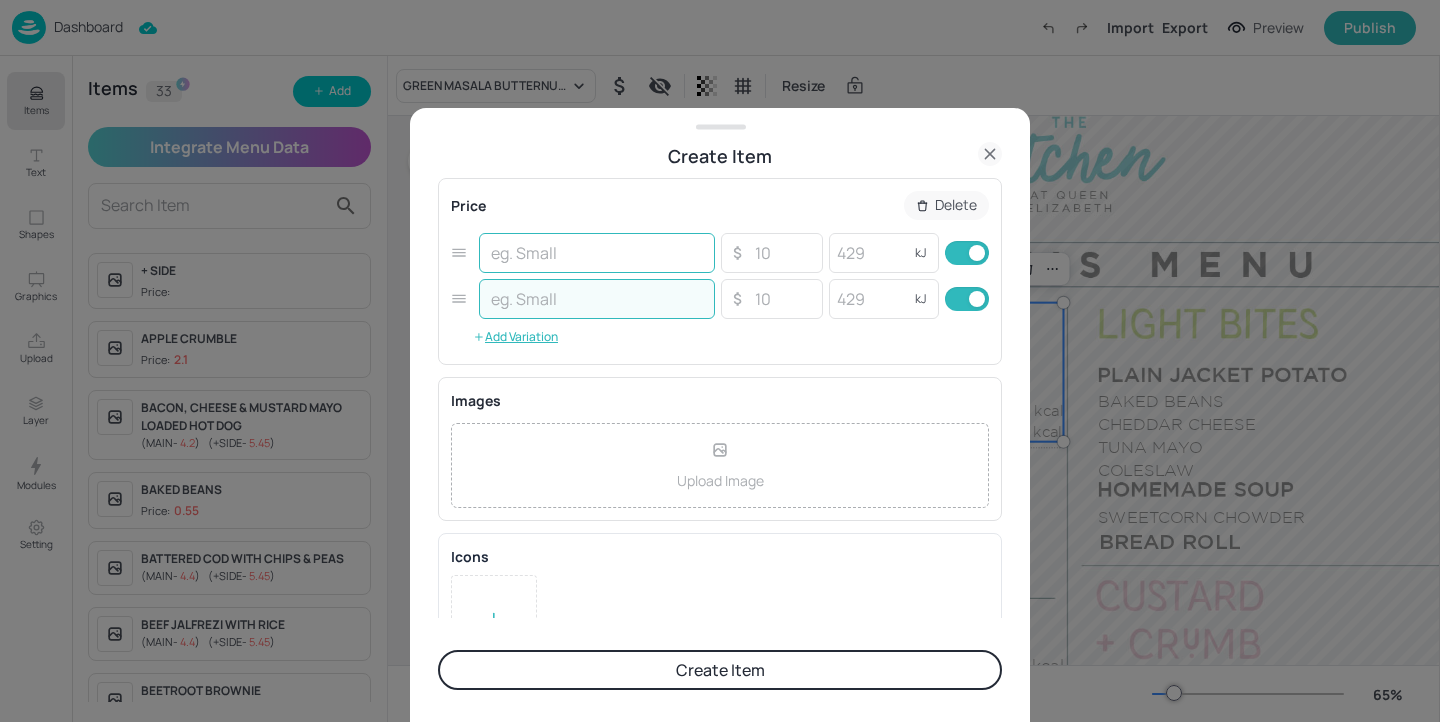 click at bounding box center [597, 253] 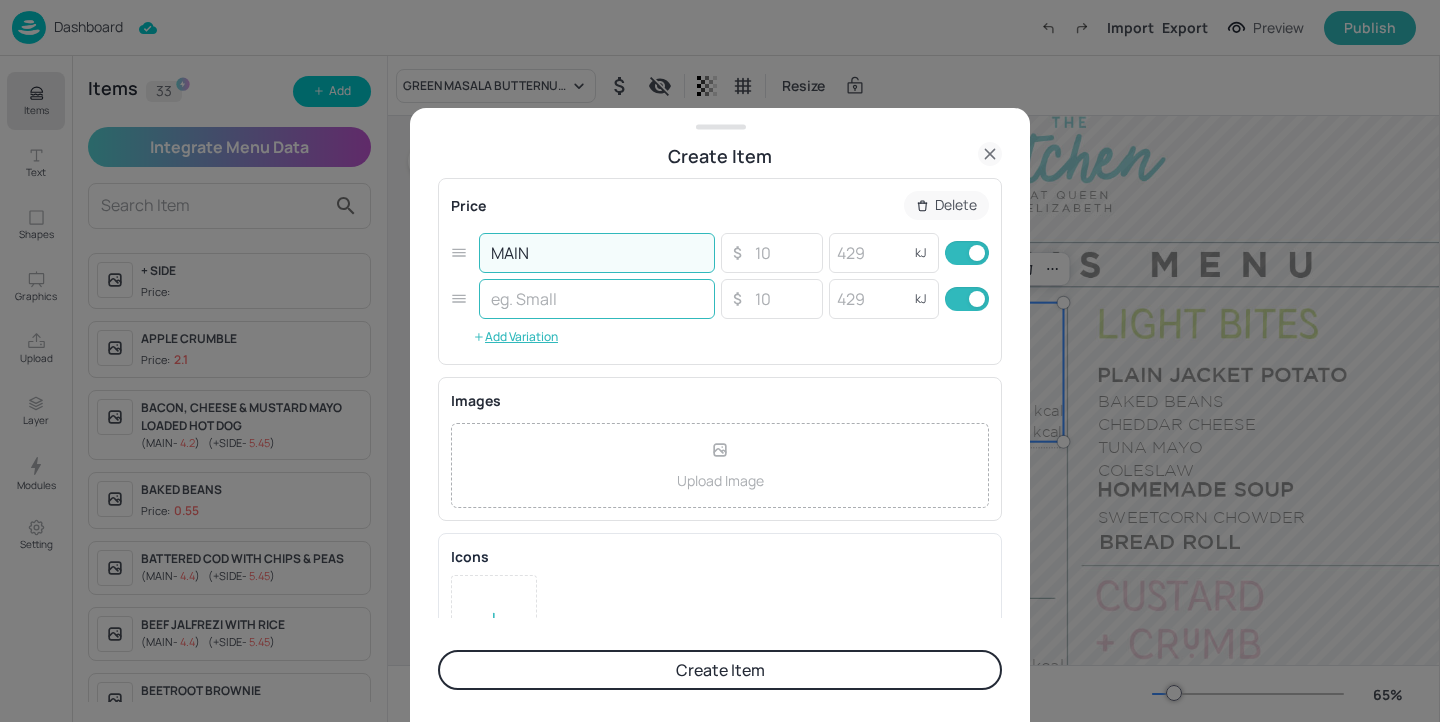 type on "MAIN" 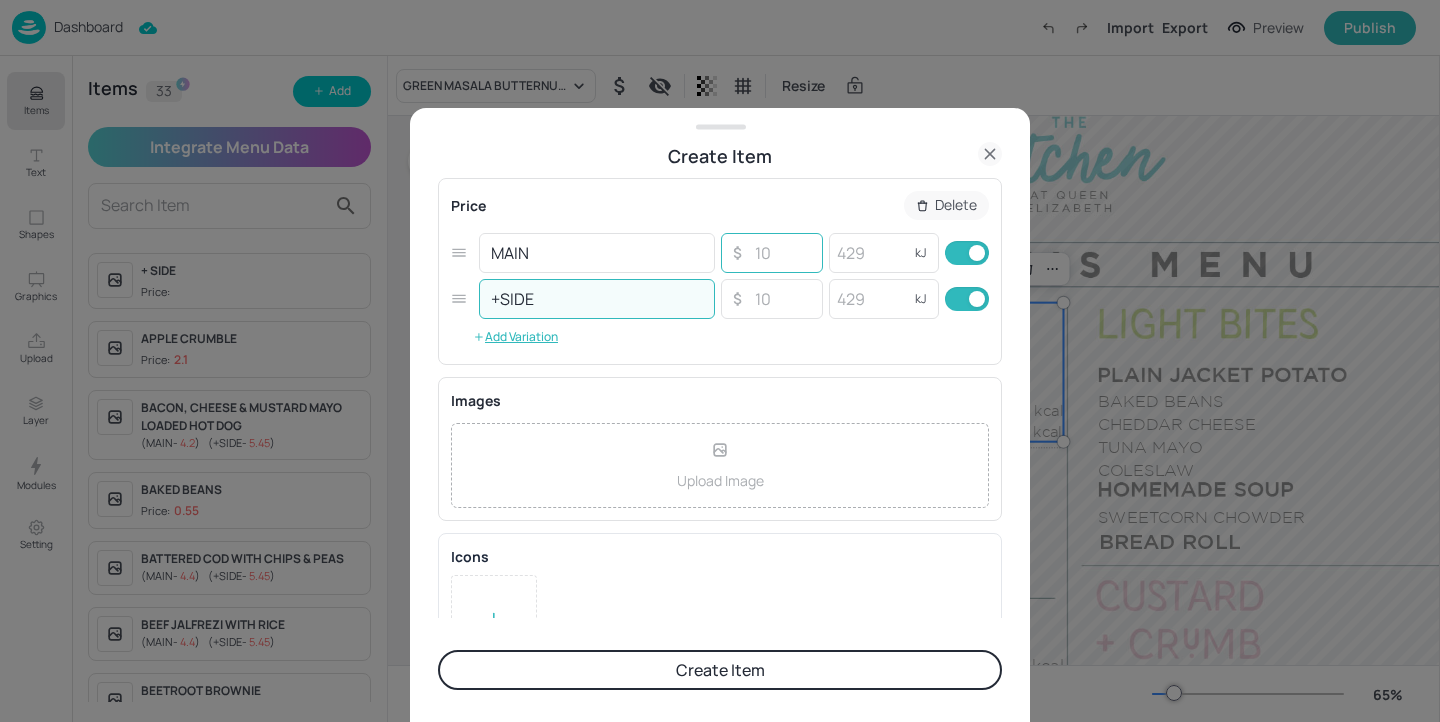 type on "+SIDE" 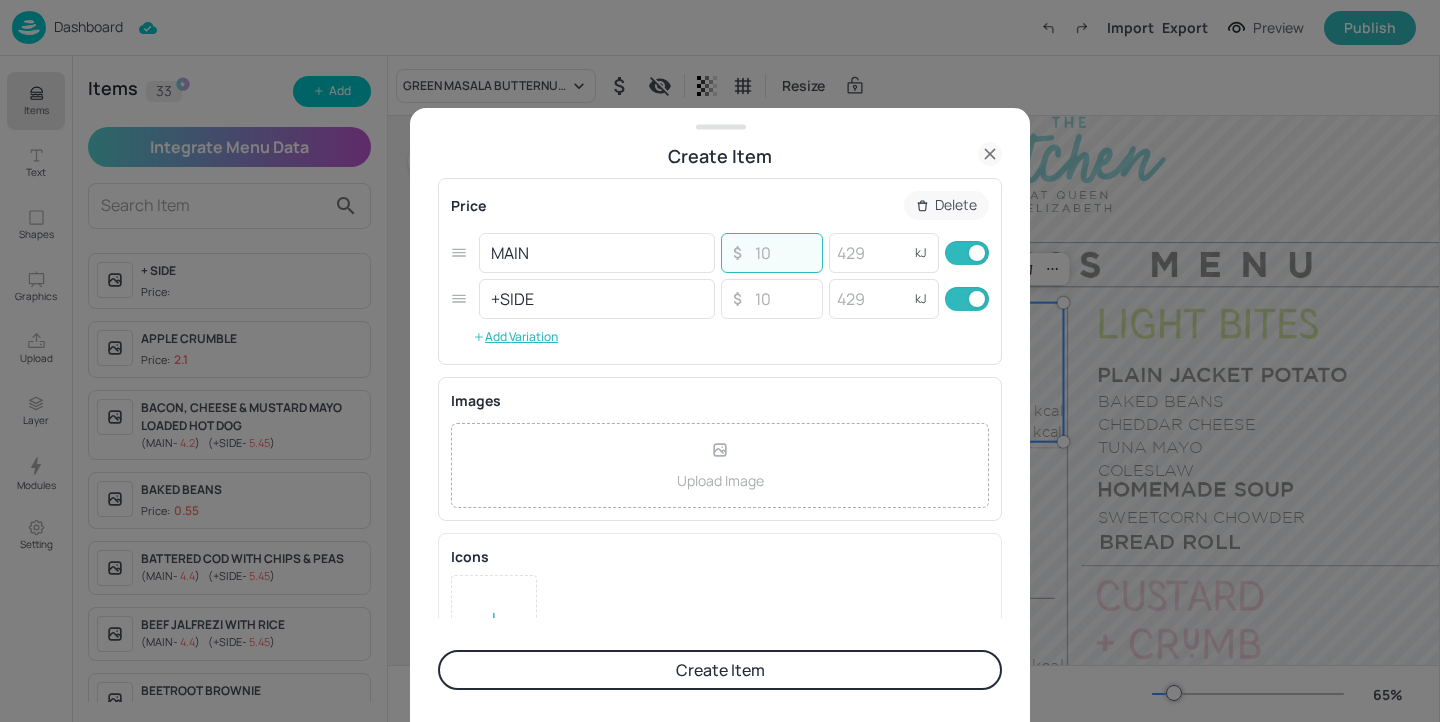 click at bounding box center (782, 253) 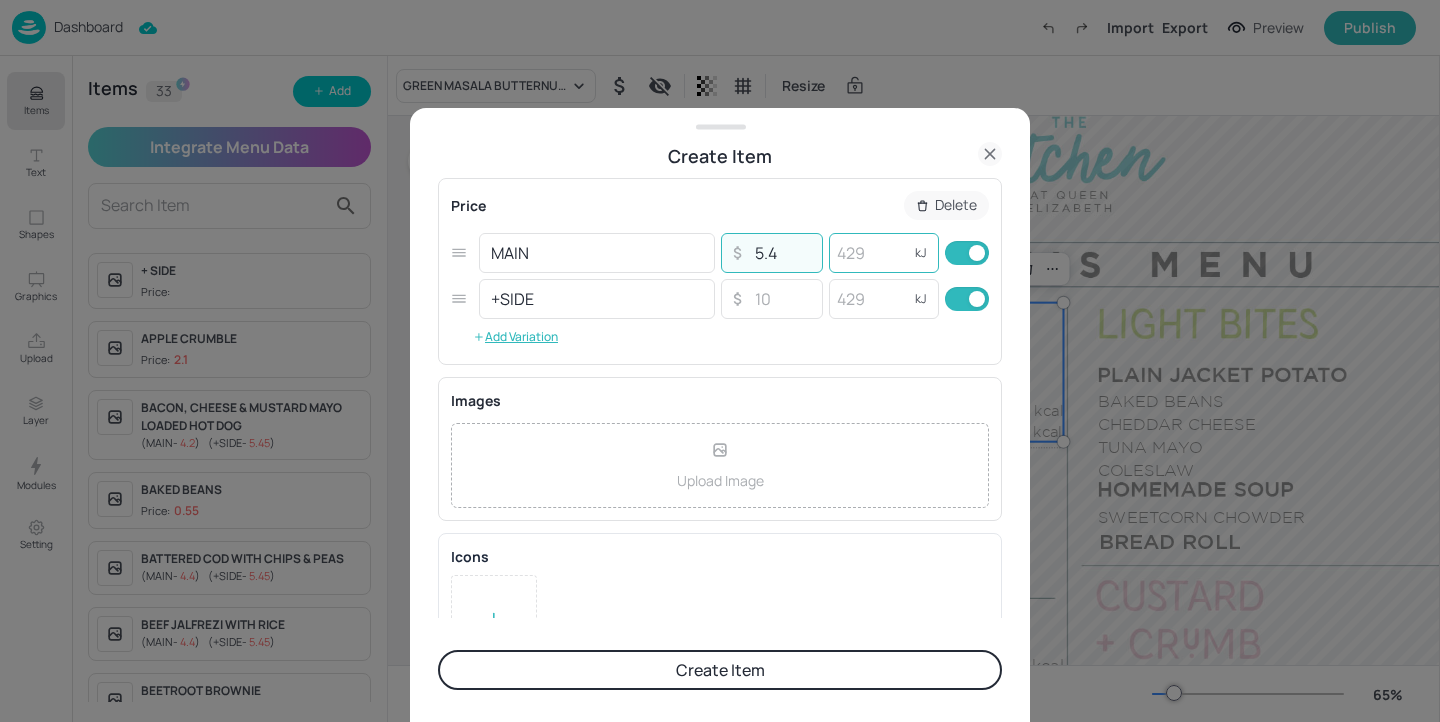 type on "5" 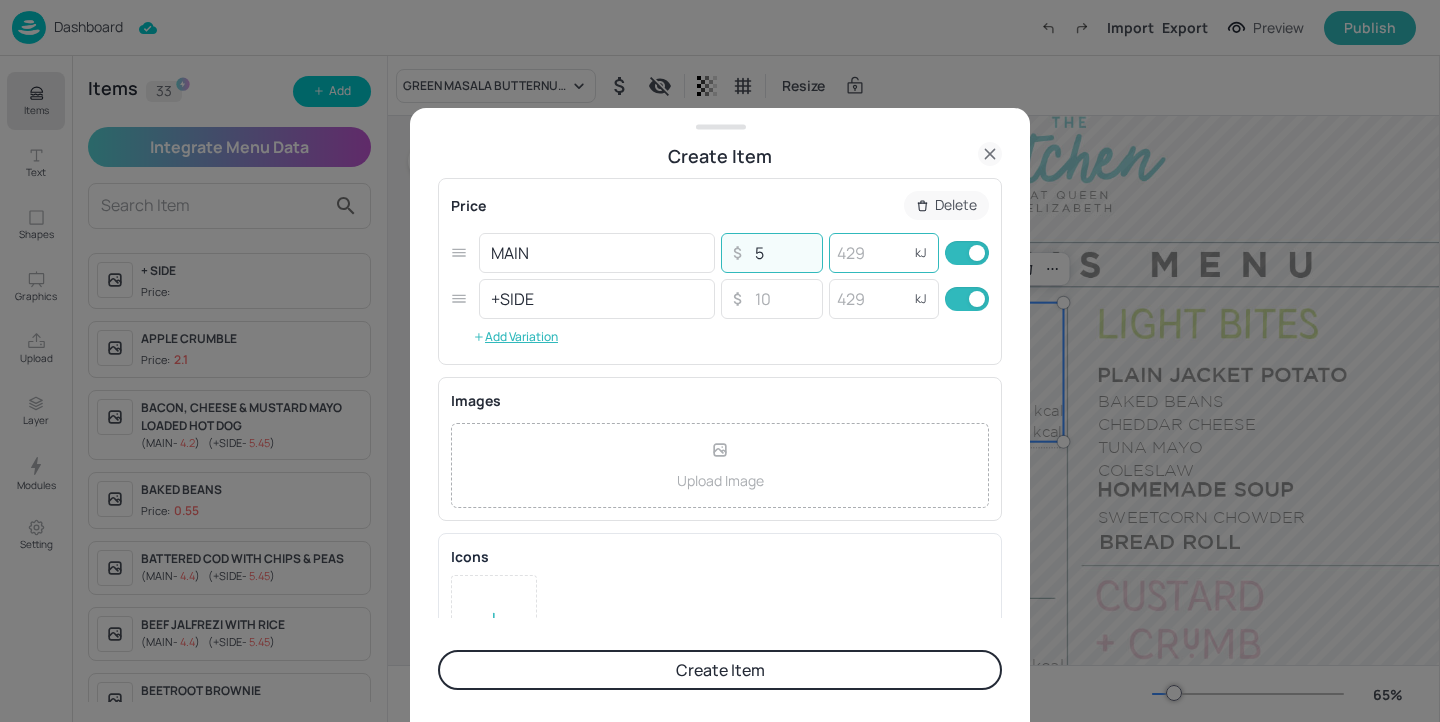 type 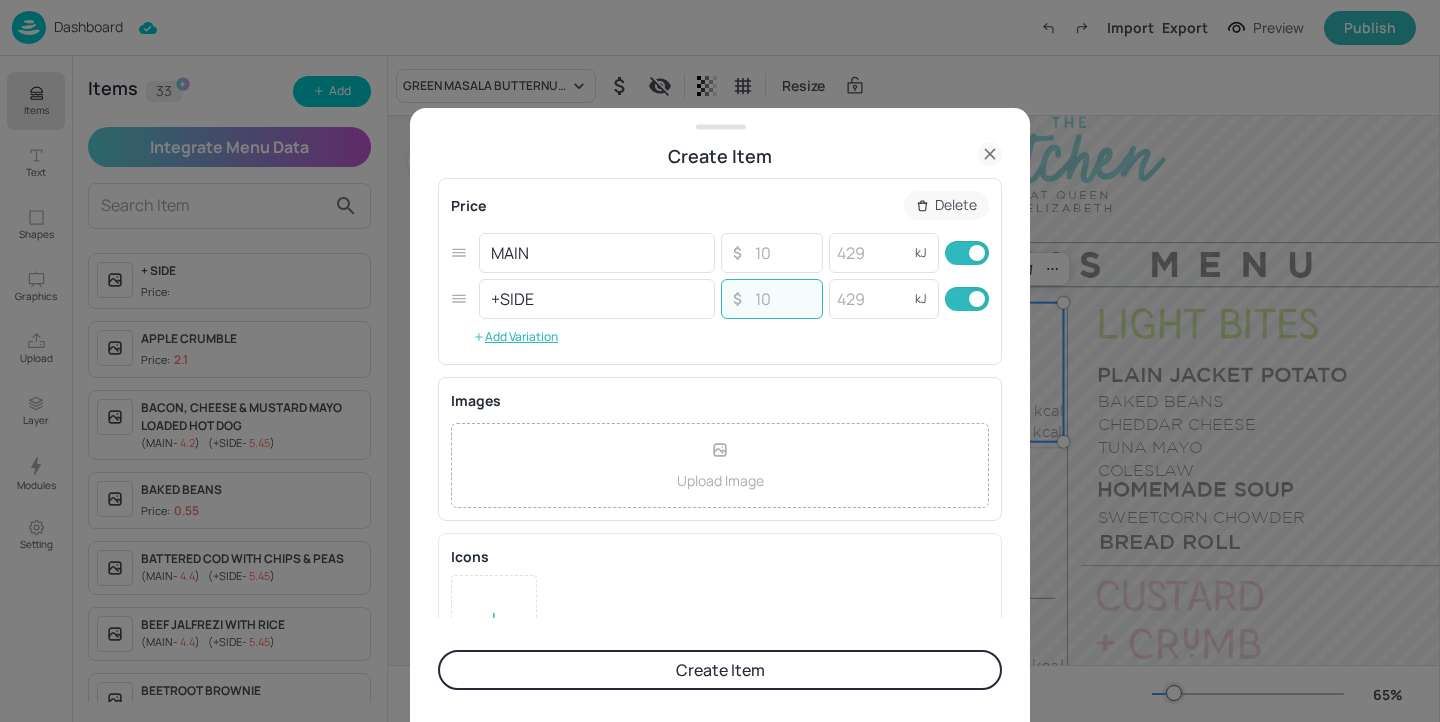 click at bounding box center (782, 299) 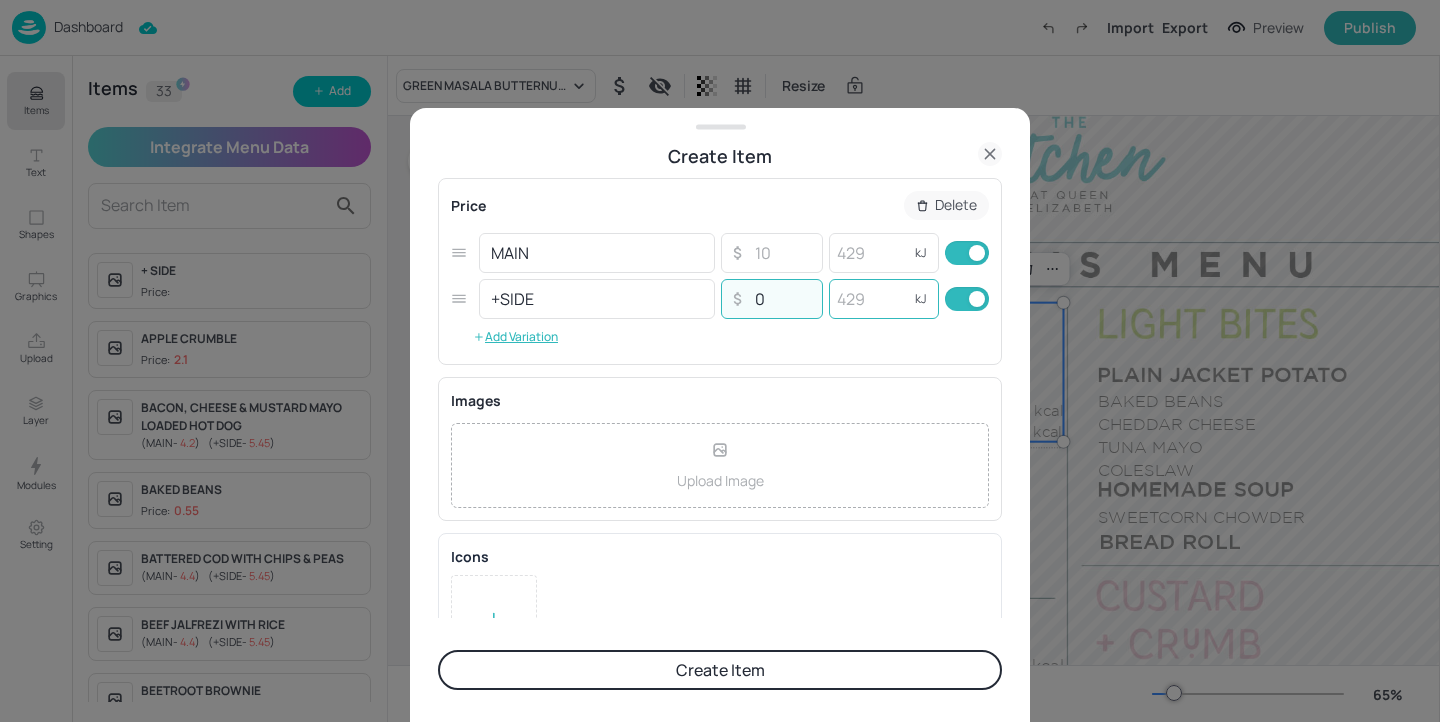 type on "0" 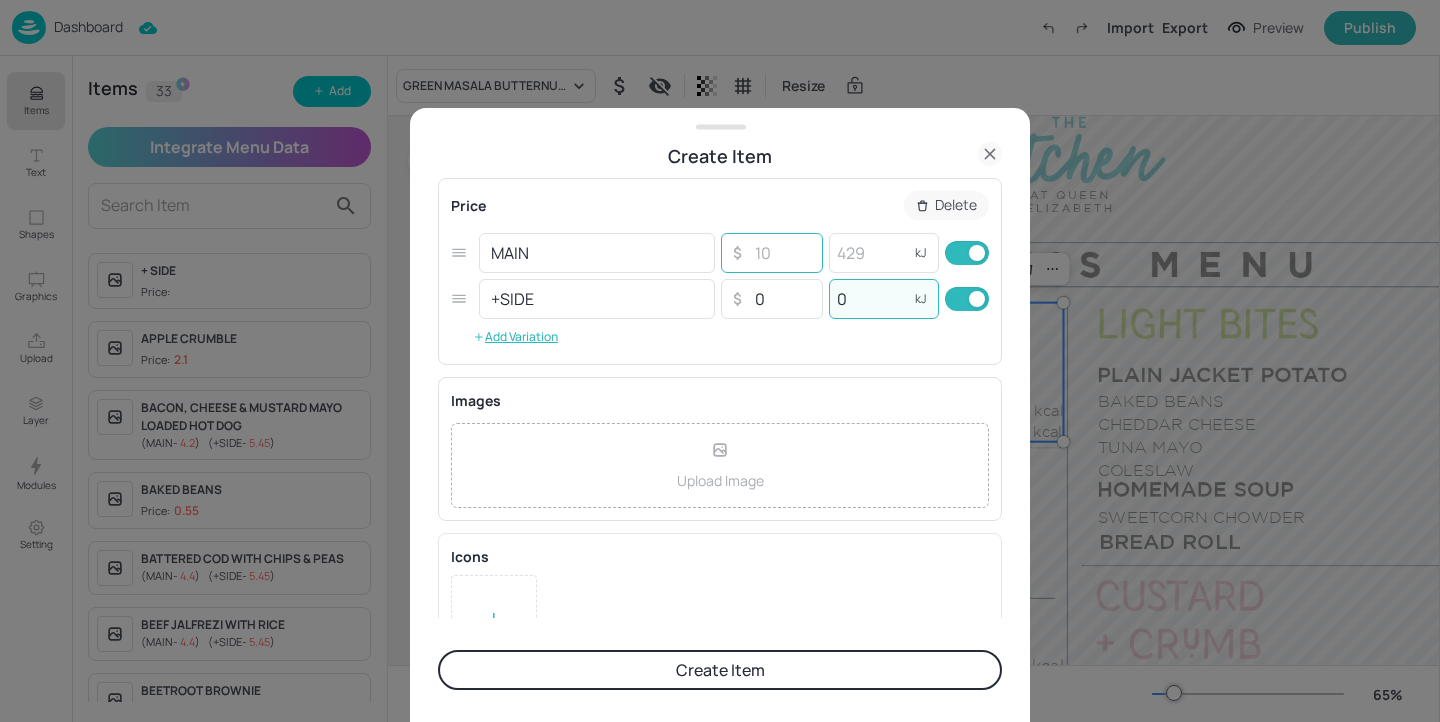 type on "0" 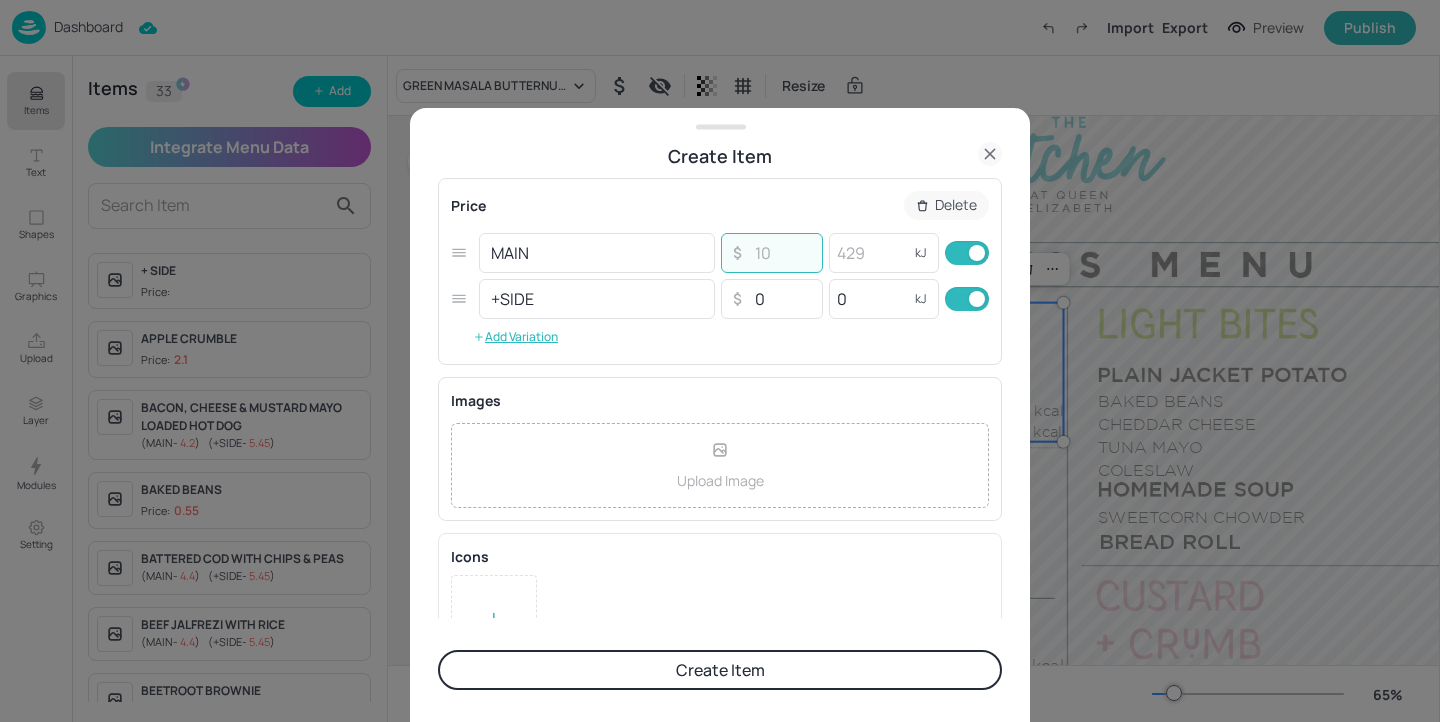 click at bounding box center (782, 253) 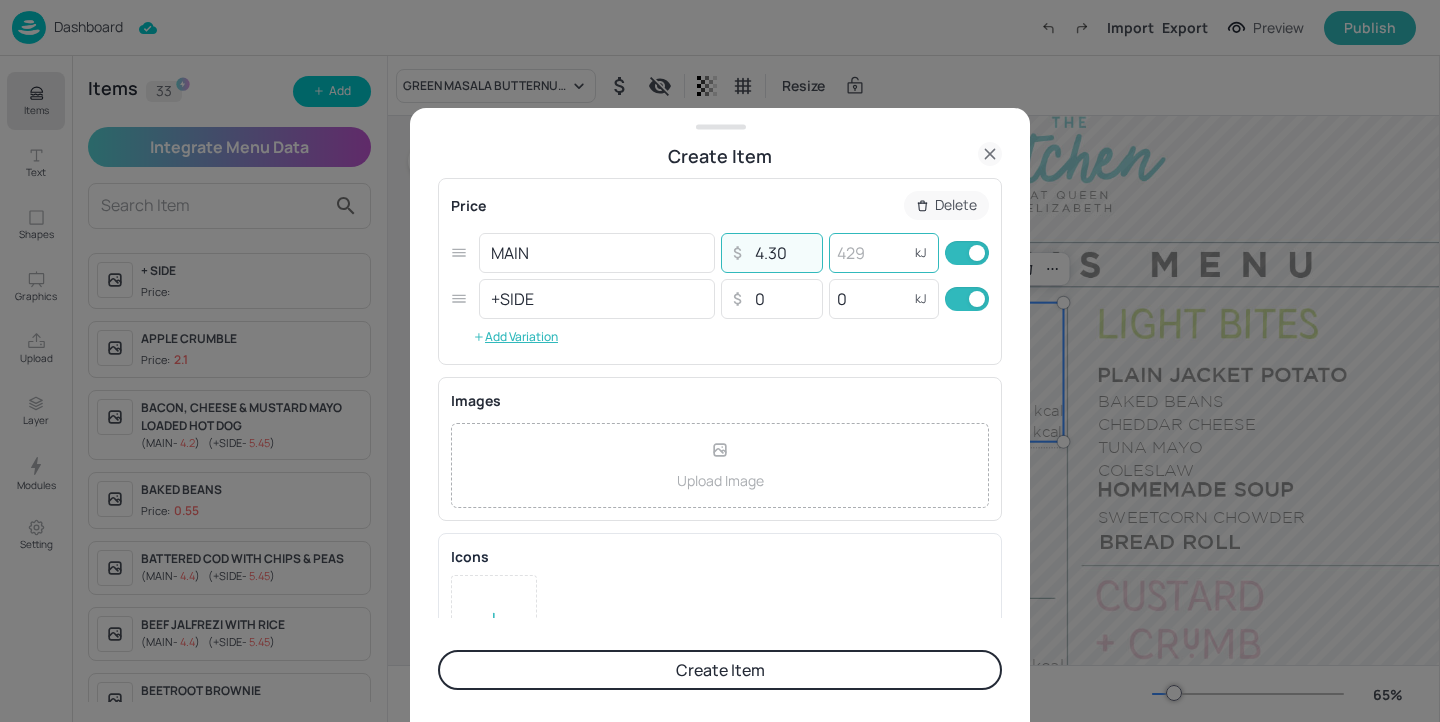 type on "4.30" 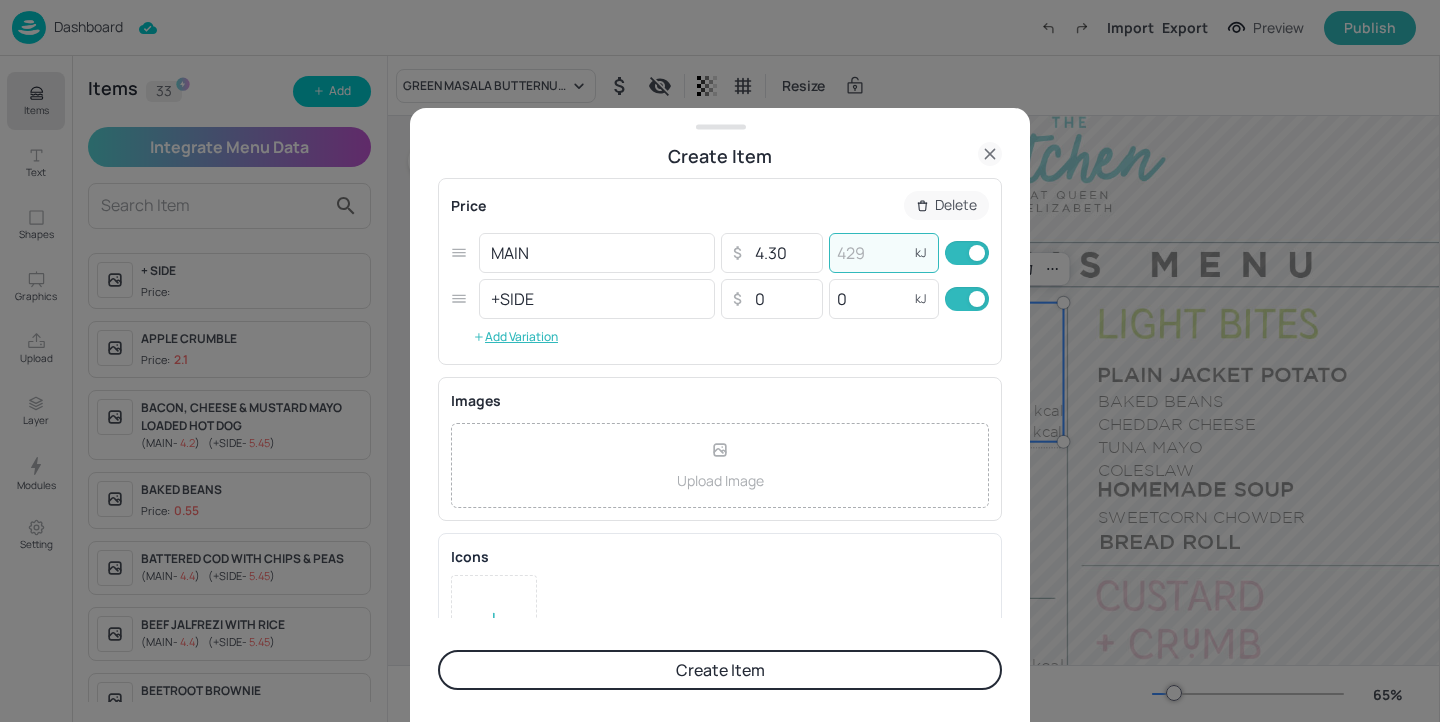 click at bounding box center [869, 253] 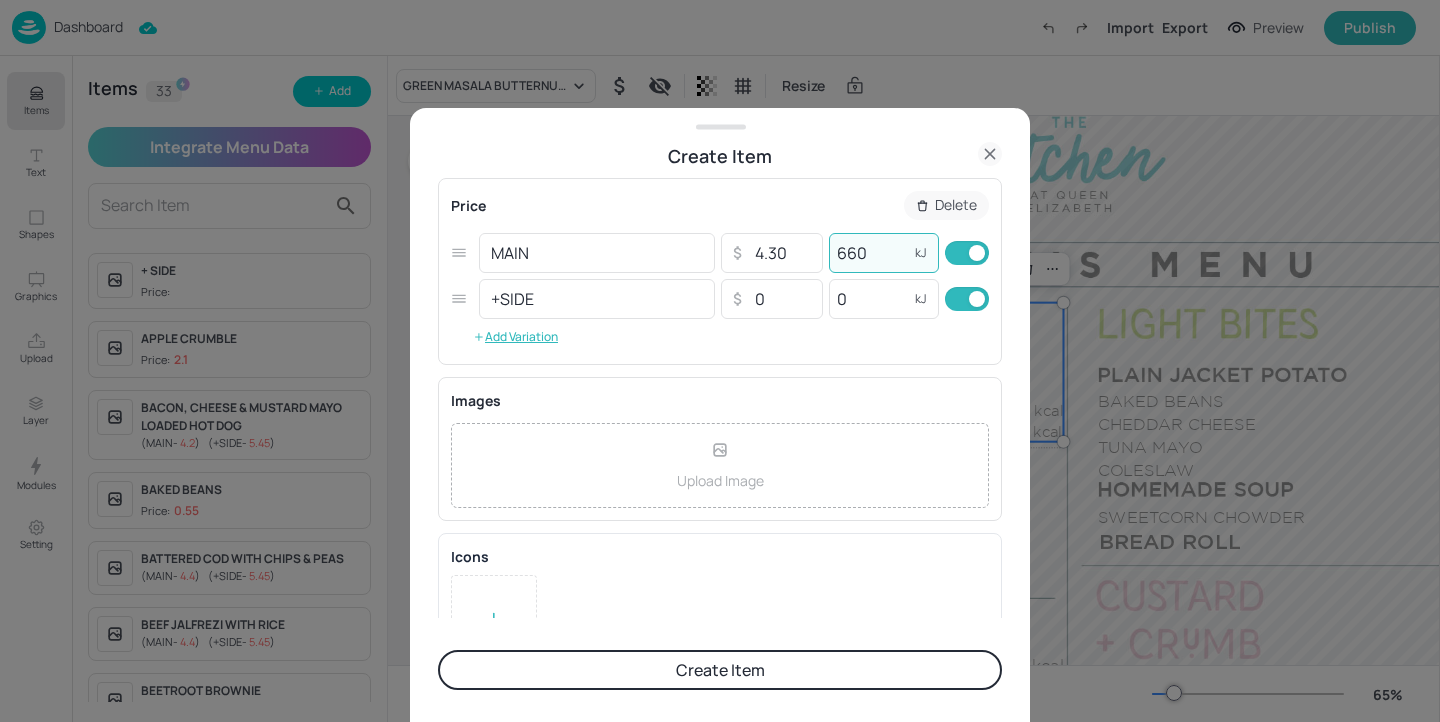 type on "660" 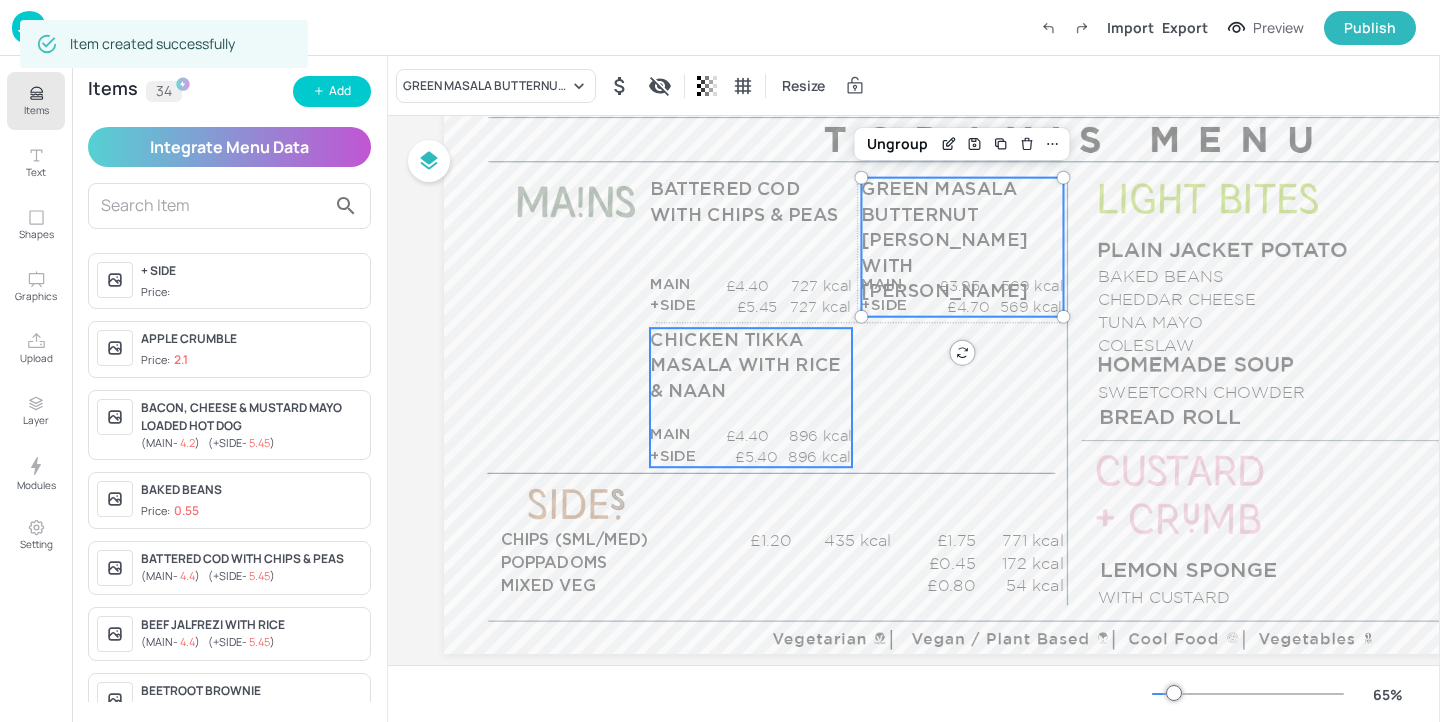 scroll, scrollTop: 248, scrollLeft: 0, axis: vertical 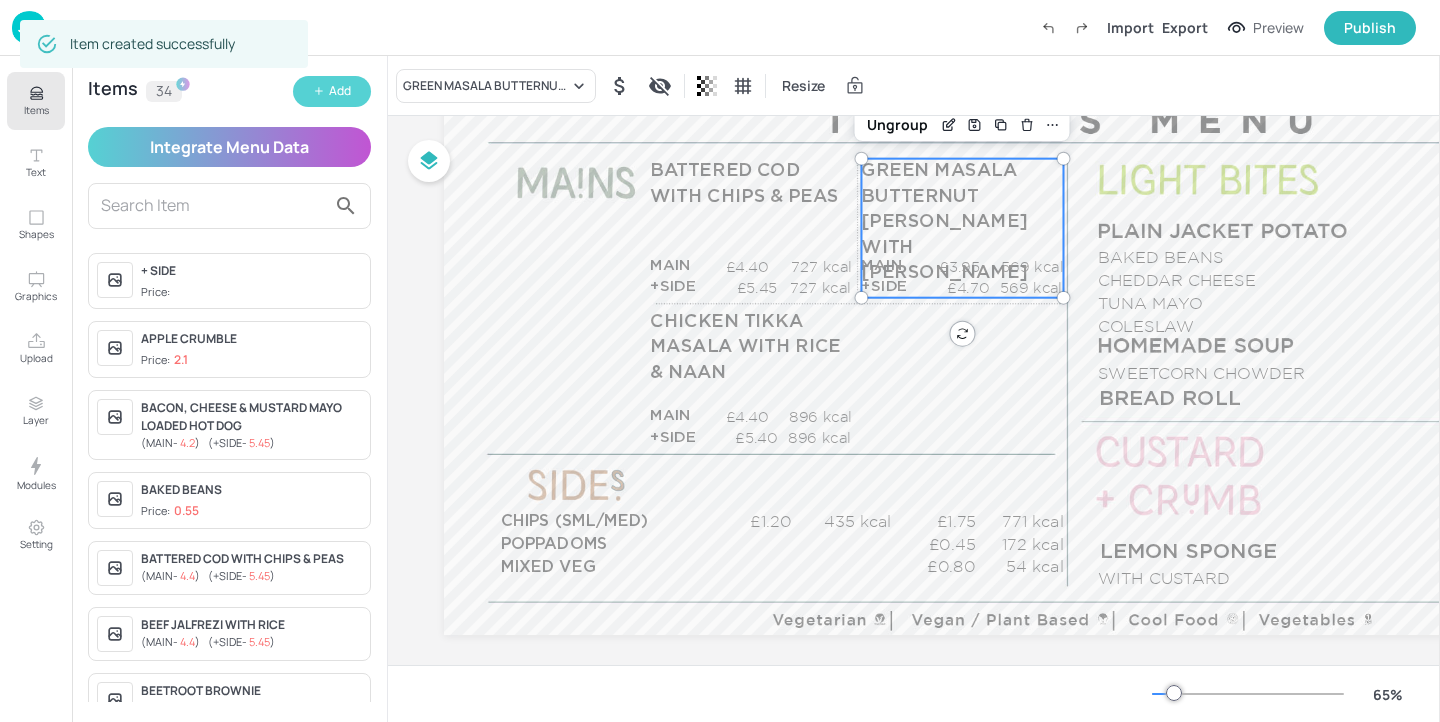 click on "Add" at bounding box center [332, 91] 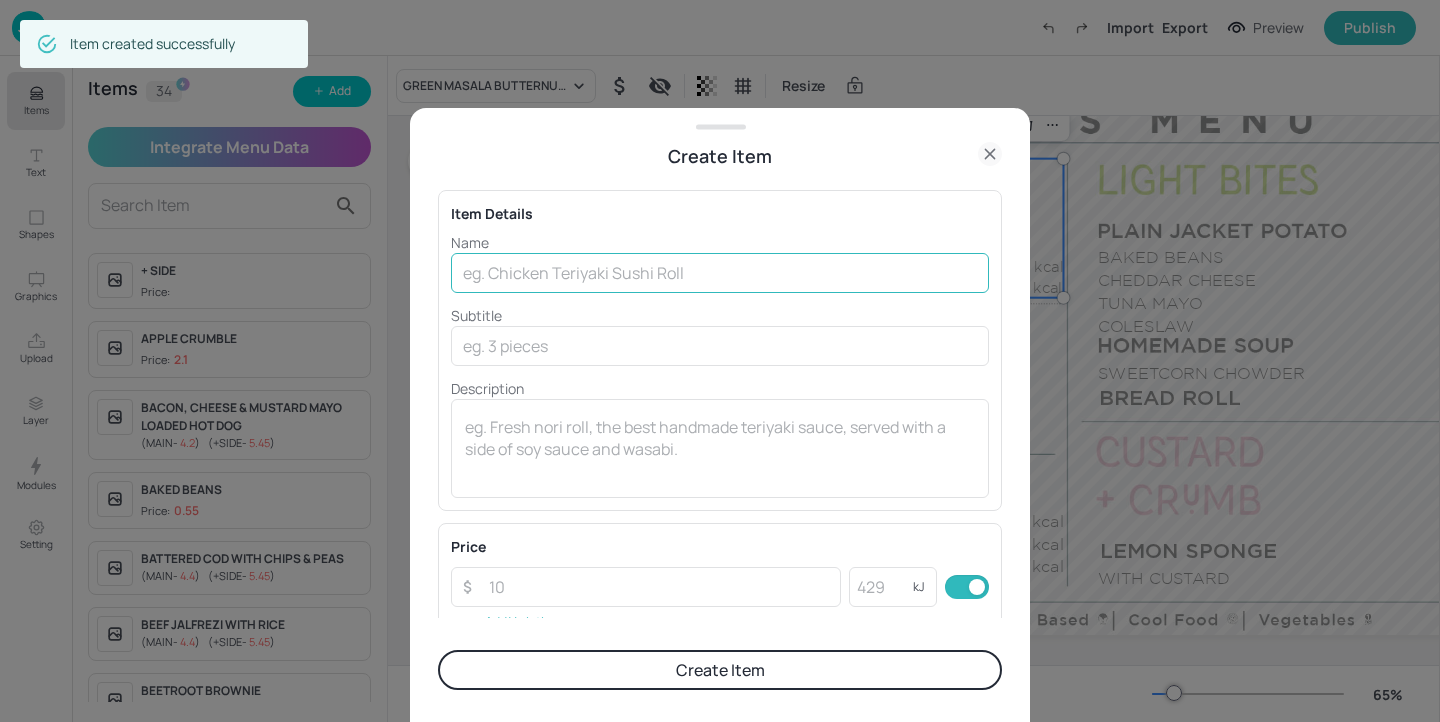 click at bounding box center [720, 273] 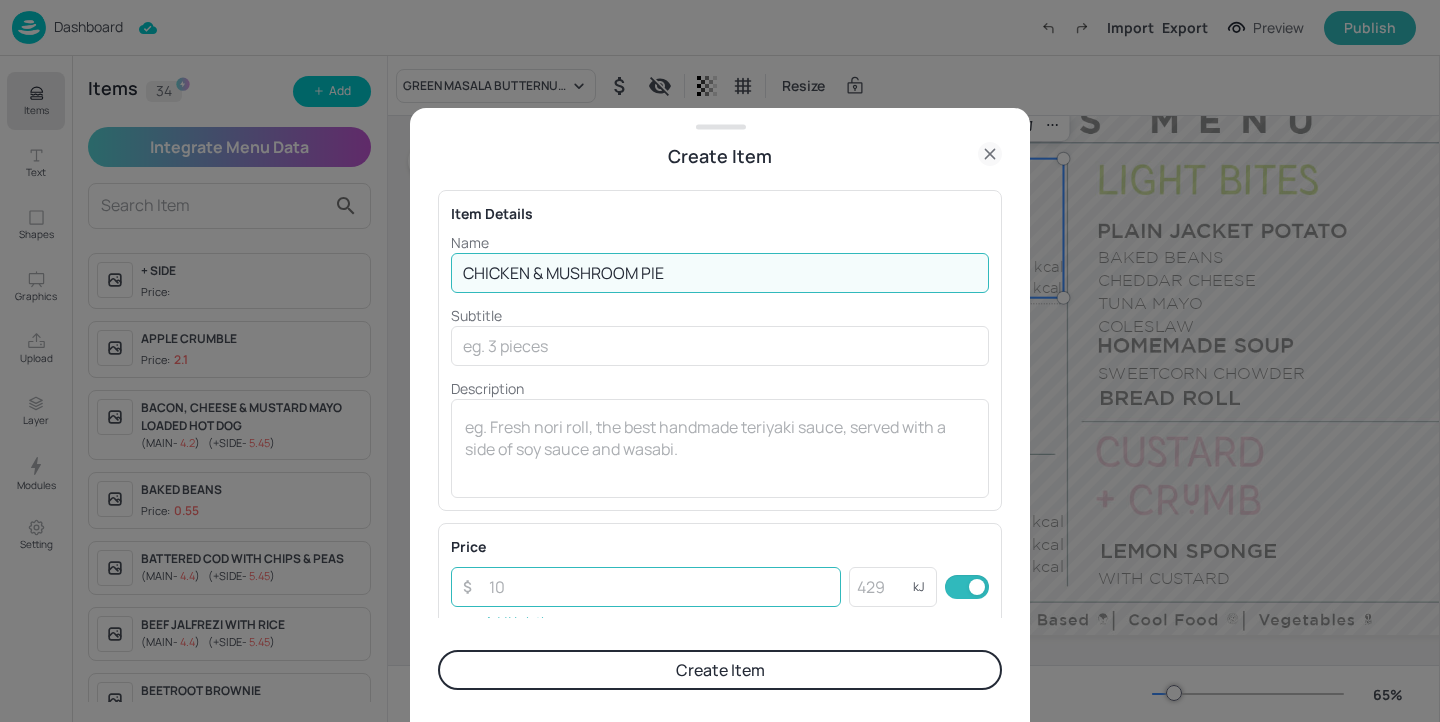 type on "CHICKEN & MUSHROOM PIE" 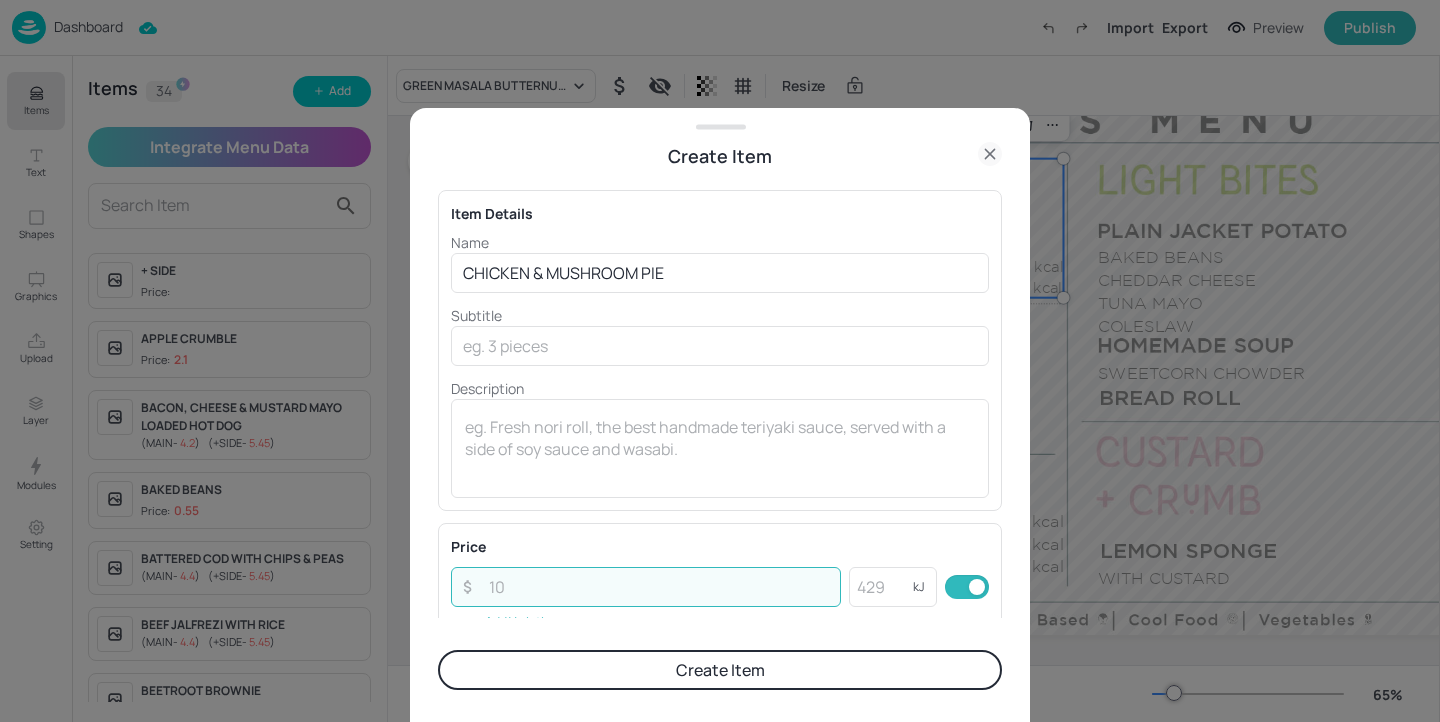 click at bounding box center (659, 587) 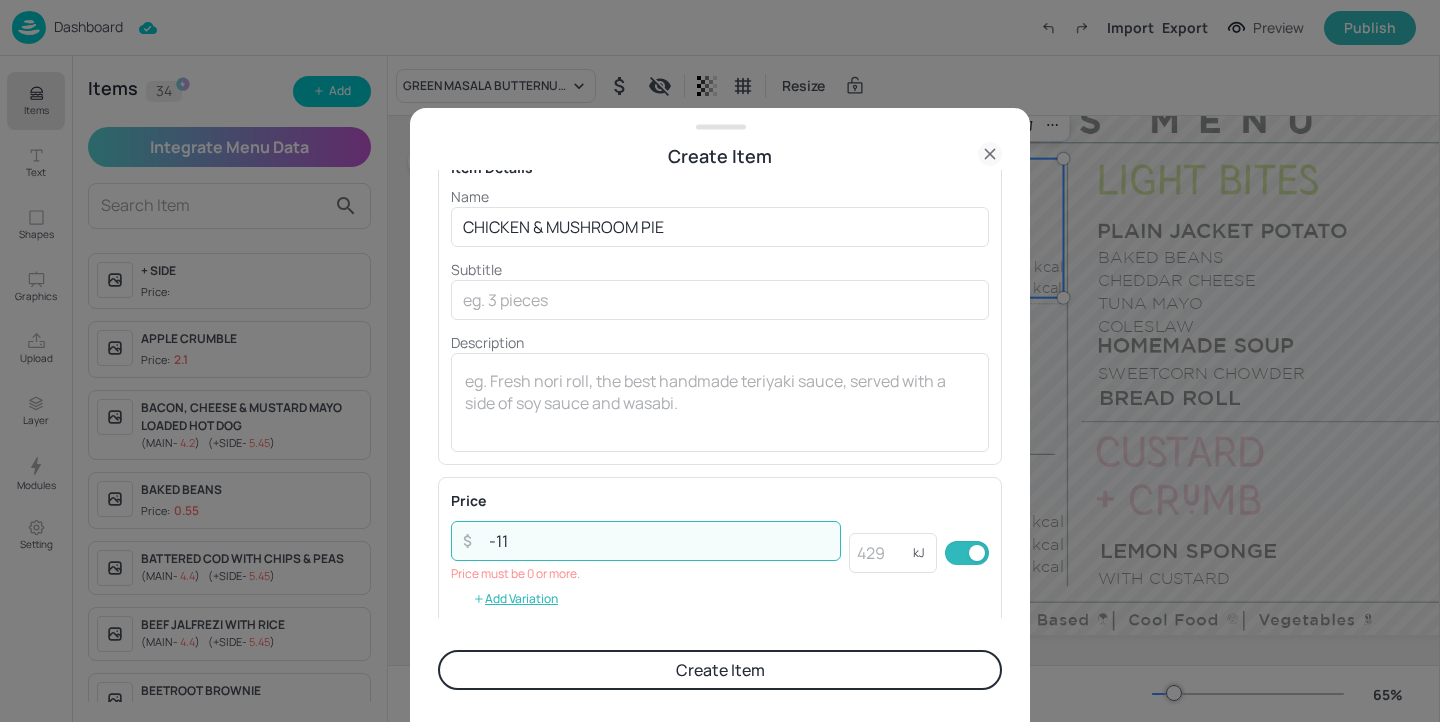 scroll, scrollTop: 70, scrollLeft: 0, axis: vertical 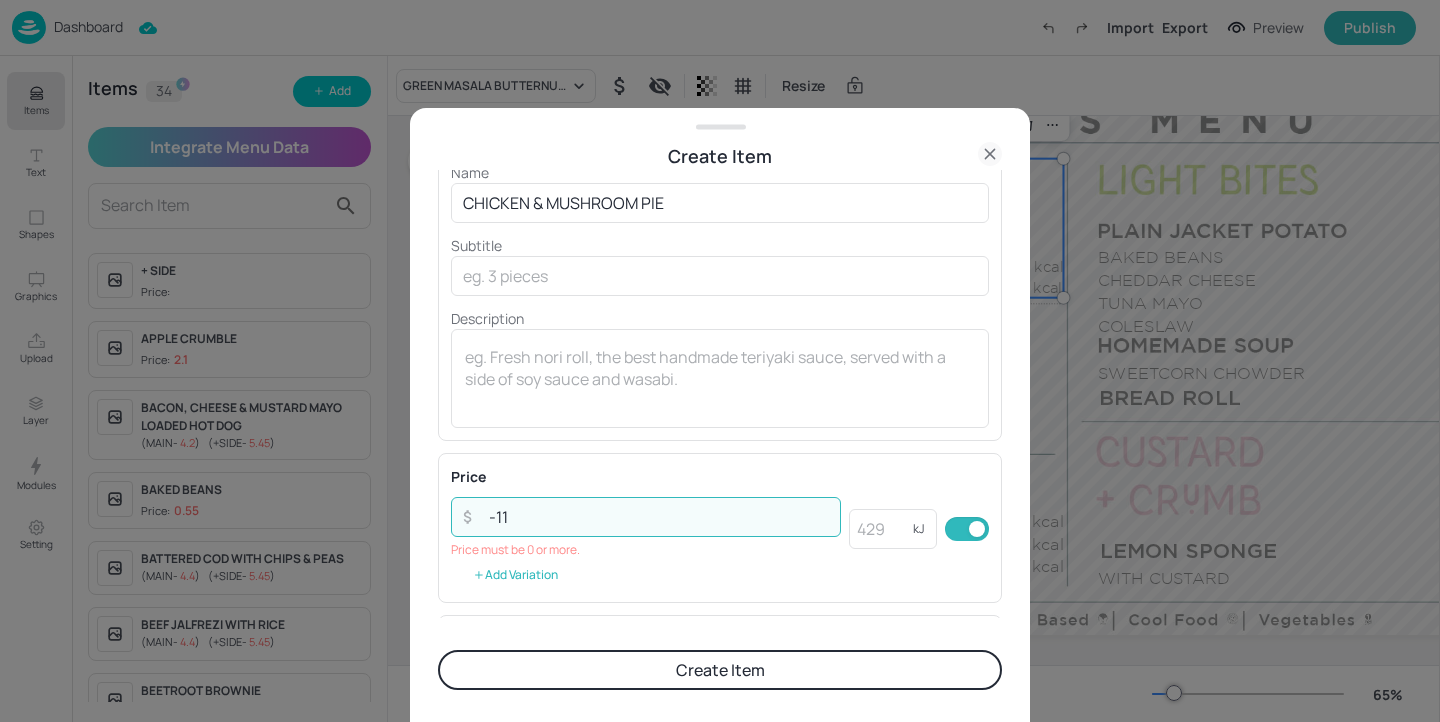 type on "-11" 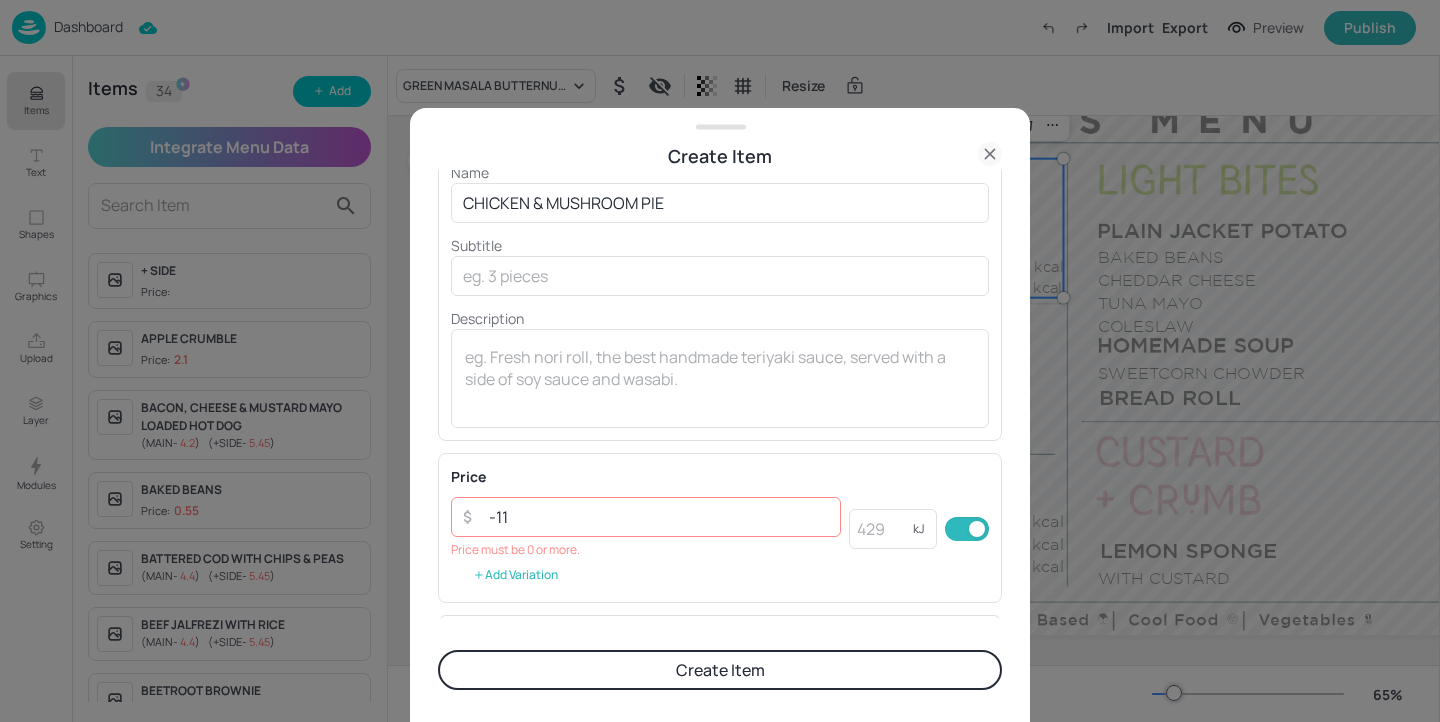 click on "Add Variation" at bounding box center [515, 575] 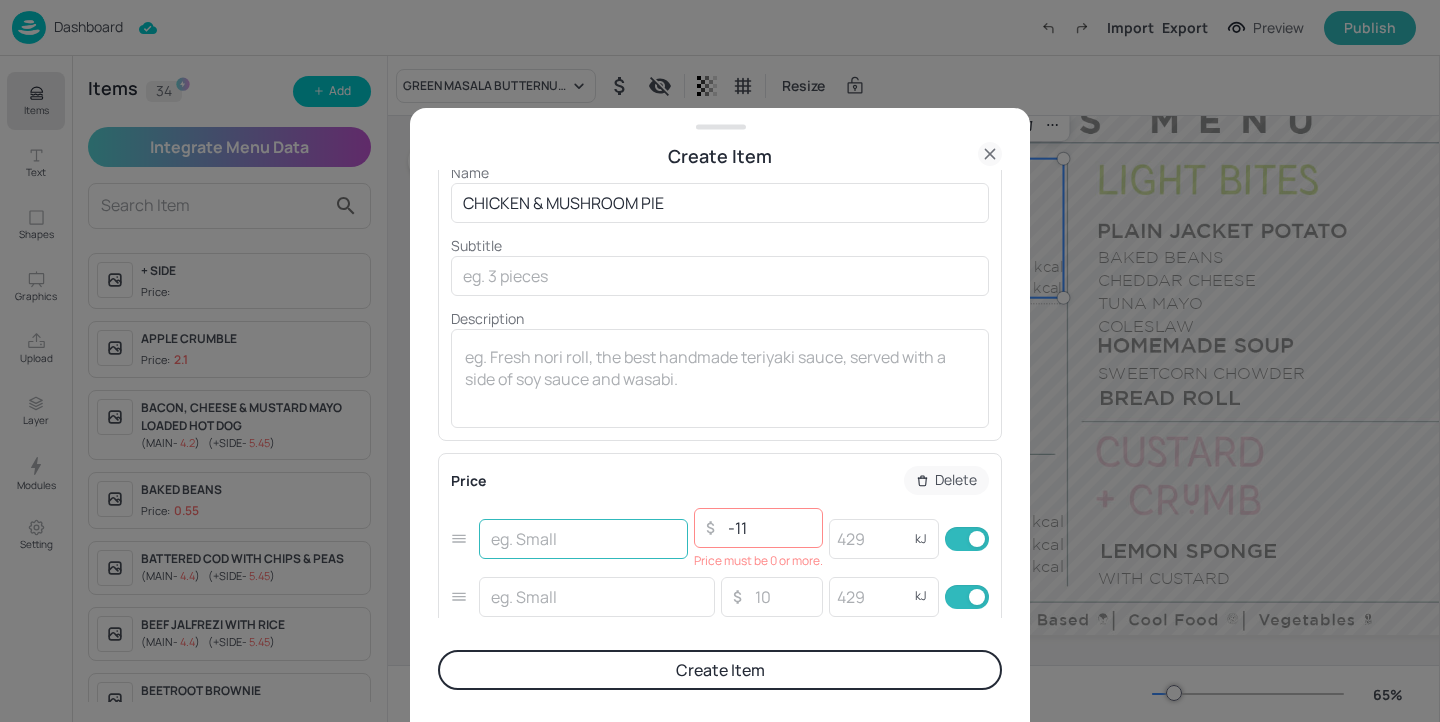 click at bounding box center (583, 539) 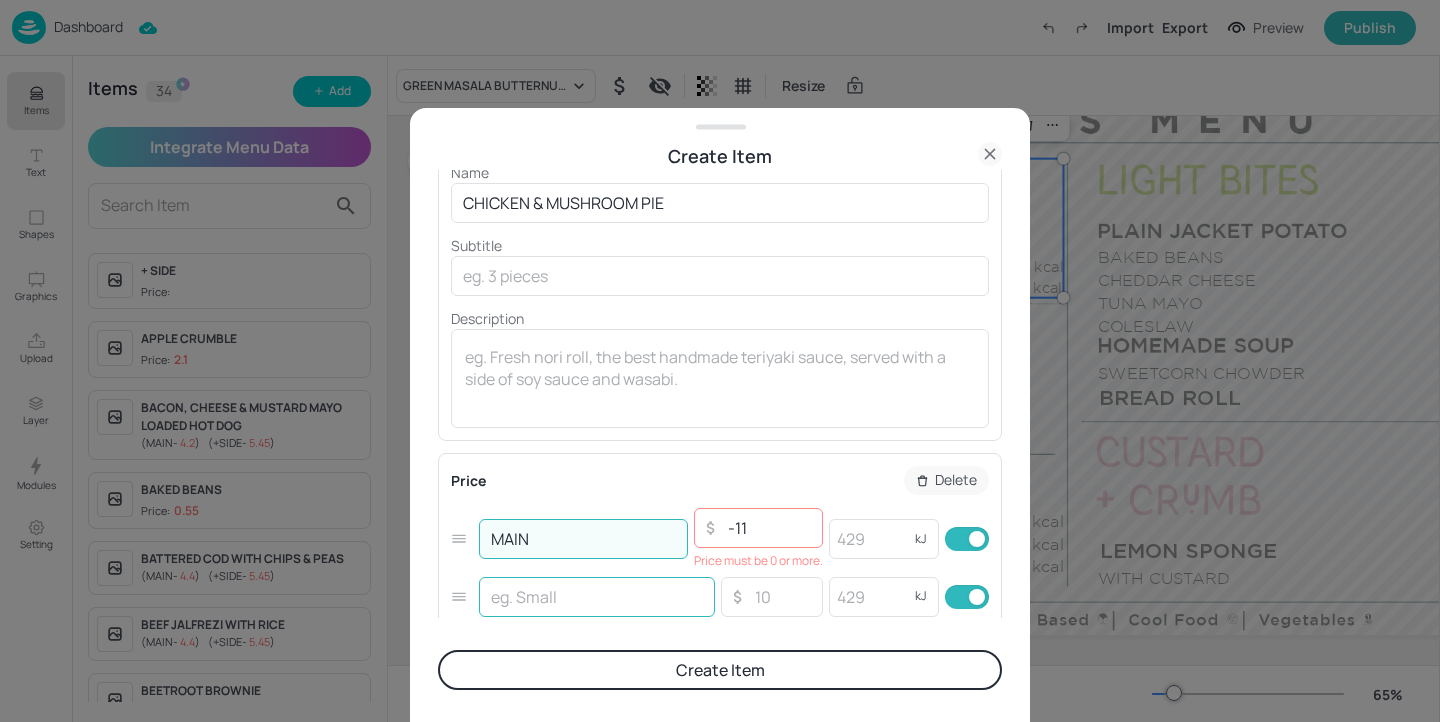 type on "MAIN" 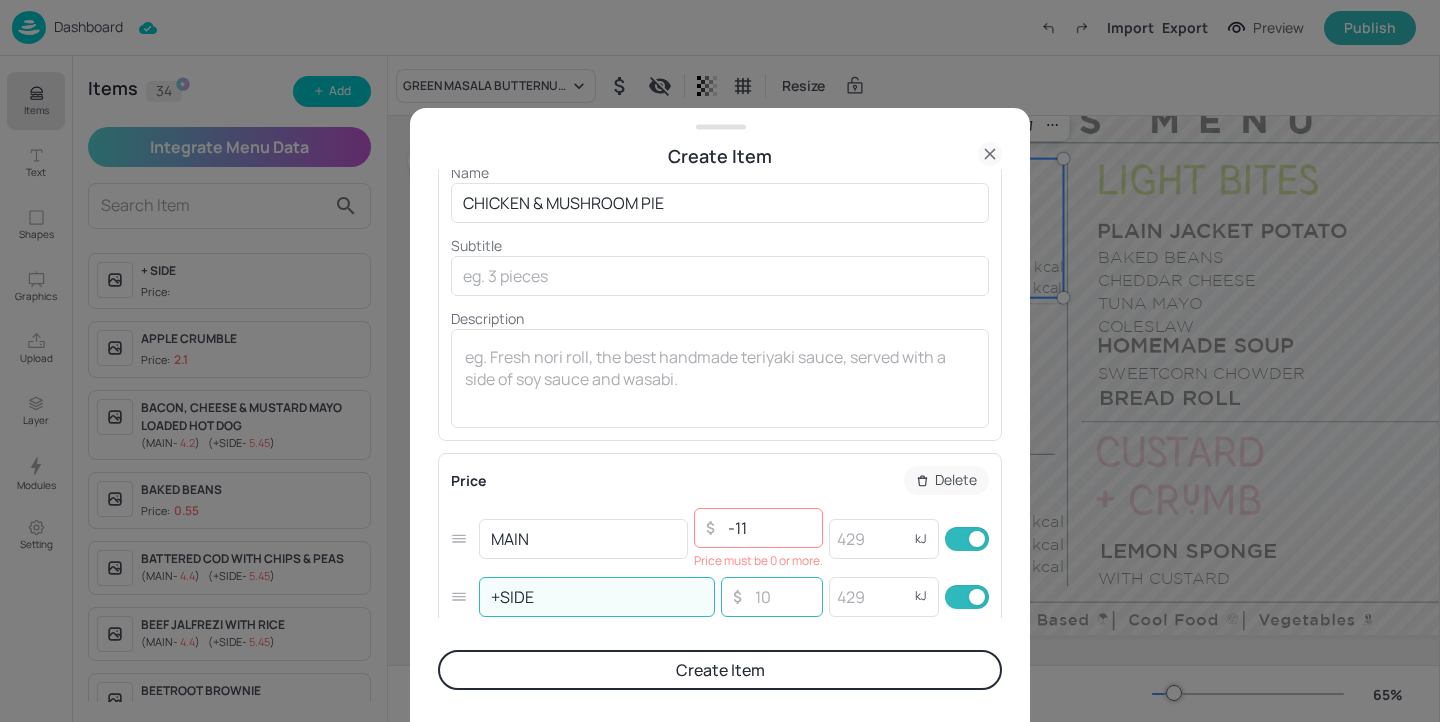 type on "+SIDE" 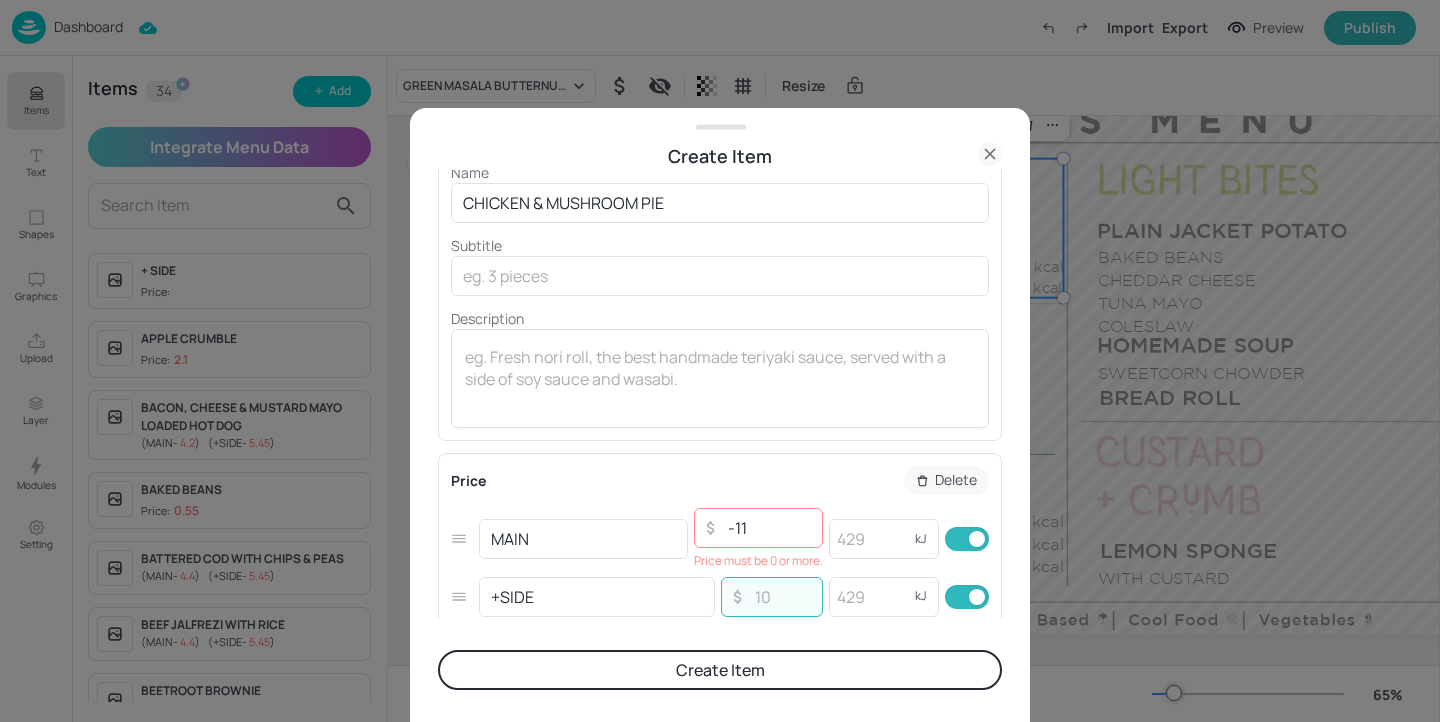 click at bounding box center [782, 597] 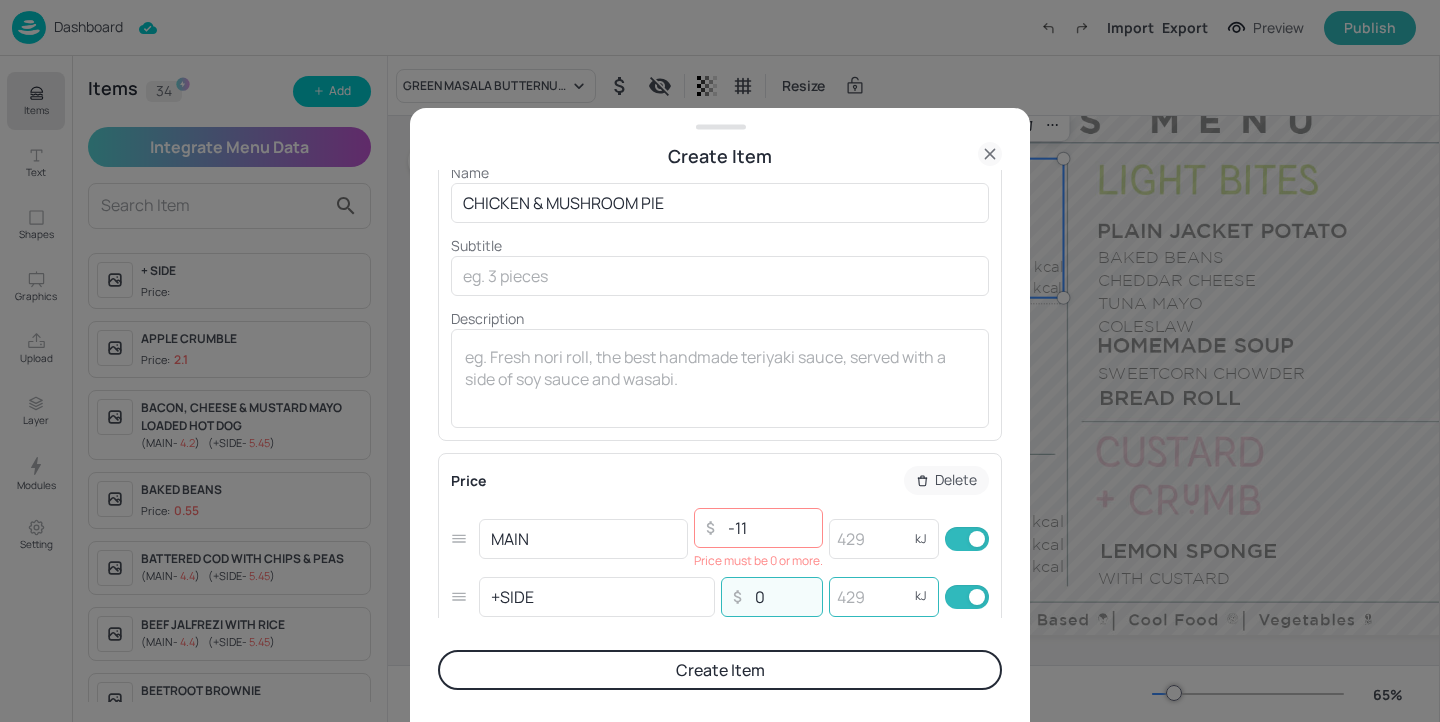type on "0" 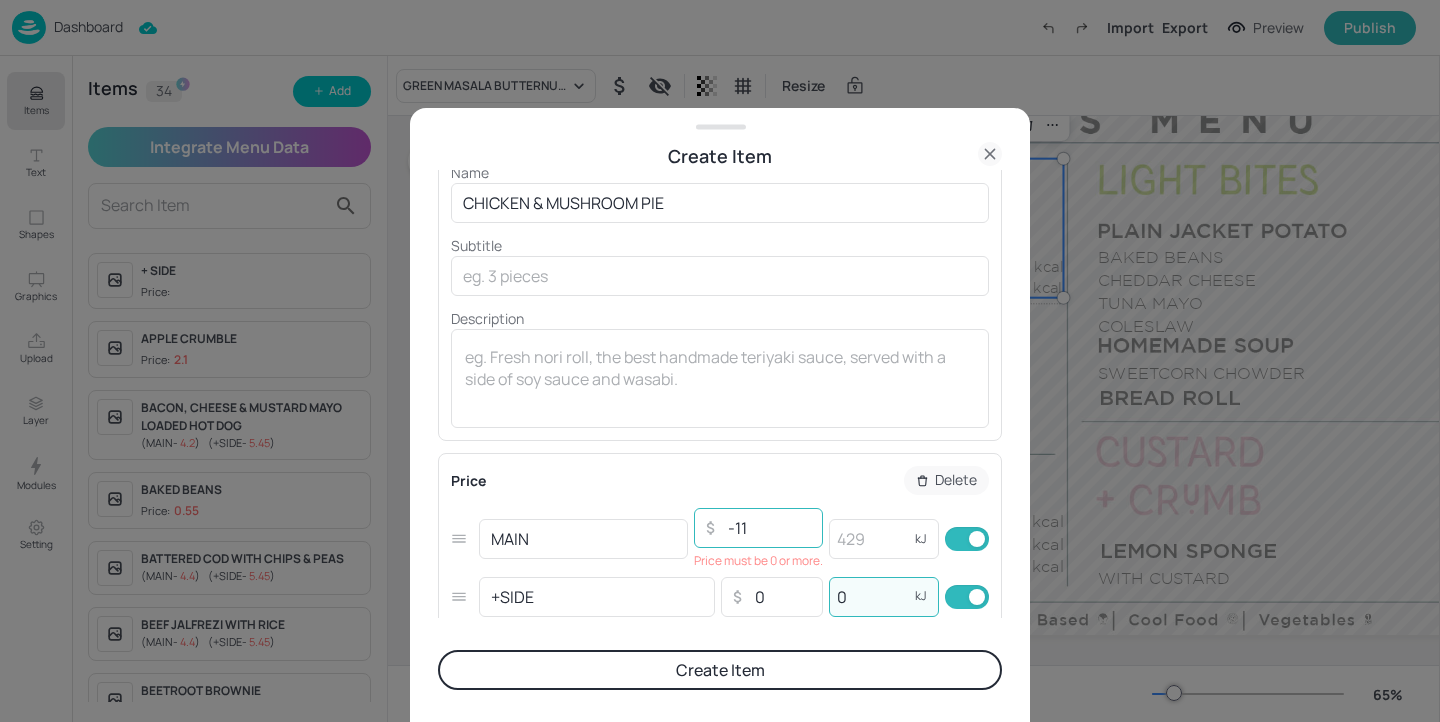 type on "0" 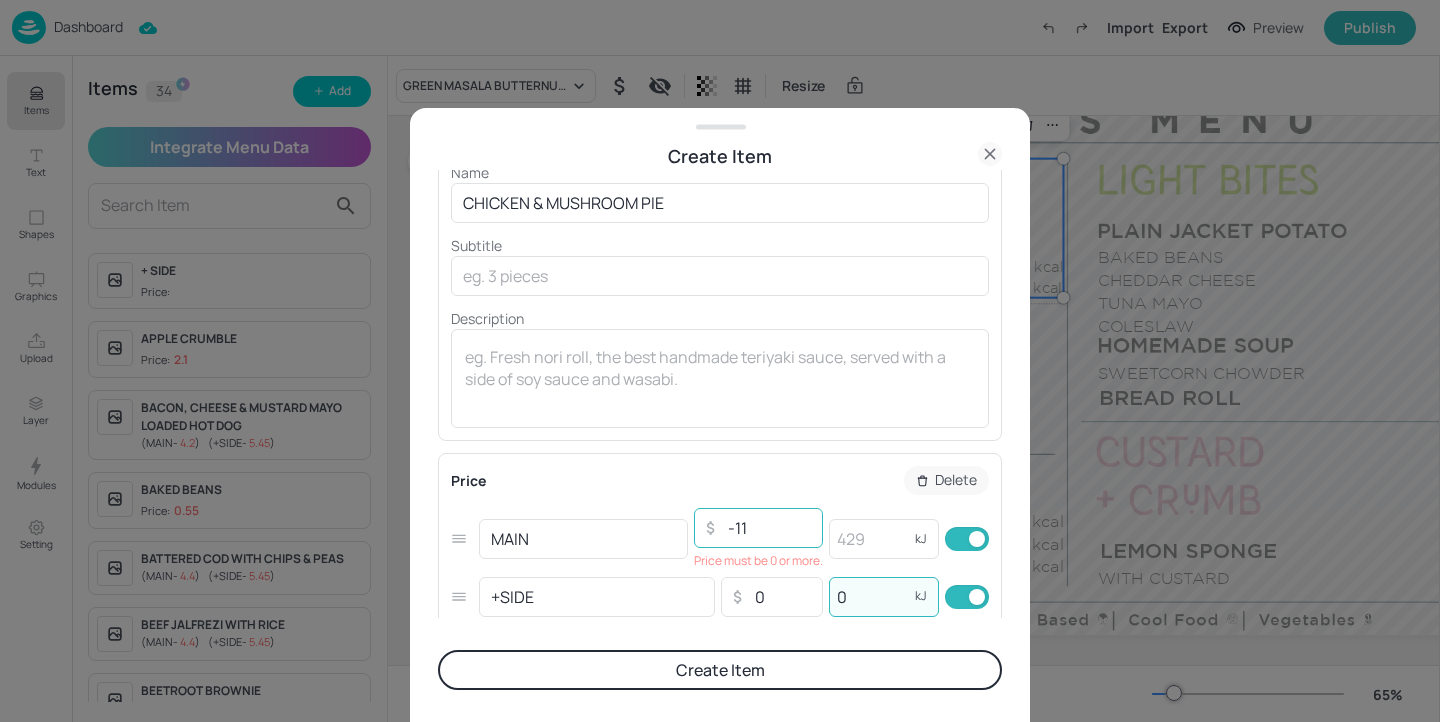 drag, startPoint x: 756, startPoint y: 525, endPoint x: 636, endPoint y: 525, distance: 120 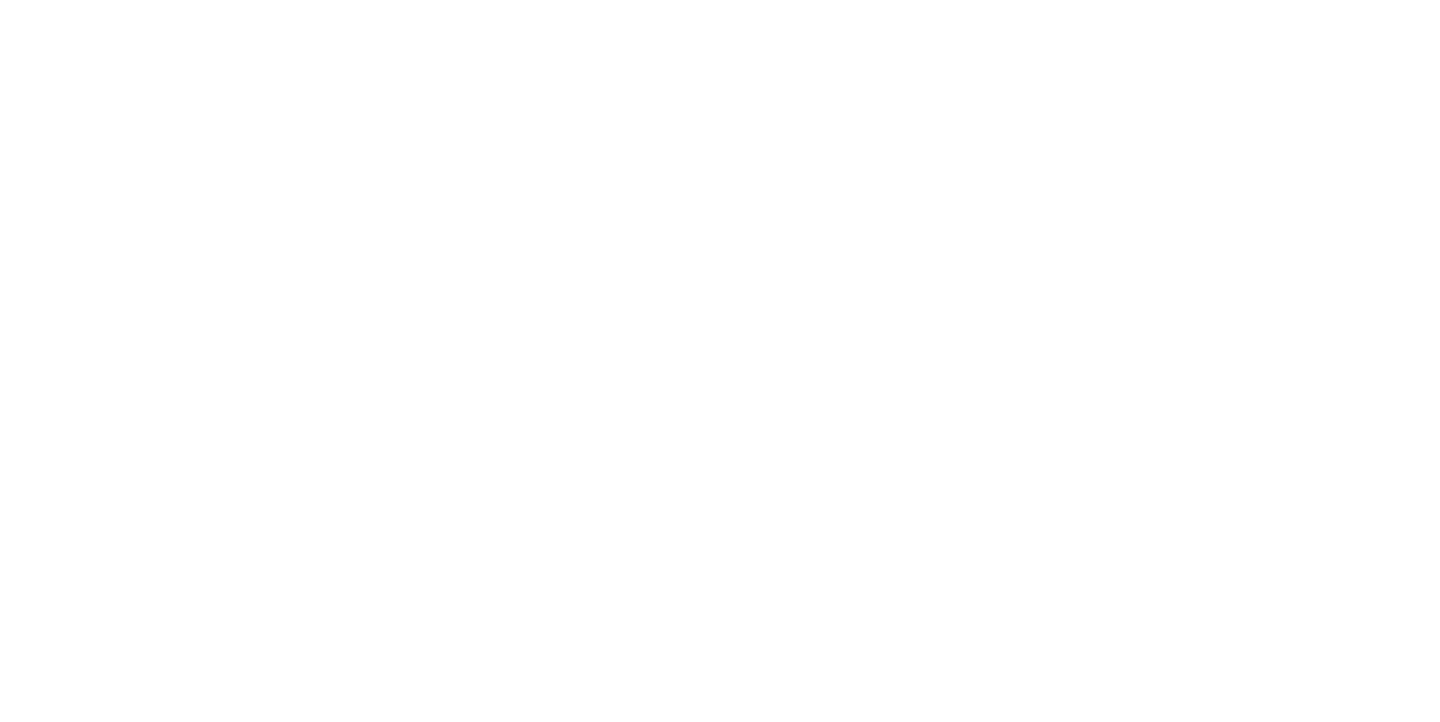 scroll, scrollTop: 0, scrollLeft: 0, axis: both 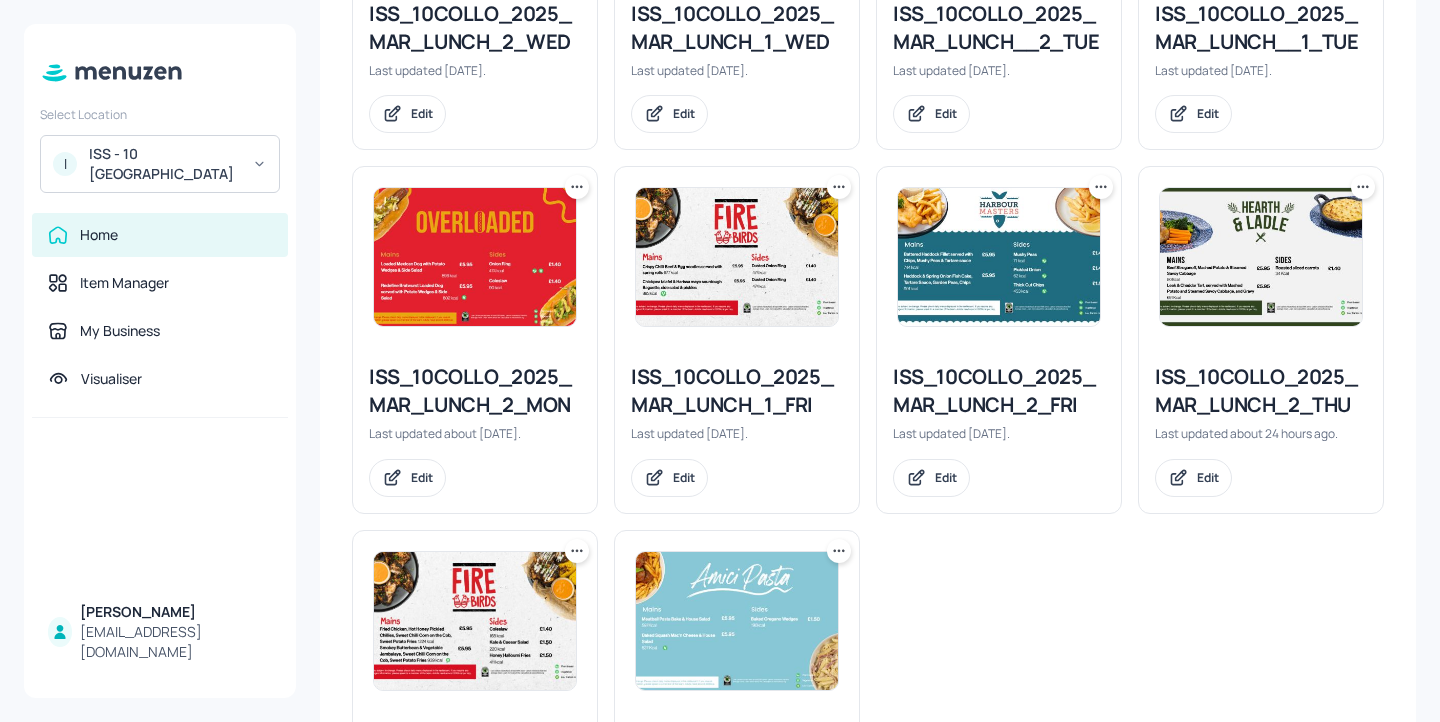click on "ISS_10COLLO_2025_MAR_LUNCH_1_FRI" at bounding box center (737, 391) 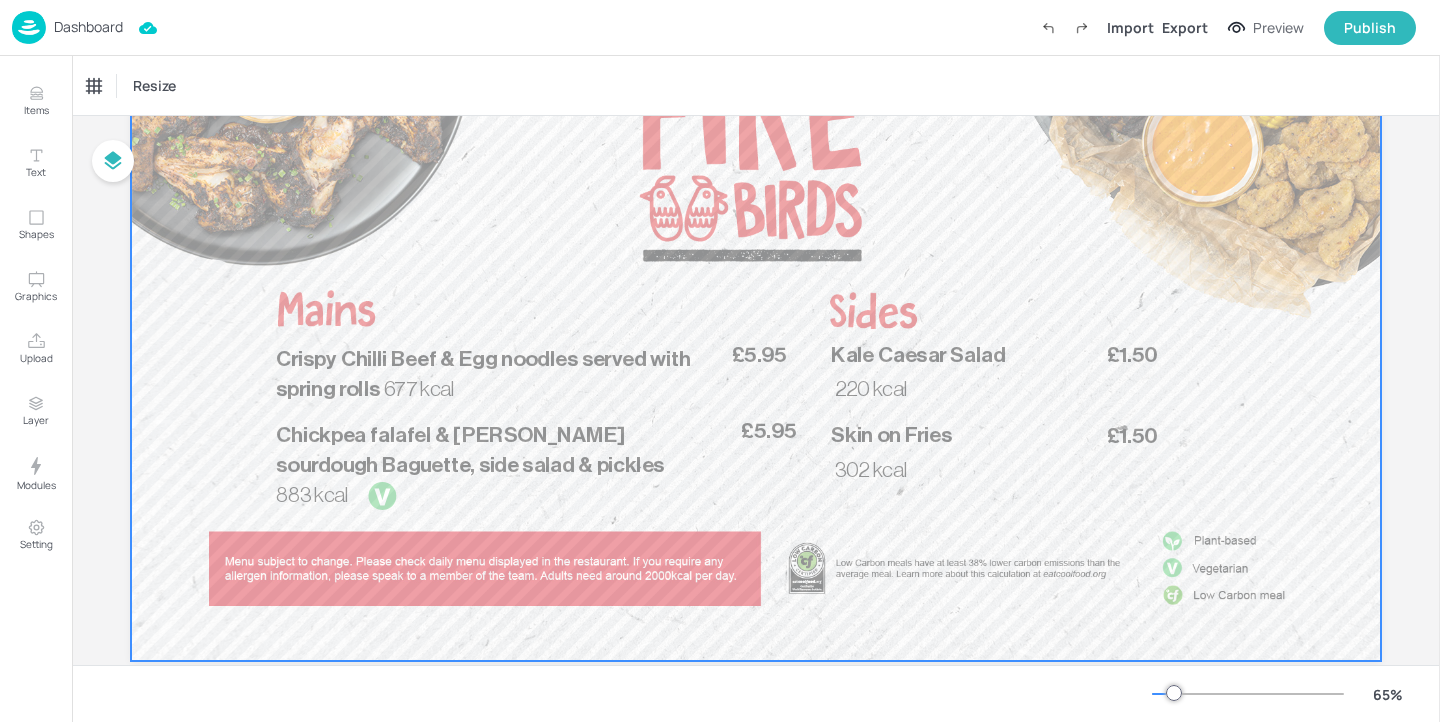 scroll, scrollTop: 252, scrollLeft: 0, axis: vertical 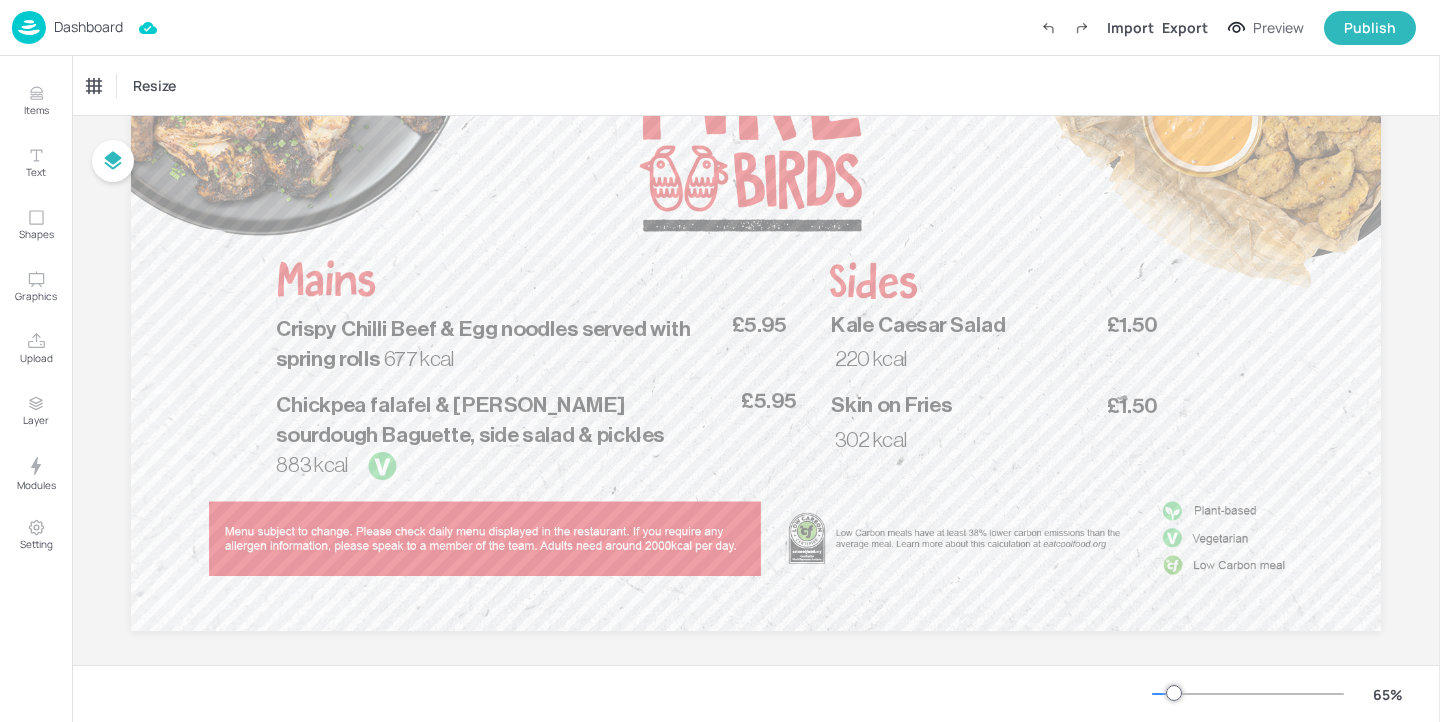 click on "Crispy Chilli Beef & Egg noodles served with spring rolls" at bounding box center [496, 345] 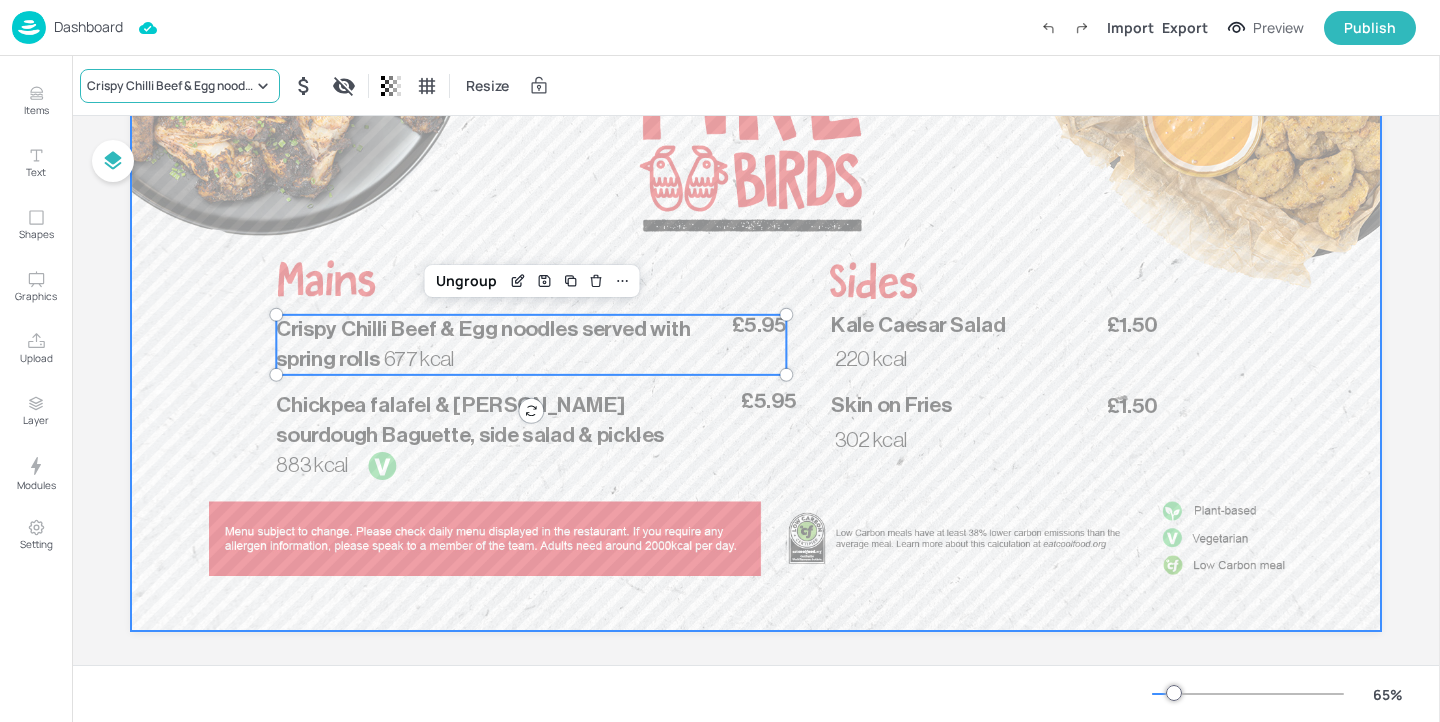 click on "Crispy Chilli Beef & Egg noodles served with spring rolls" at bounding box center [180, 86] 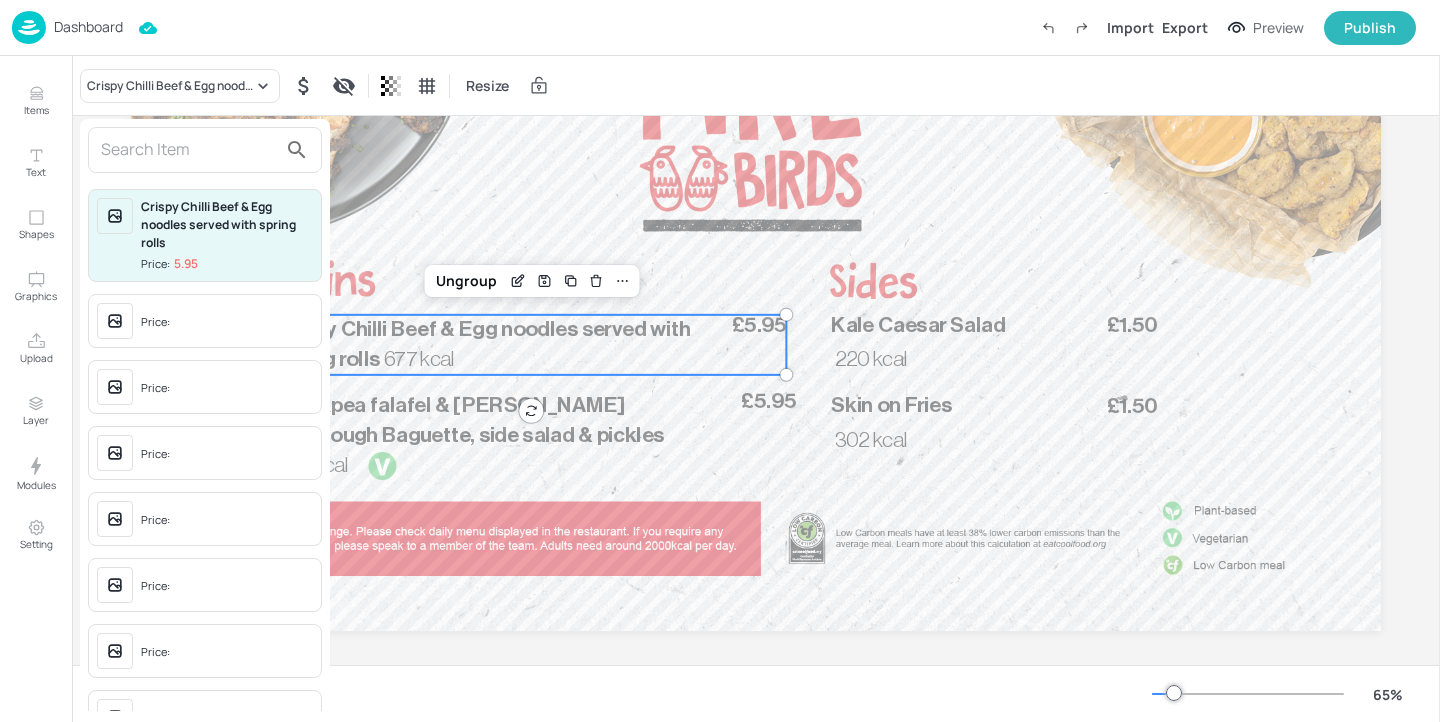 click at bounding box center (189, 150) 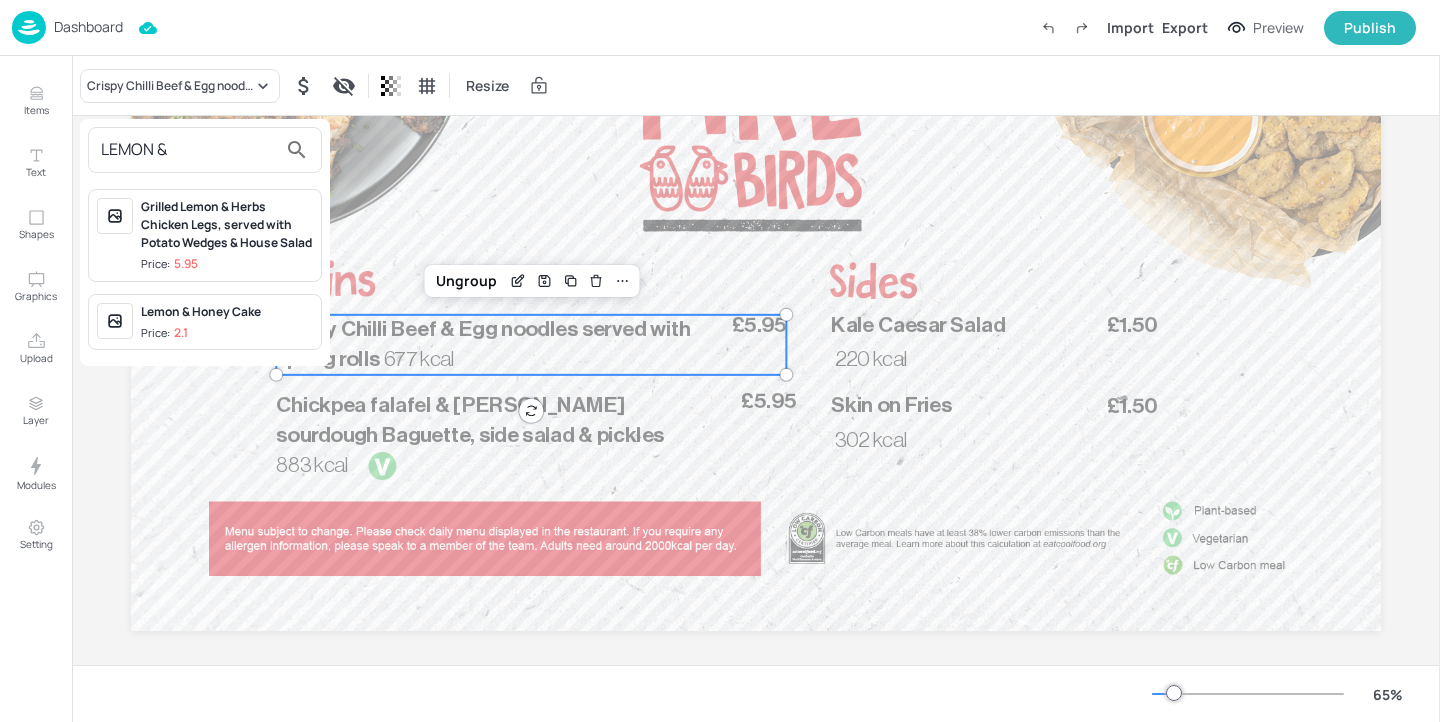type on "LEMON &" 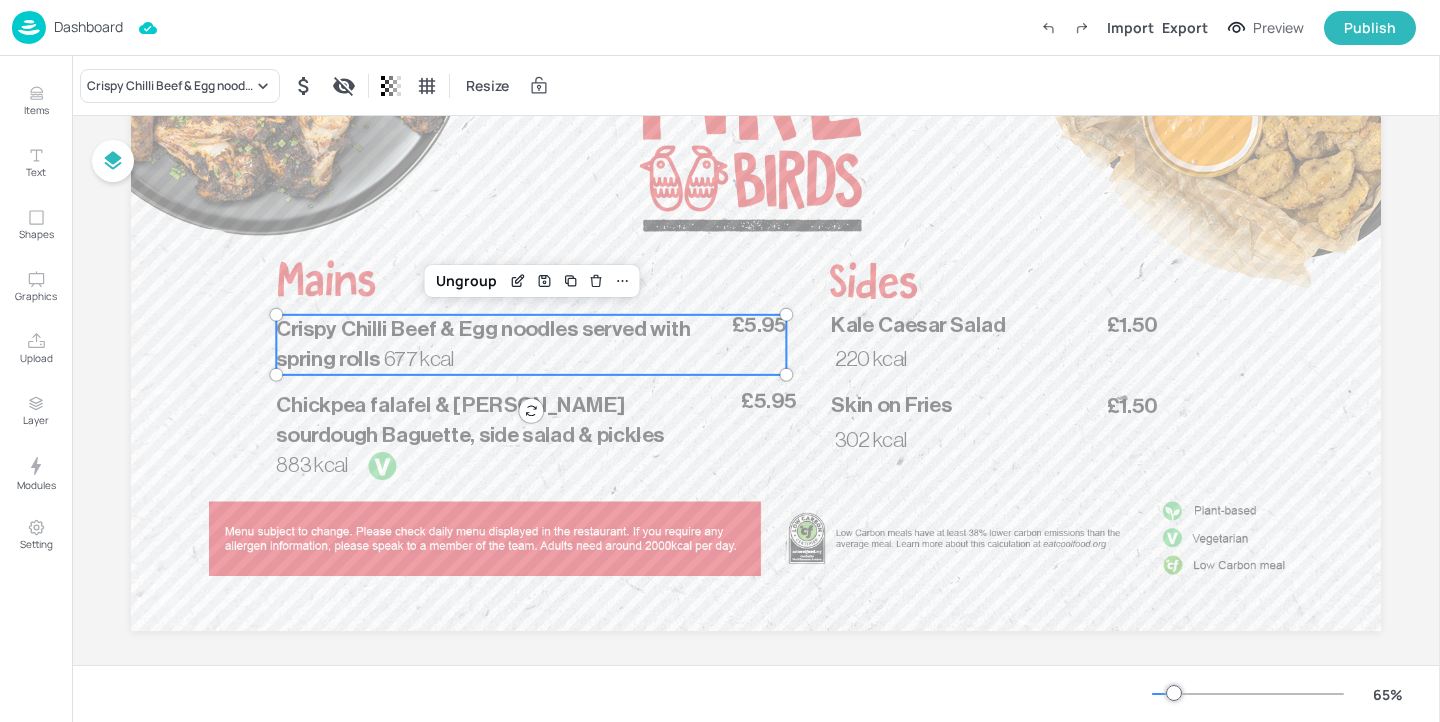 click on "LEMON & Grilled Lemon & Herbs Chicken Legs, served with Potato Wedges & House Salad  Price: 5.95 Lemon & Honey Cake Price: 2.1" at bounding box center [720, 365] 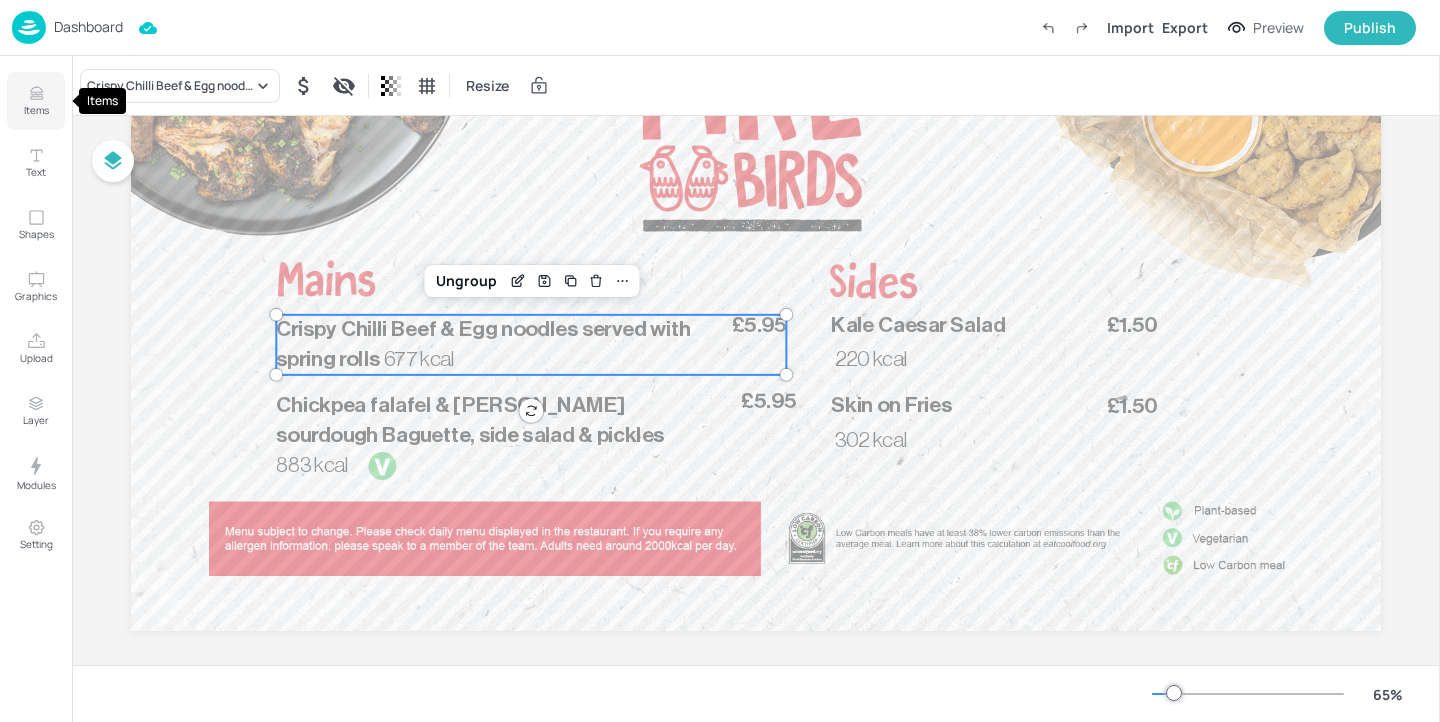 click on "Items" at bounding box center (36, 110) 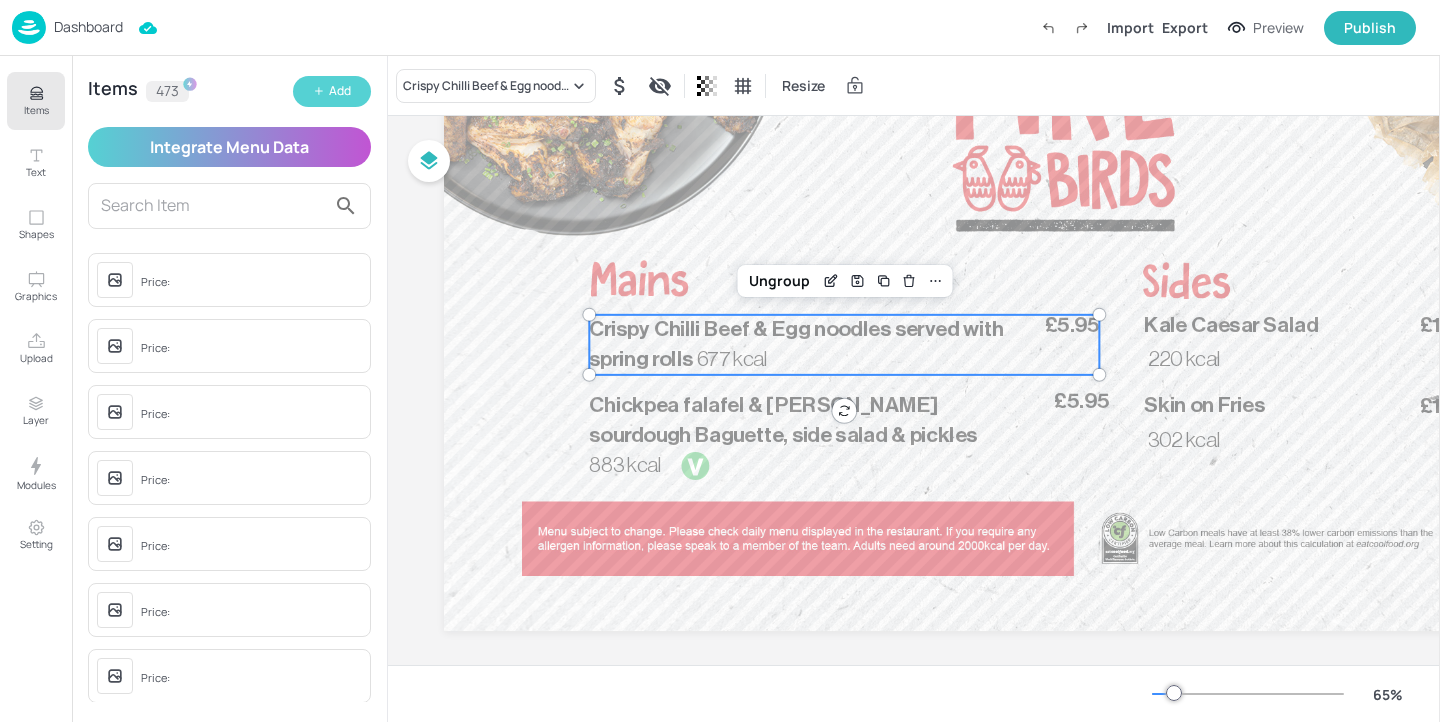 click on "Add" at bounding box center [340, 91] 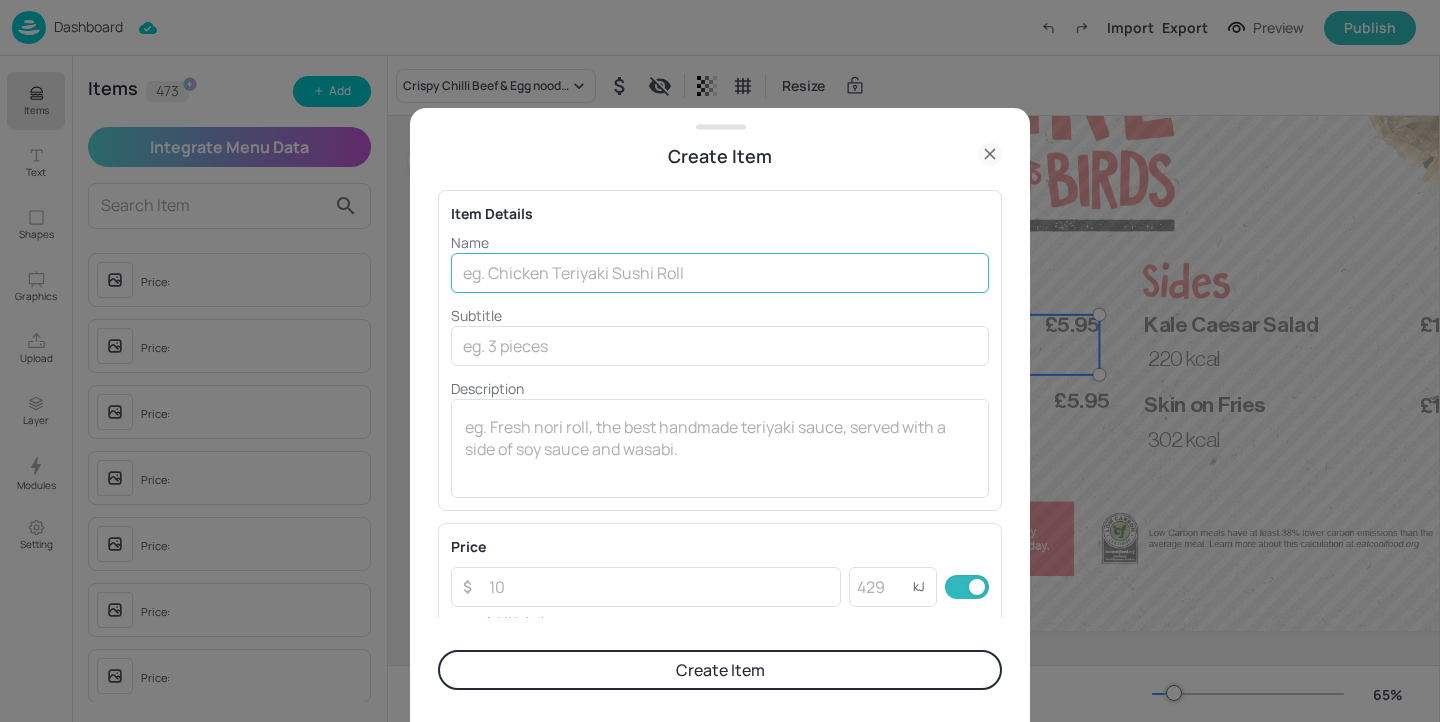 click at bounding box center [720, 273] 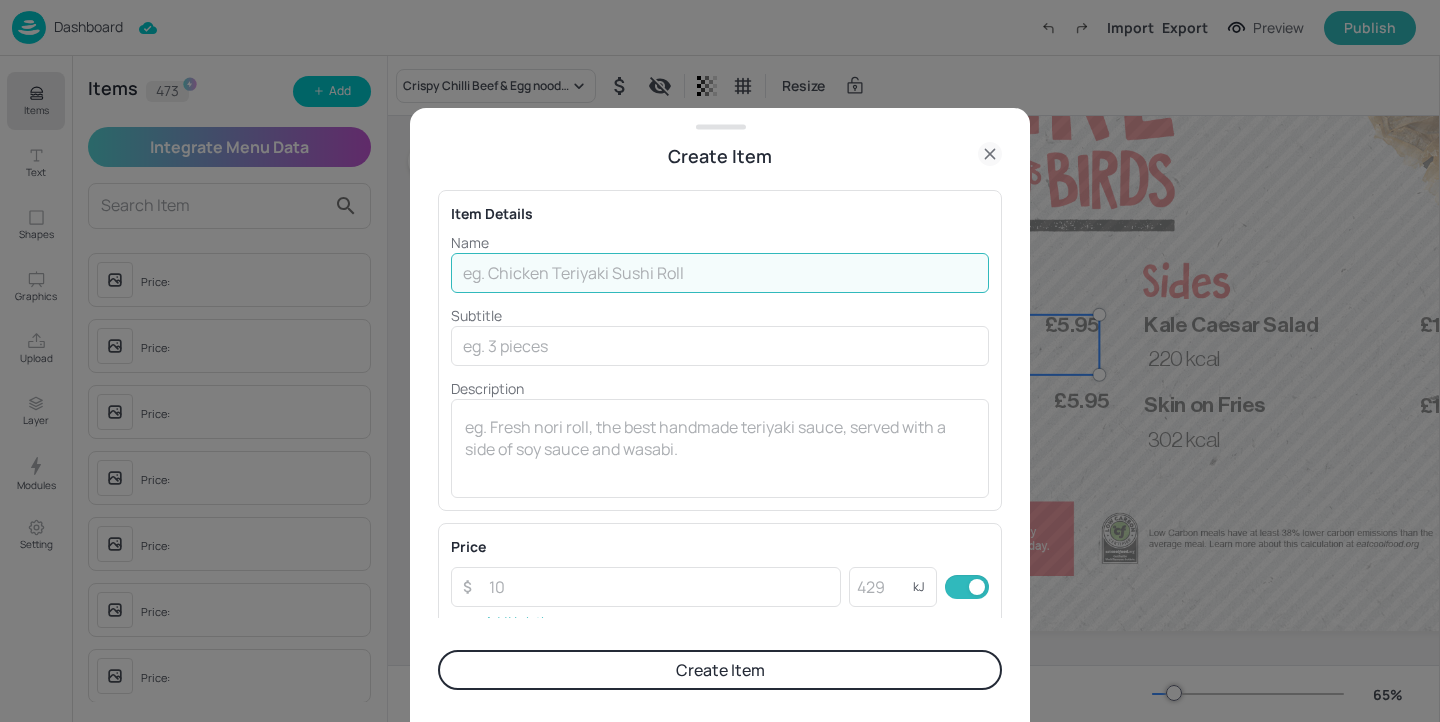 paste on "Lemon & Herbs Chicken Joint served with skin on fries and Side Salad" 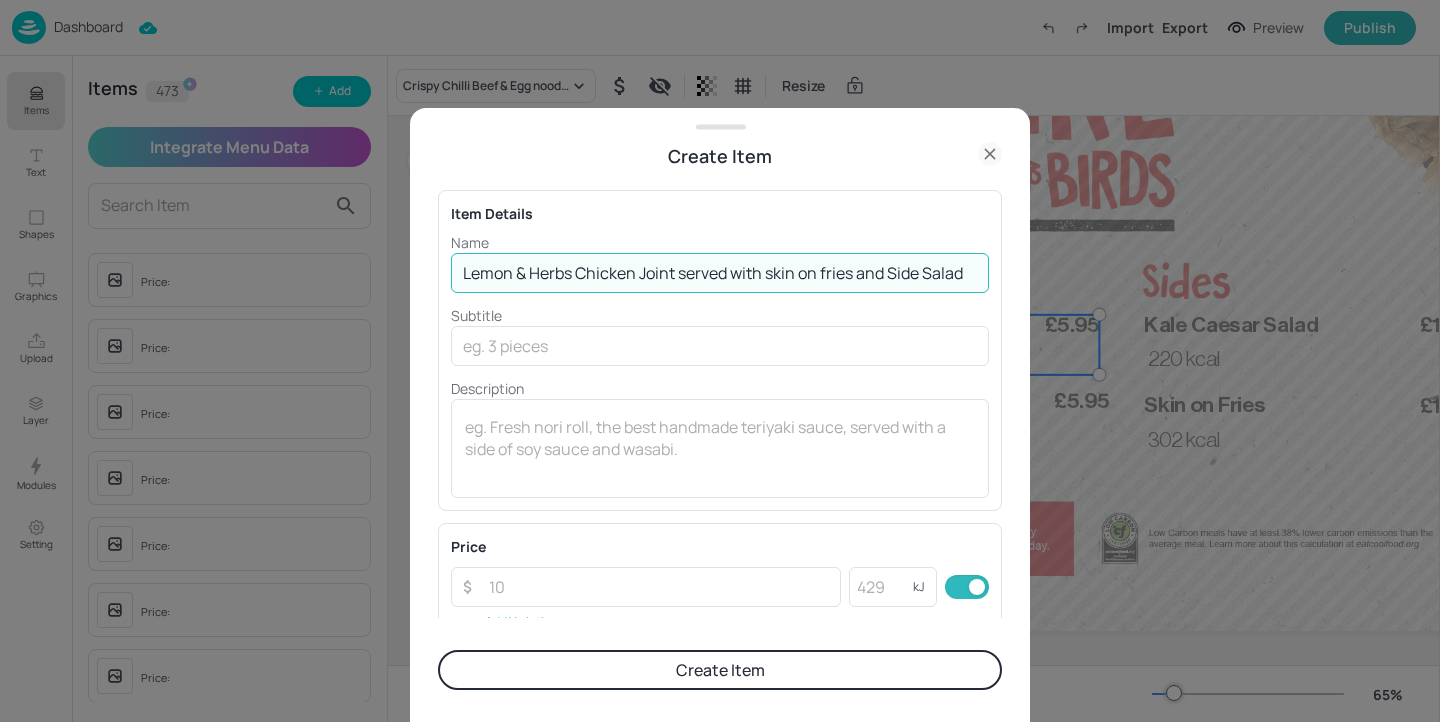 click on "Lemon & Herbs Chicken Joint served with skin on fries and Side Salad" at bounding box center [720, 273] 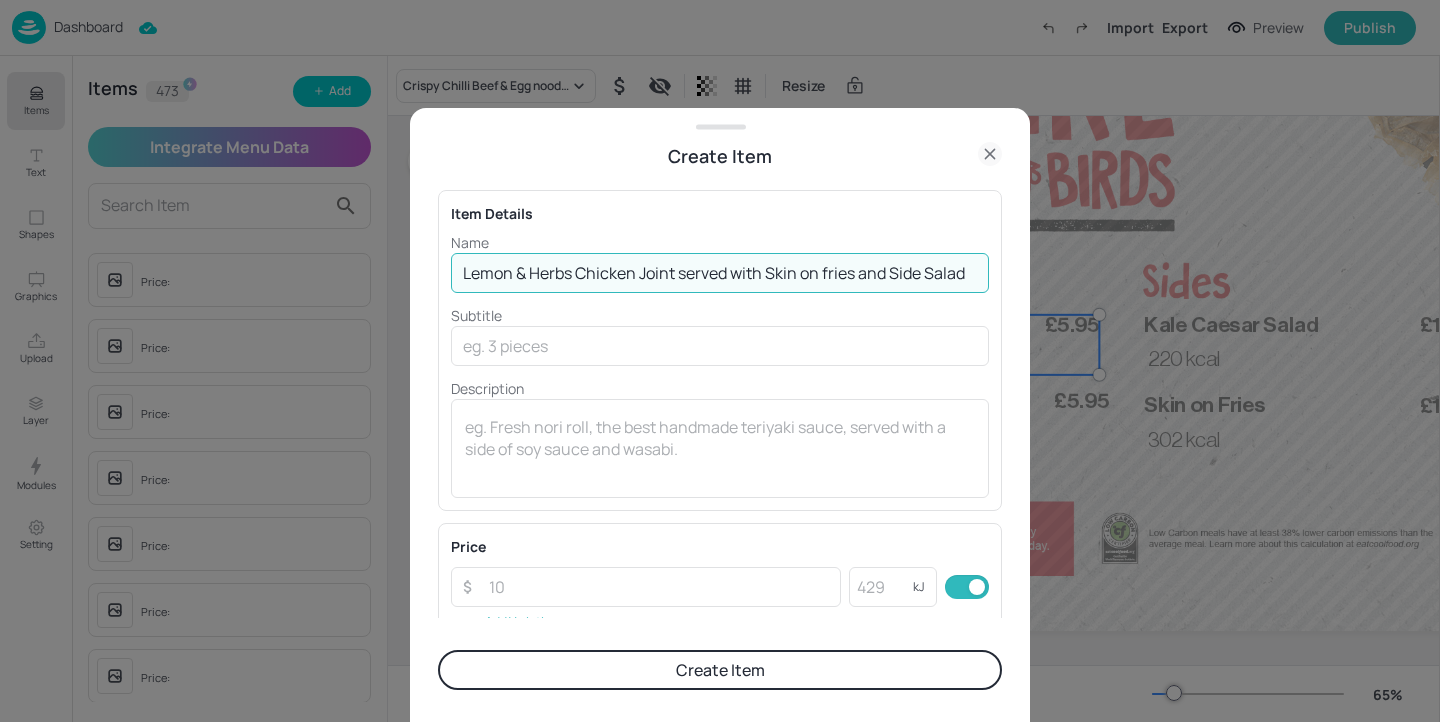 click on "Lemon & Herbs Chicken Joint served with Skin on fries and Side Salad" at bounding box center [720, 273] 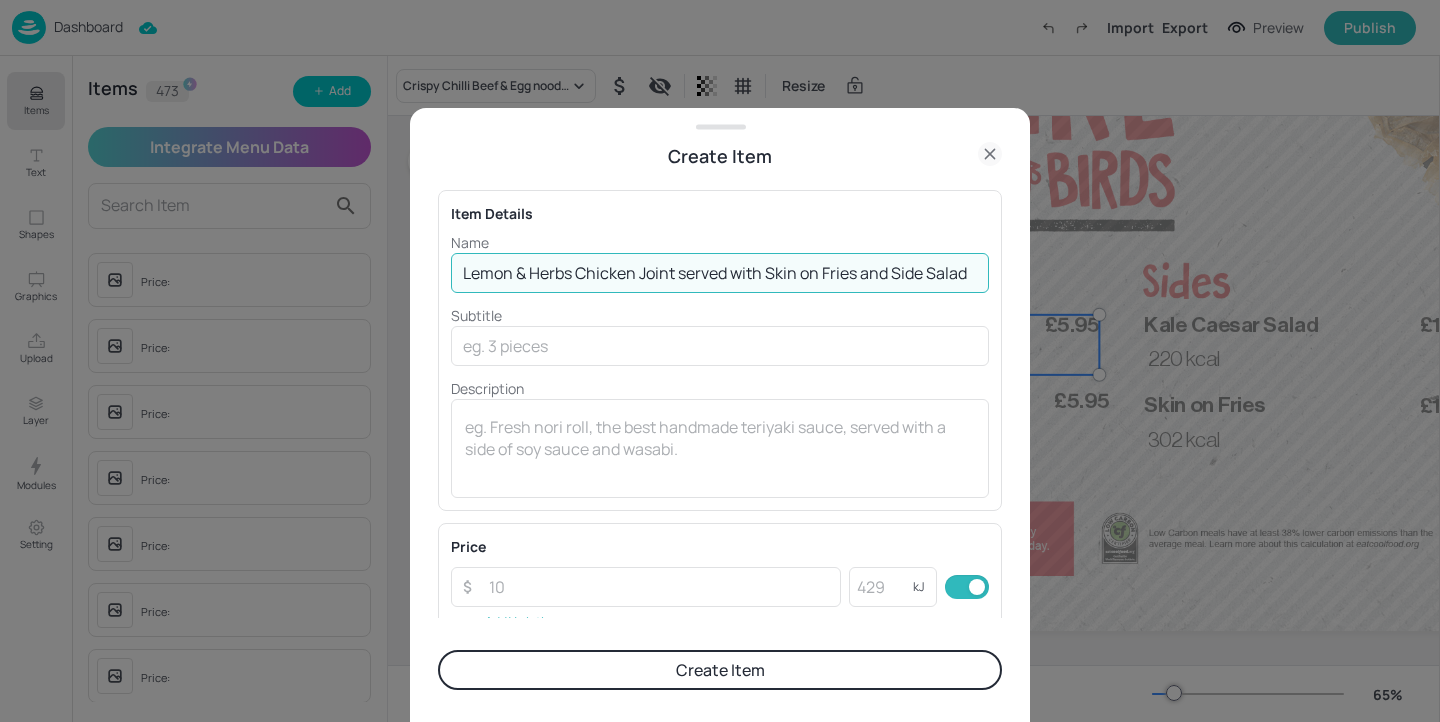 drag, startPoint x: 892, startPoint y: 275, endPoint x: 865, endPoint y: 273, distance: 27.073973 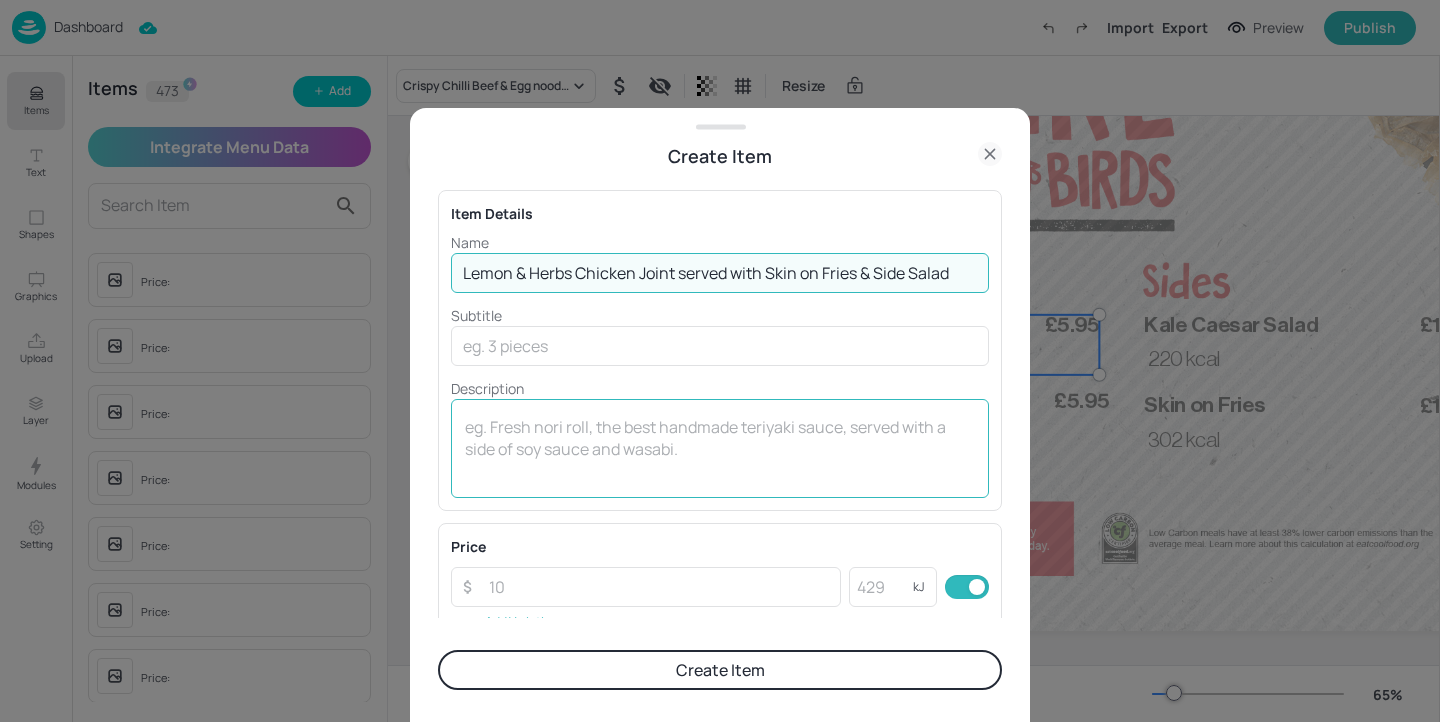 type on "Lemon & Herbs Chicken Joint served with Skin on Fries & Side Salad" 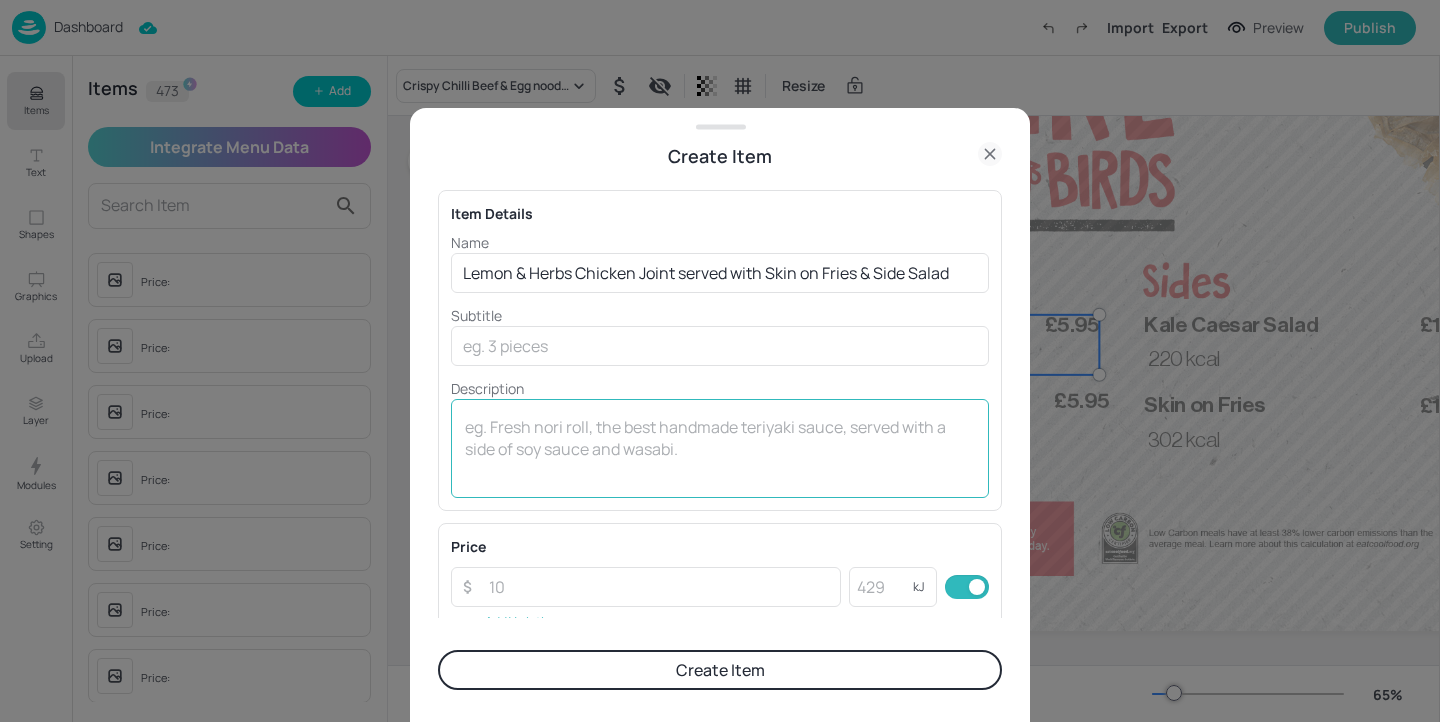 click on "x ​" at bounding box center (720, 448) 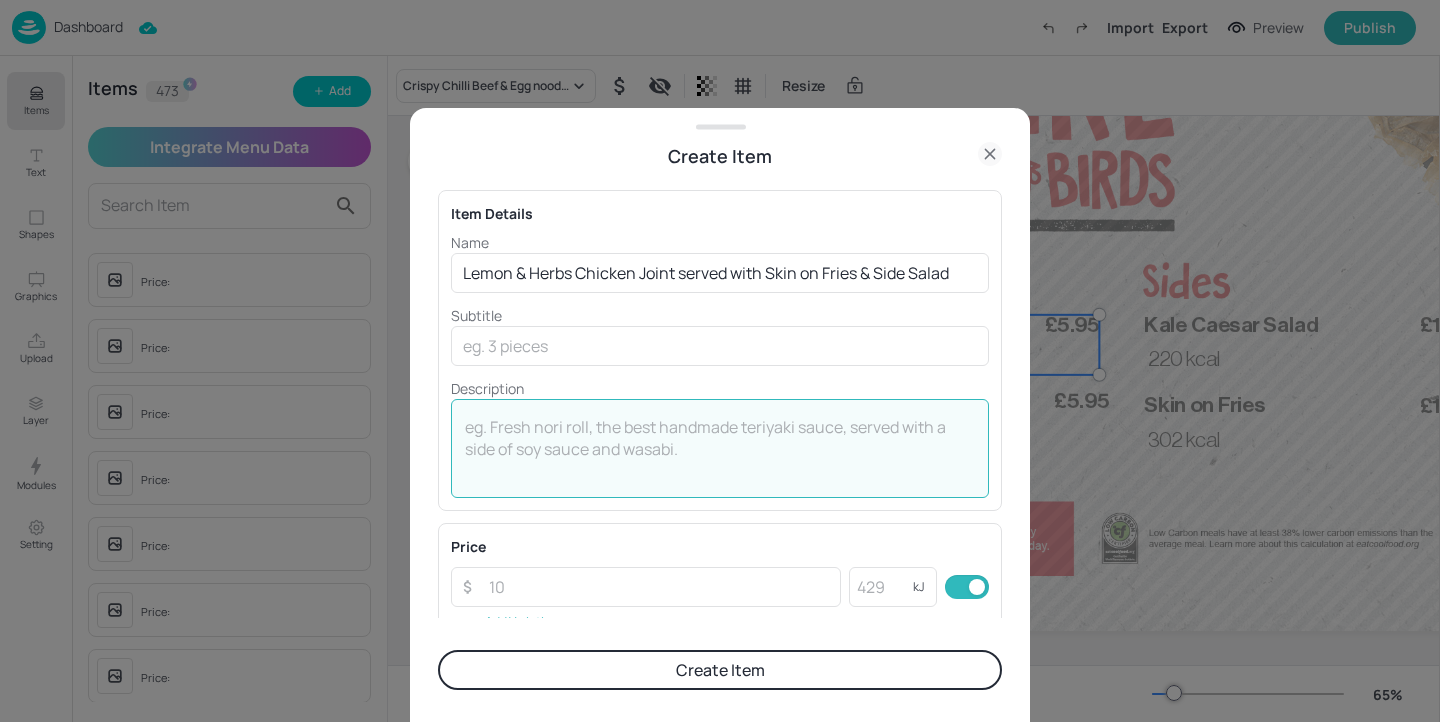 click at bounding box center [720, 449] 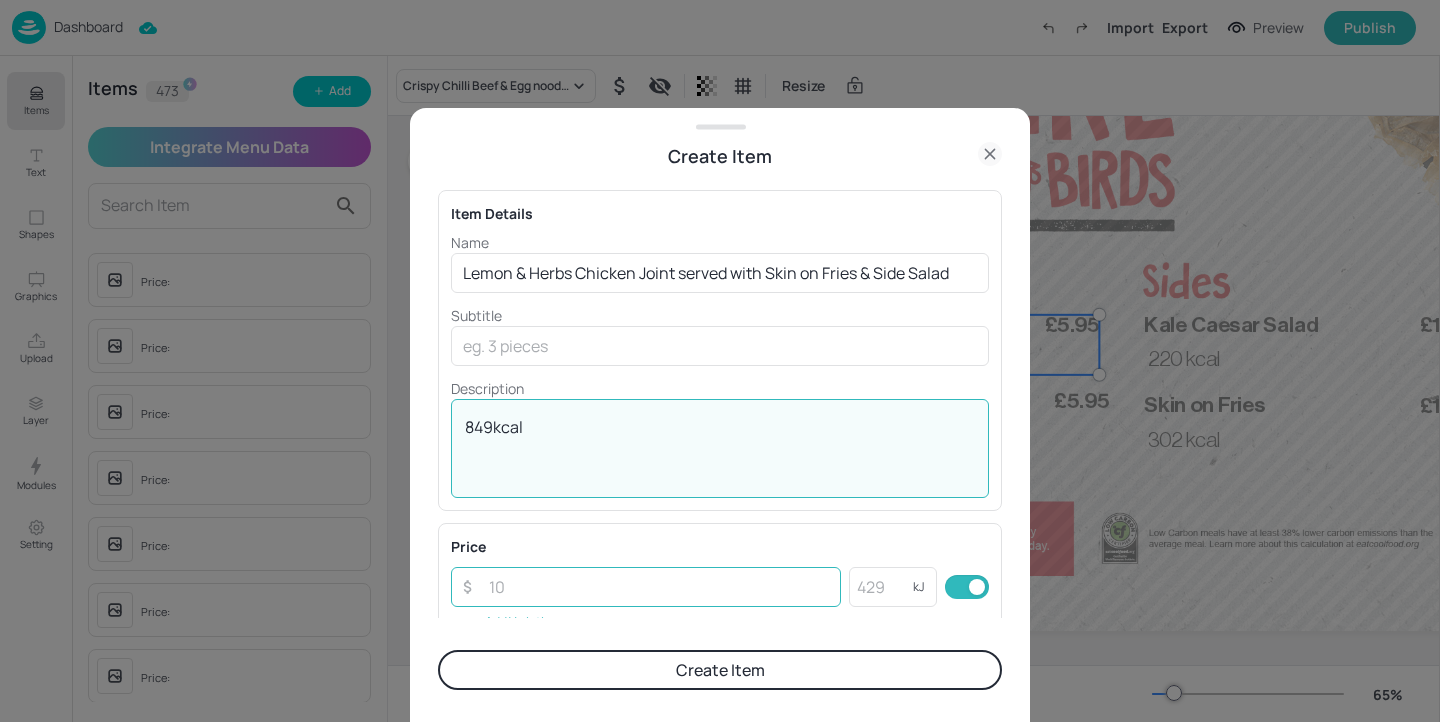 type on "849kcal" 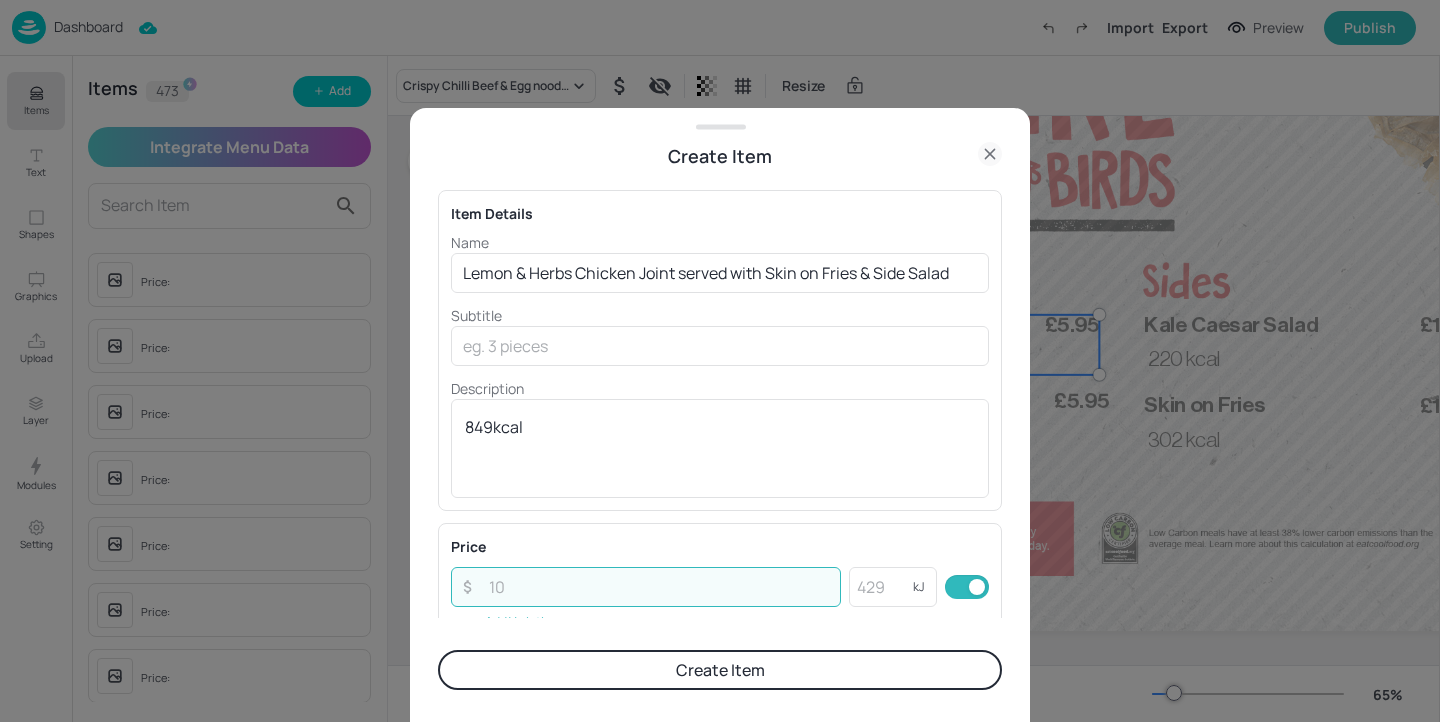 click at bounding box center (659, 587) 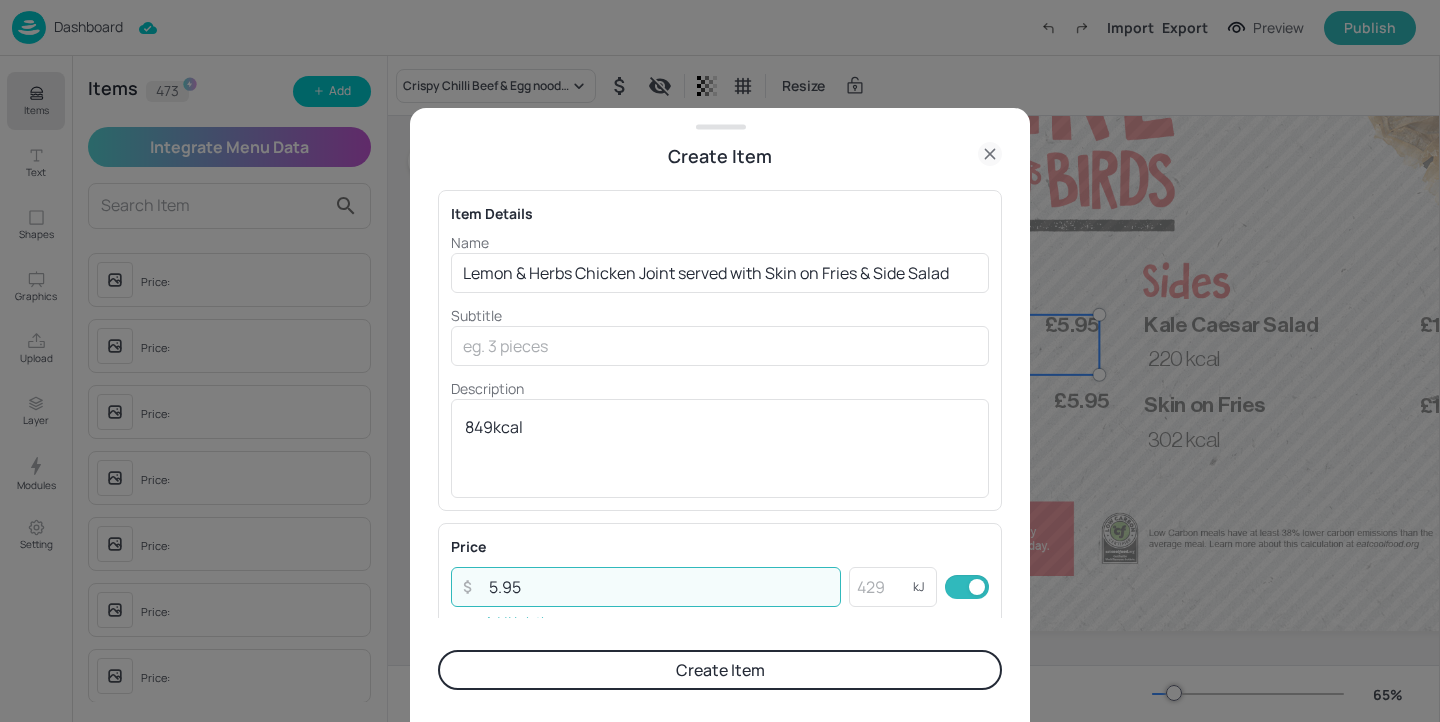 type on "5.95" 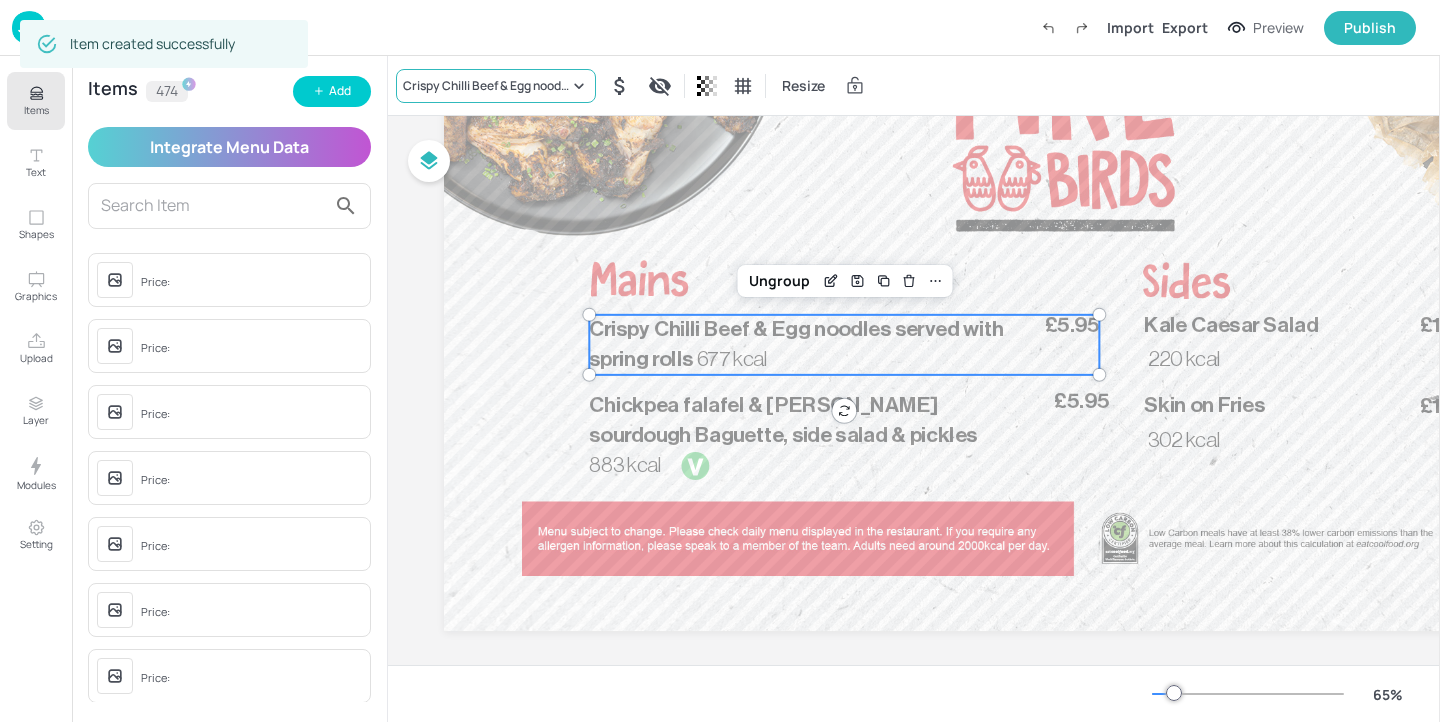 click on "Crispy Chilli Beef & Egg noodles served with spring rolls" at bounding box center (486, 86) 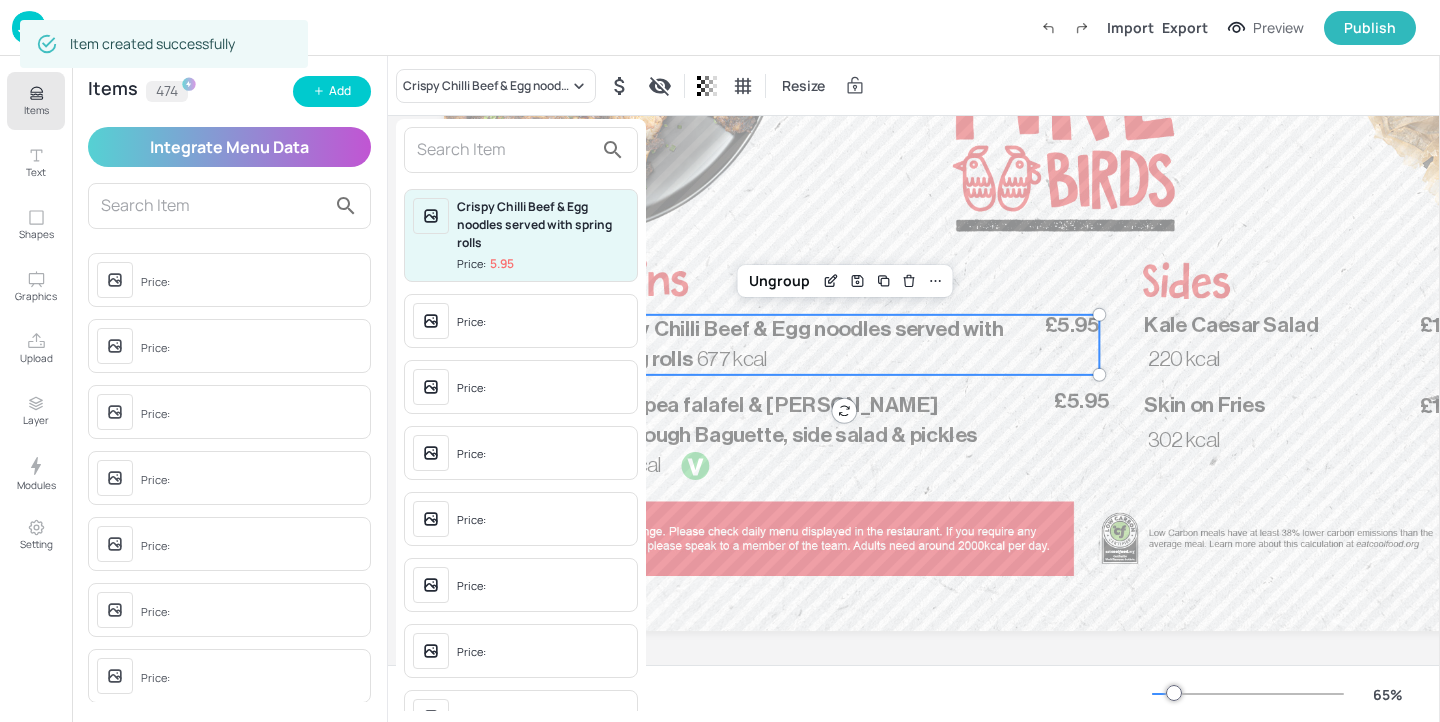 click at bounding box center [505, 150] 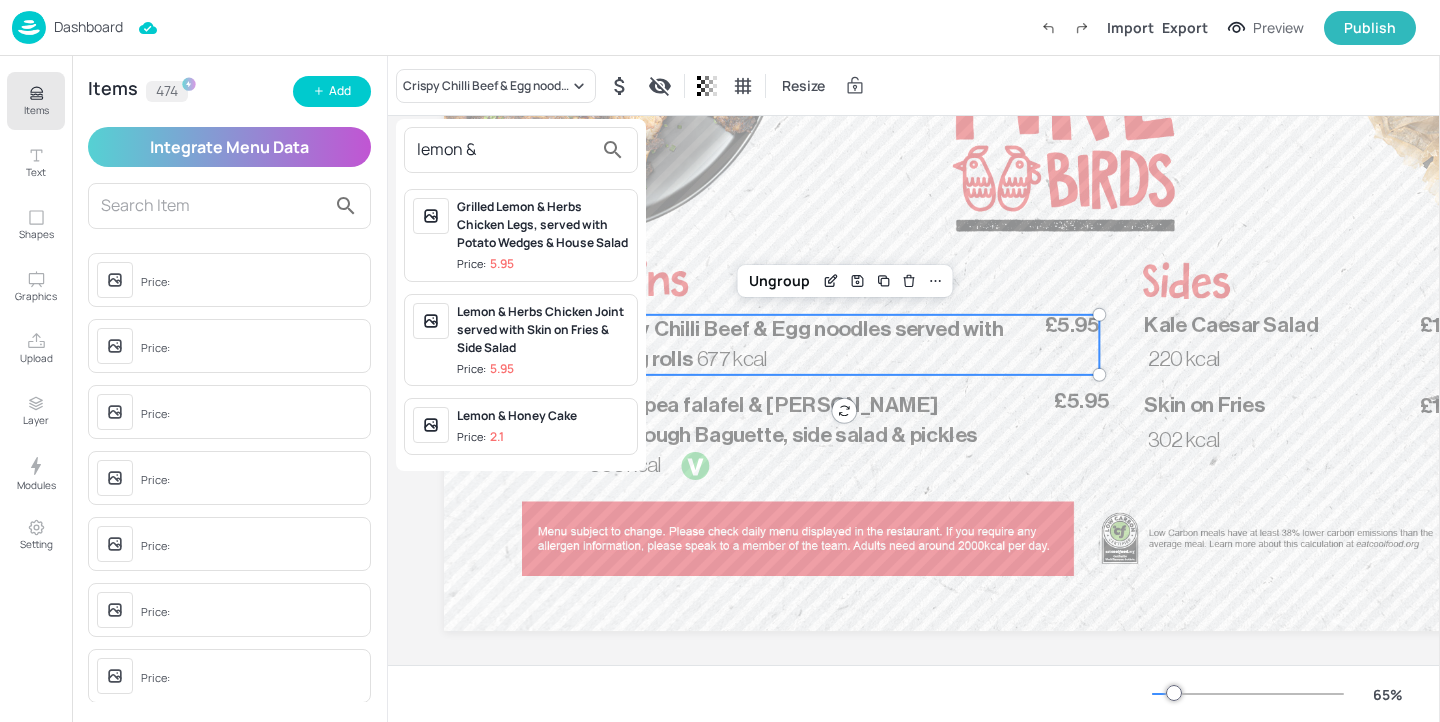 type on "lemon &" 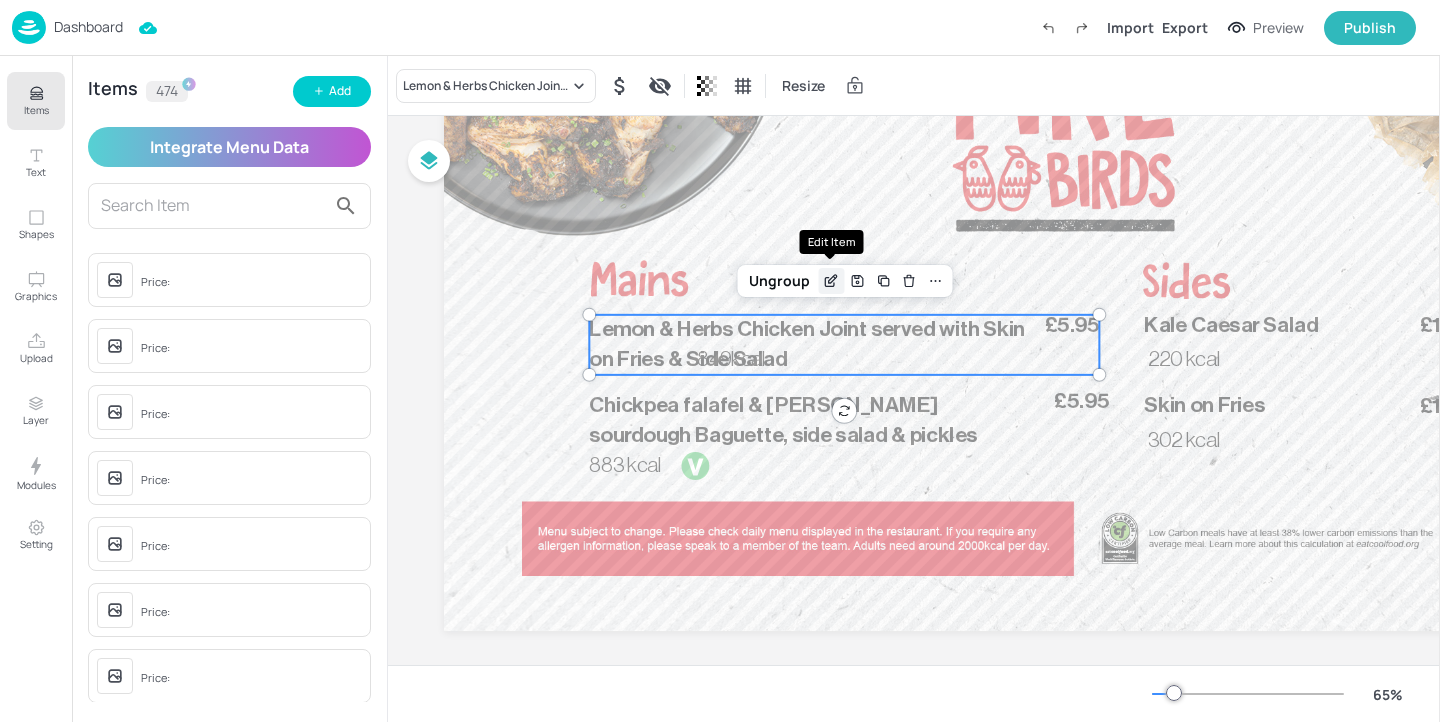click 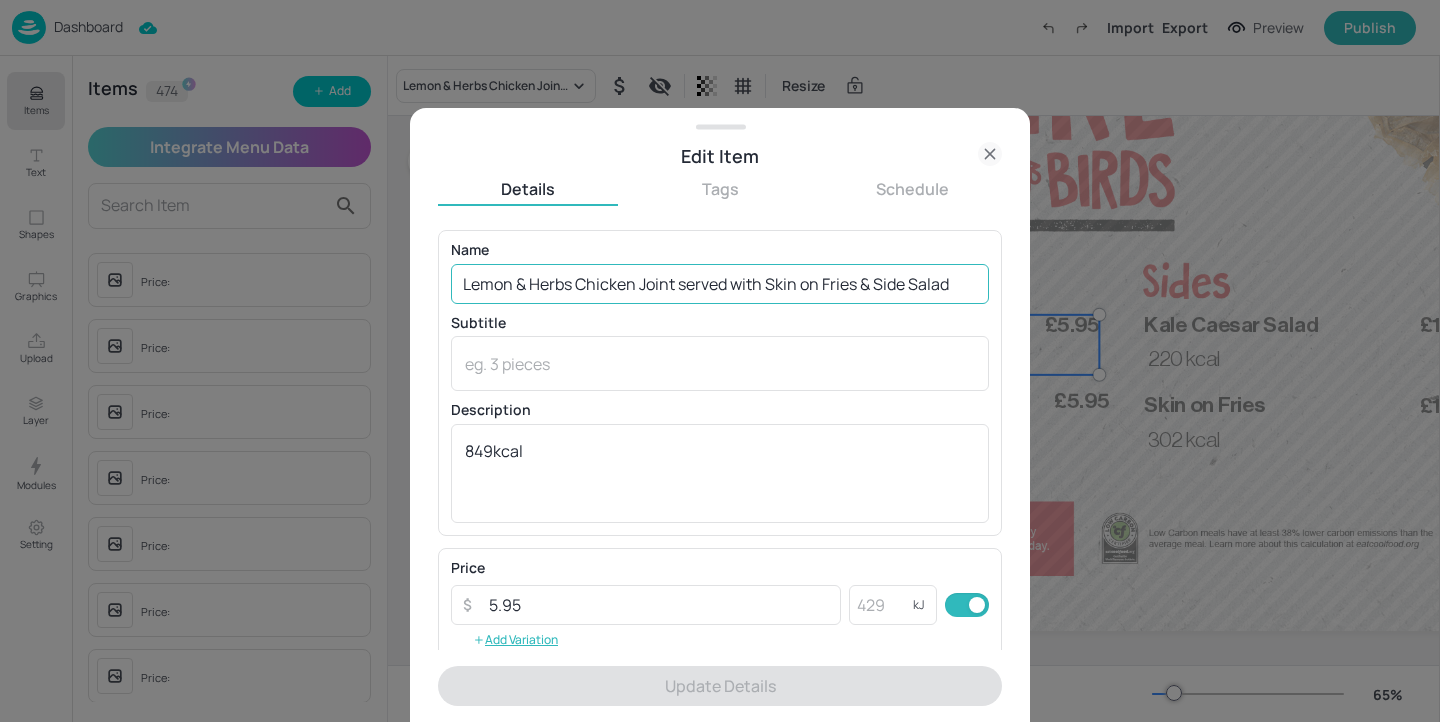 click on "Lemon & Herbs Chicken Joint served with Skin on Fries & Side Salad" at bounding box center (720, 284) 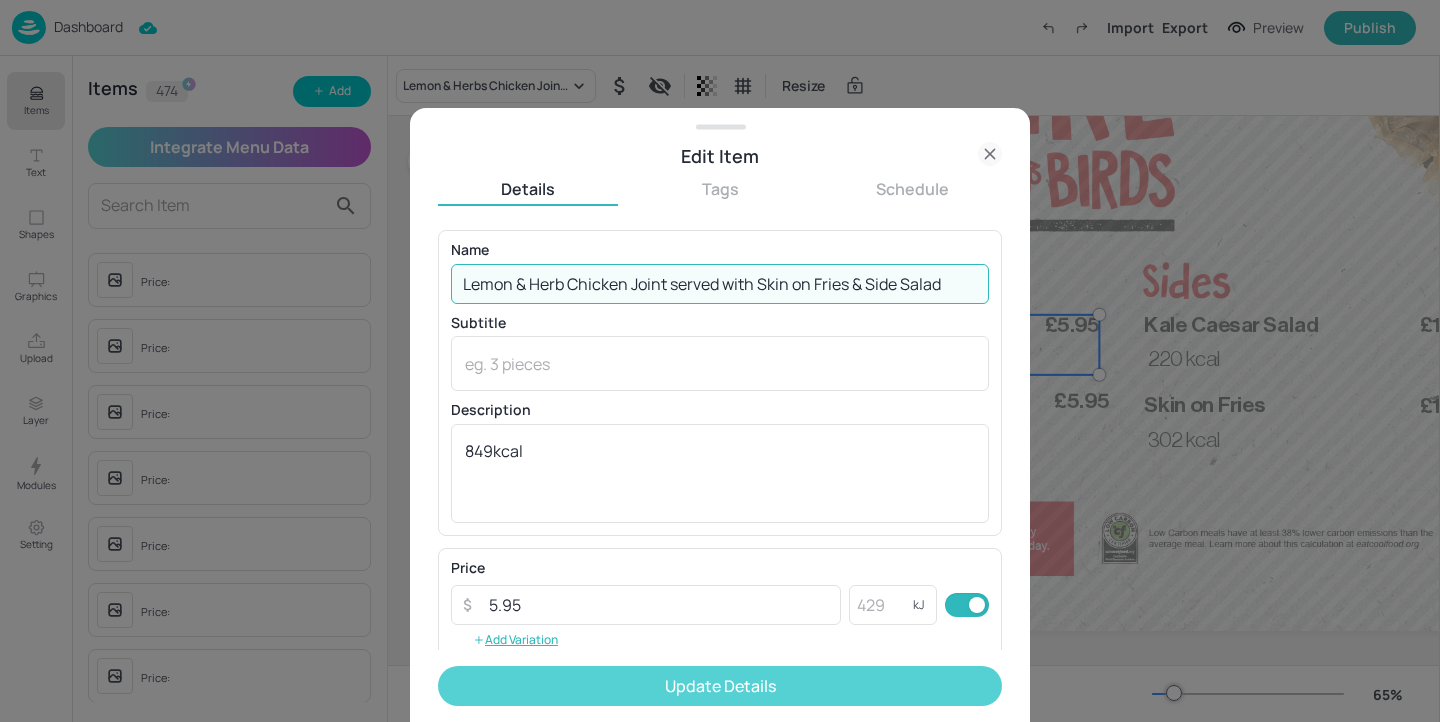 type on "Lemon & Herb Chicken Joint served with Skin on Fries & Side Salad" 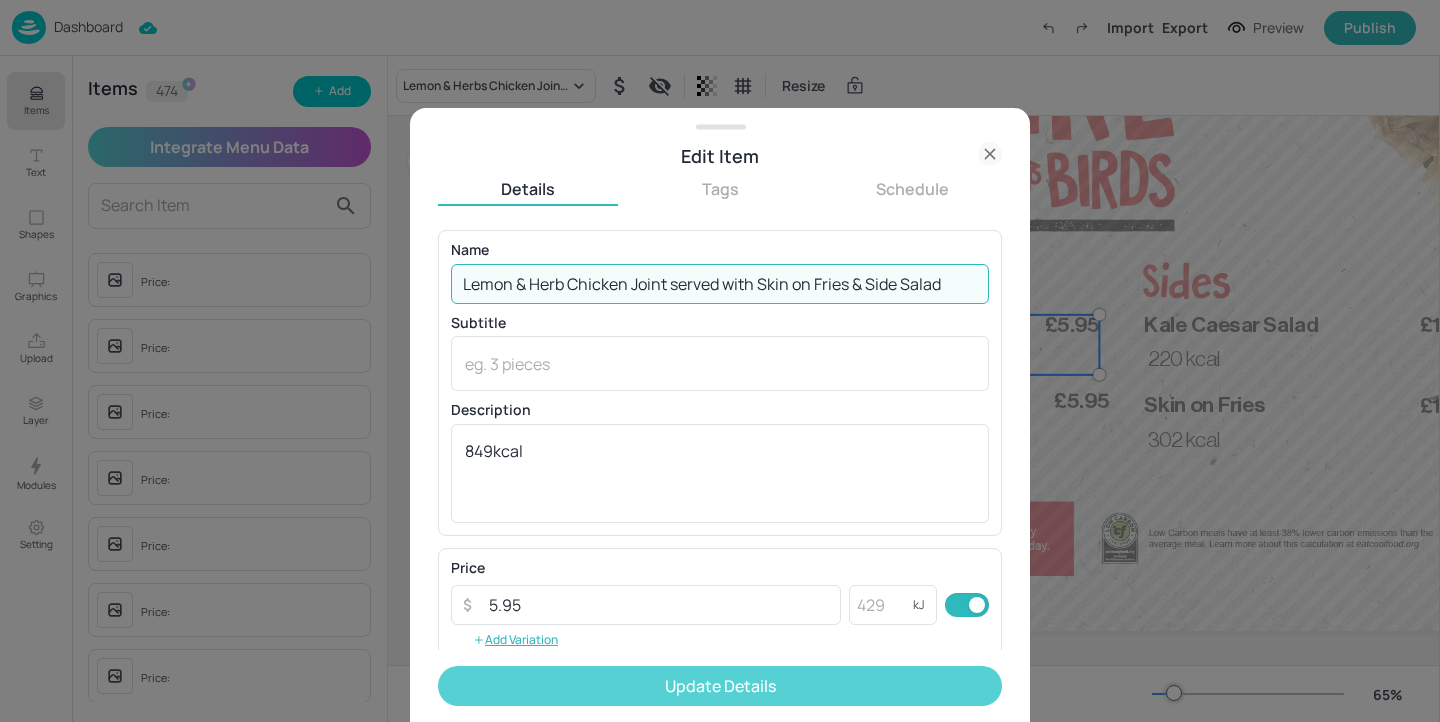 click on "Update Details" at bounding box center (720, 686) 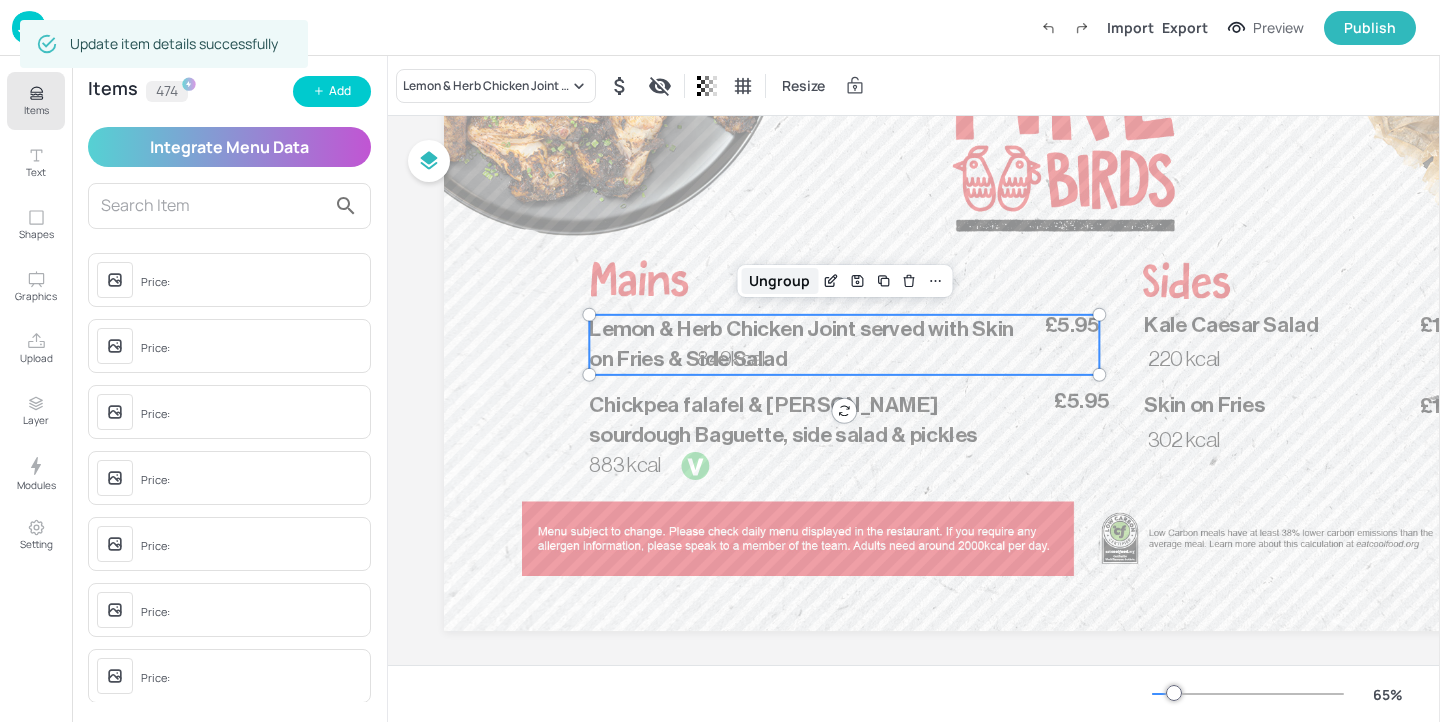 click on "Ungroup" at bounding box center [779, 281] 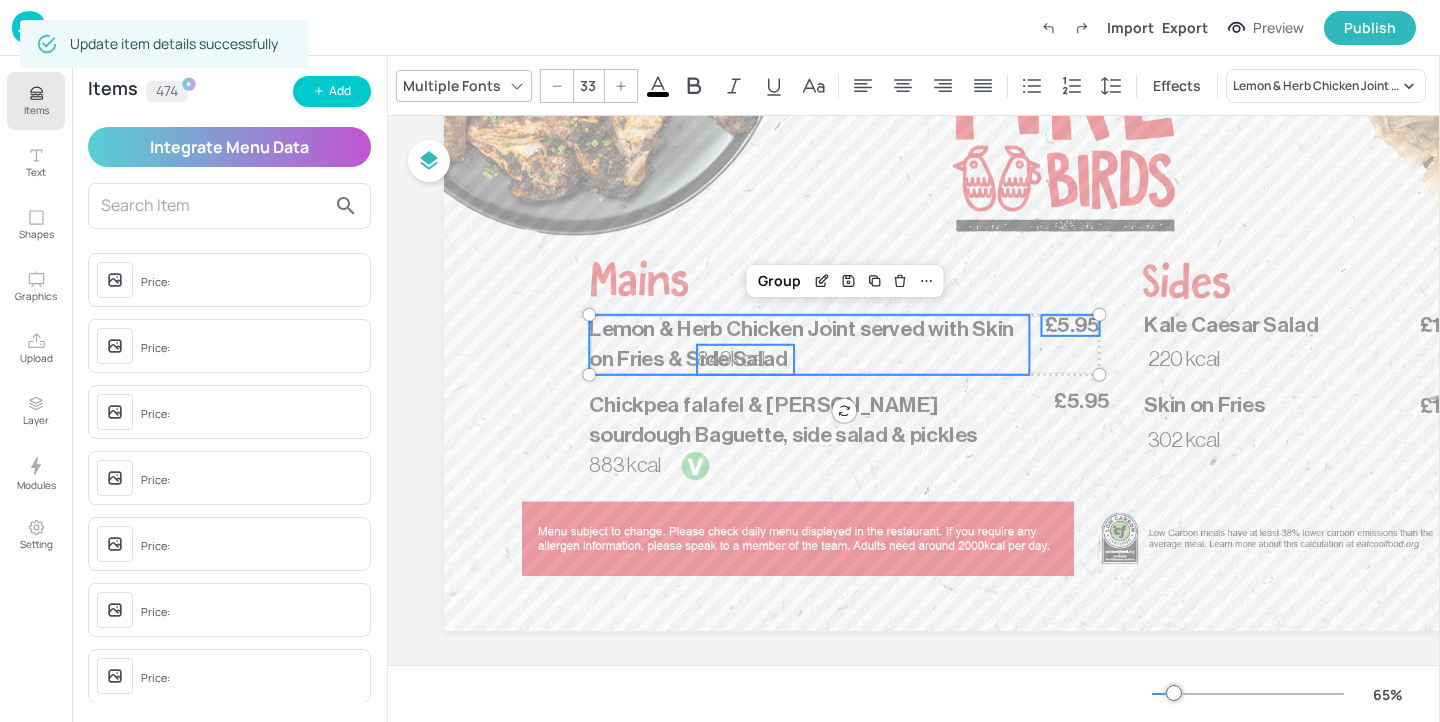 click on "Lemon & Herb Chicken Joint served with Skin on Fries & Side Salad" at bounding box center [801, 345] 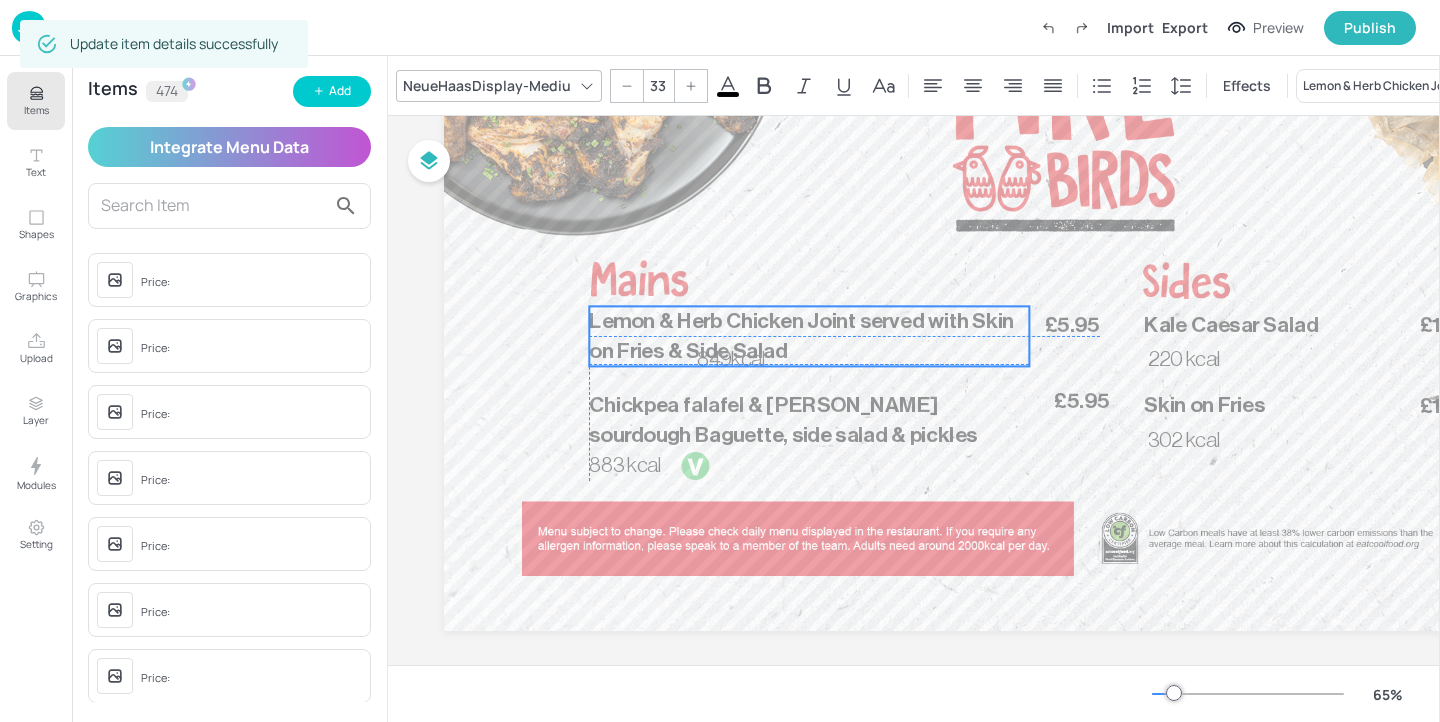 click on "Lemon & Herb Chicken Joint served with Skin on Fries & Side Salad" at bounding box center (809, 336) 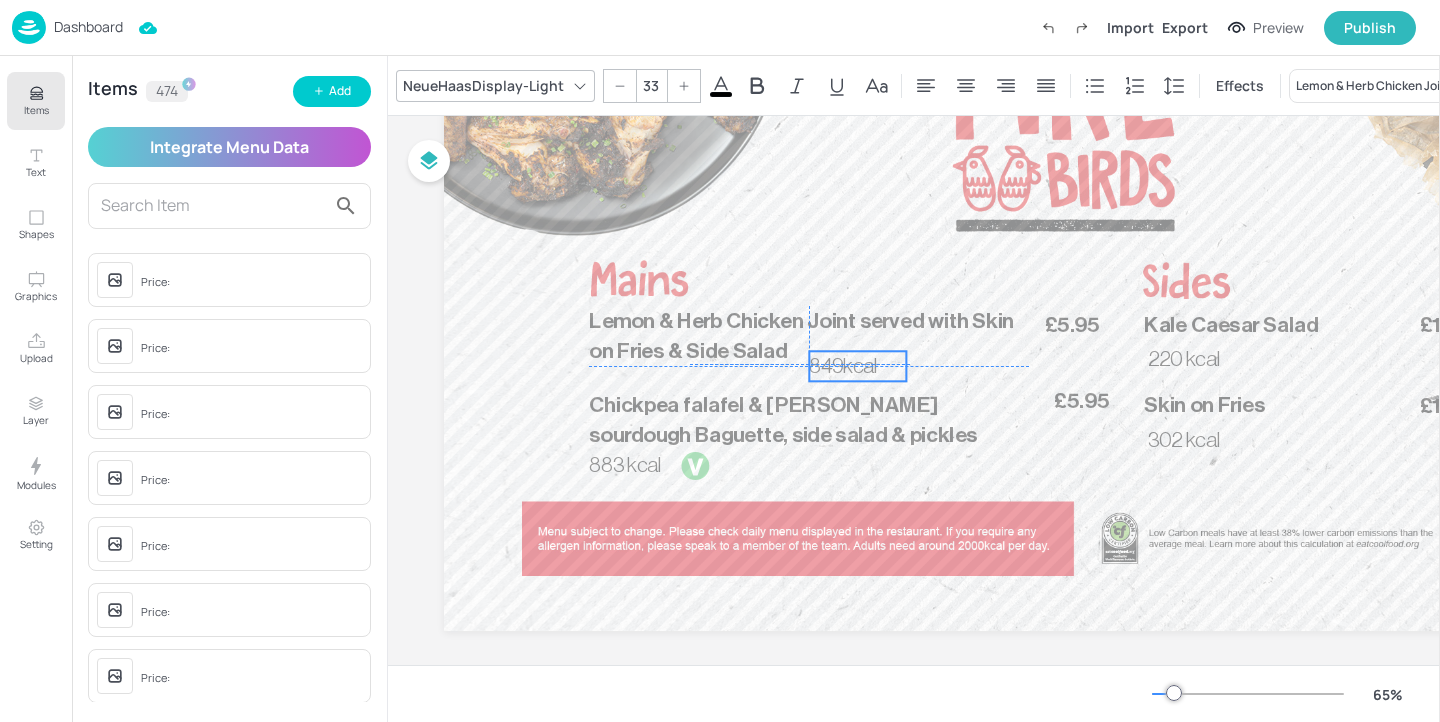 drag, startPoint x: 769, startPoint y: 371, endPoint x: 884, endPoint y: 374, distance: 115.03912 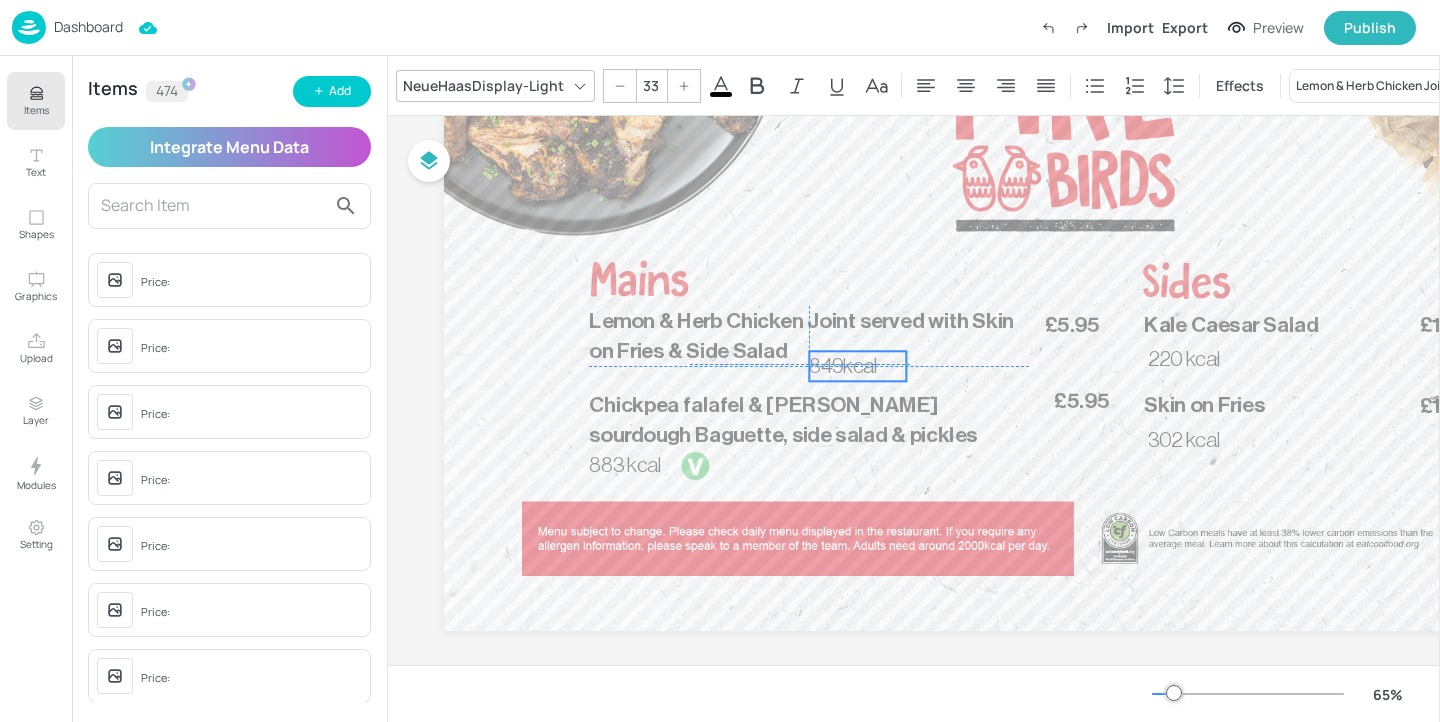 click on "849kcal" at bounding box center (857, 366) 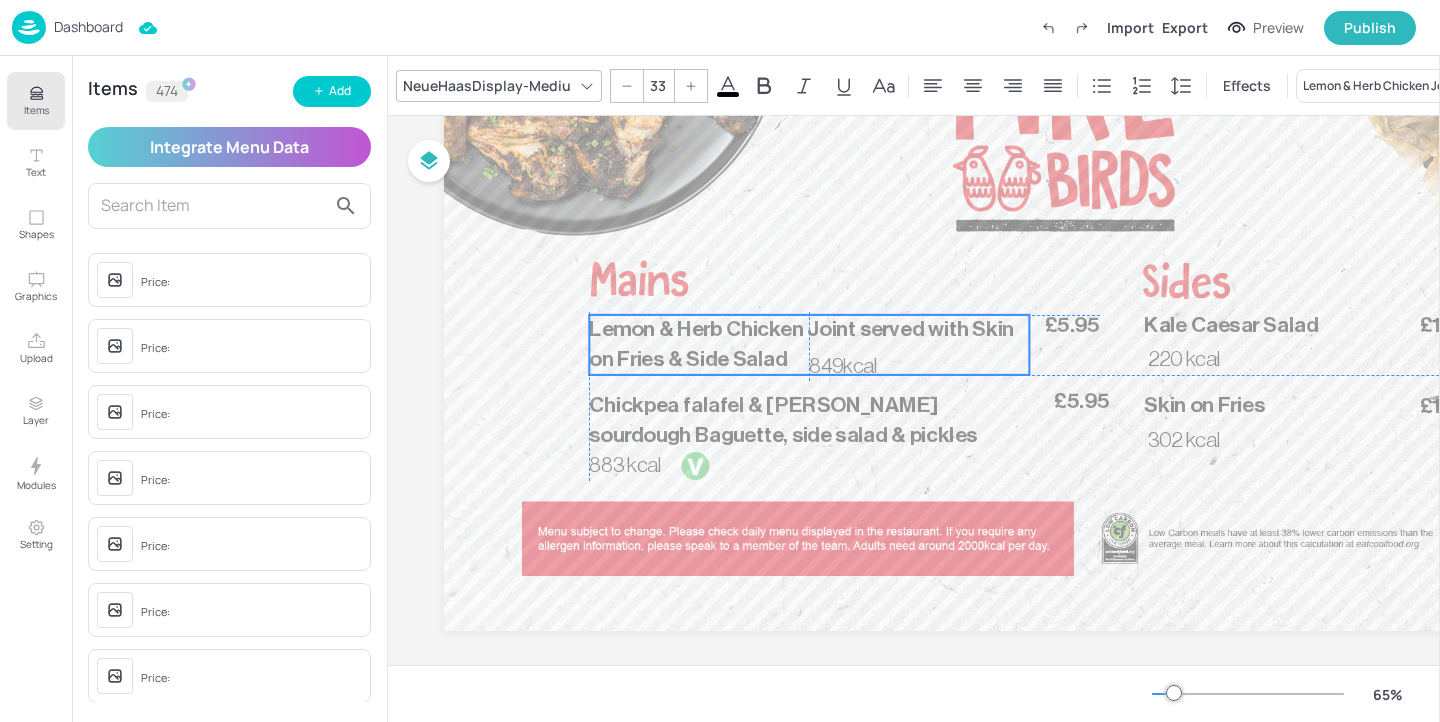 click on "Lemon & Herb Chicken Joint served with Skin on Fries & Side Salad" at bounding box center [801, 345] 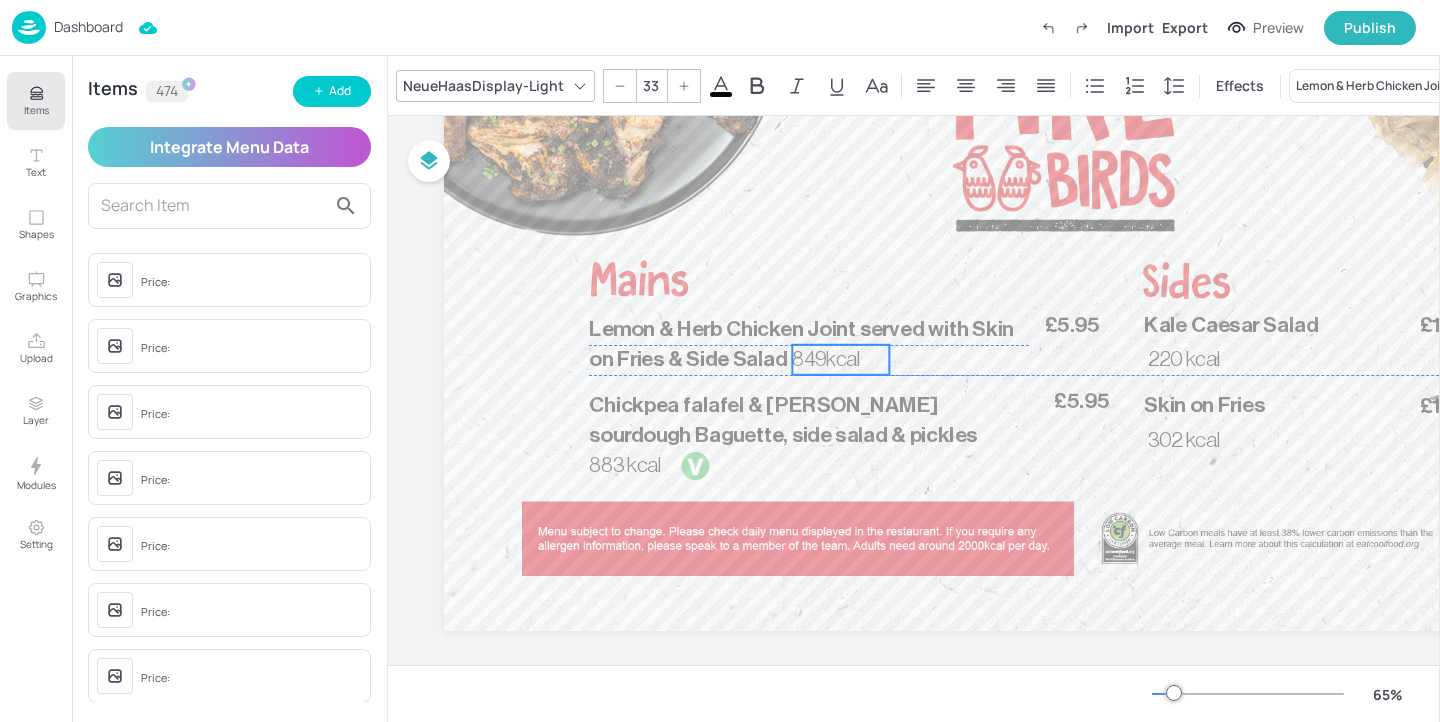 drag, startPoint x: 844, startPoint y: 375, endPoint x: 827, endPoint y: 365, distance: 19.723083 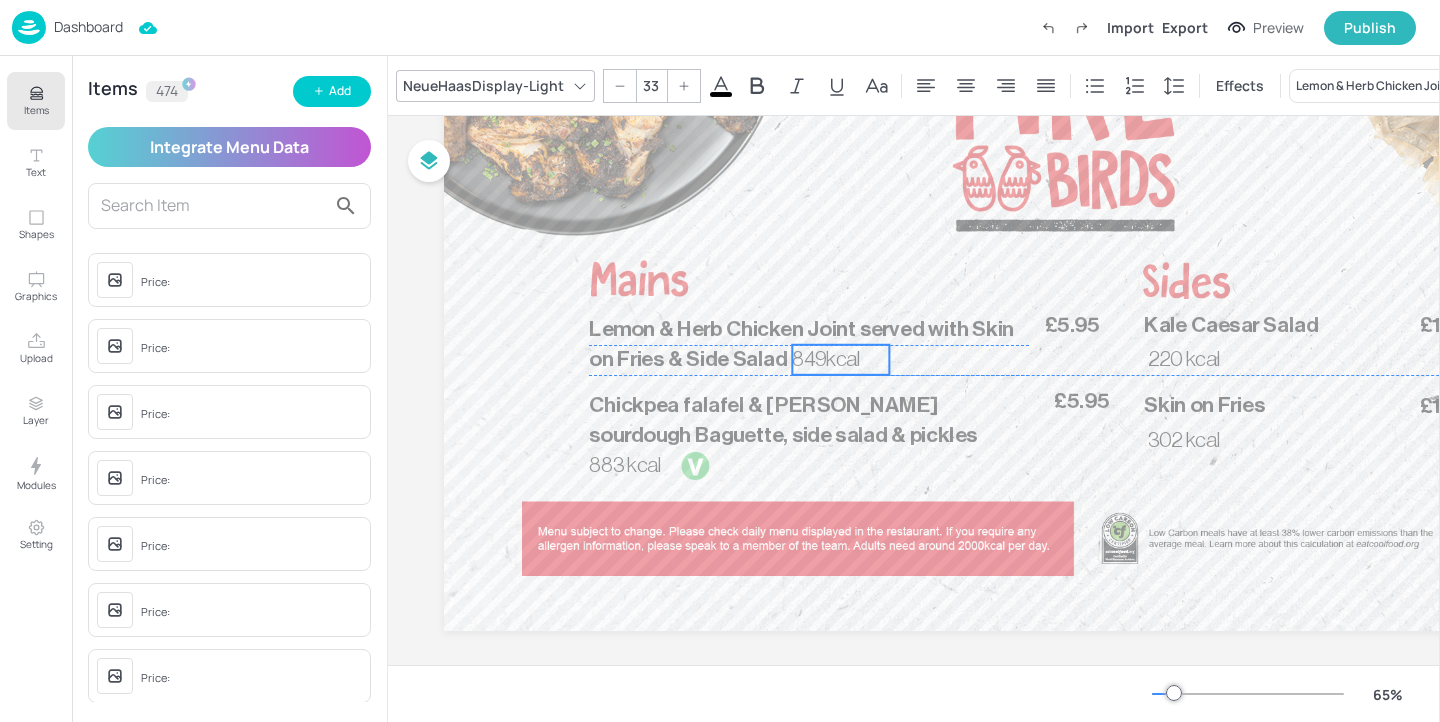 click on "849kcal £5.95 Lemon & Herb Chicken Joint served with Skin on Fries & Side Salad  883 kcal  £5.95 Chickpea falafel & Harissa mayo sourdough Baguette, side salad & pickles  220 kcal  £1.50 Kale Caesar Salad  302 kcal £1.50 Skin on Fries" at bounding box center [1069, -72] 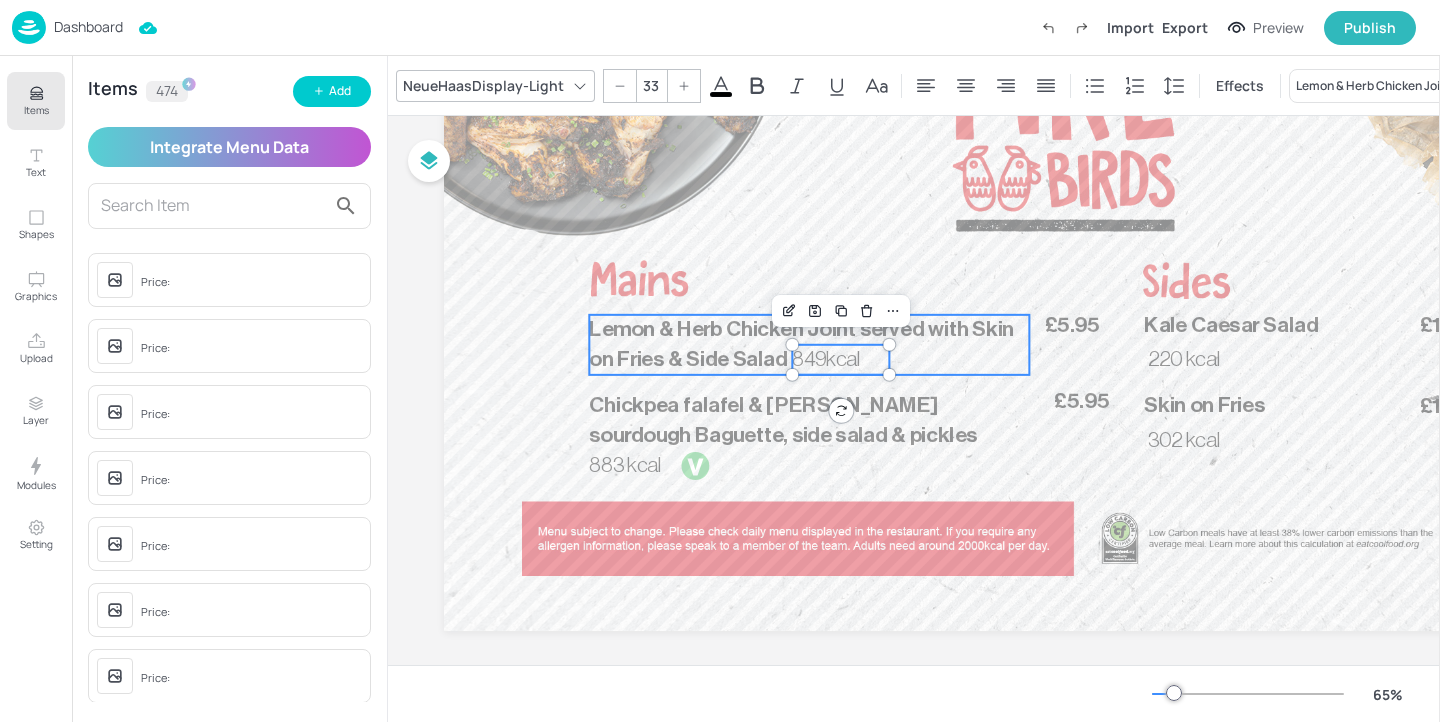 click on "Lemon & Herb Chicken Joint served with Skin on Fries & Side Salad" at bounding box center (809, 345) 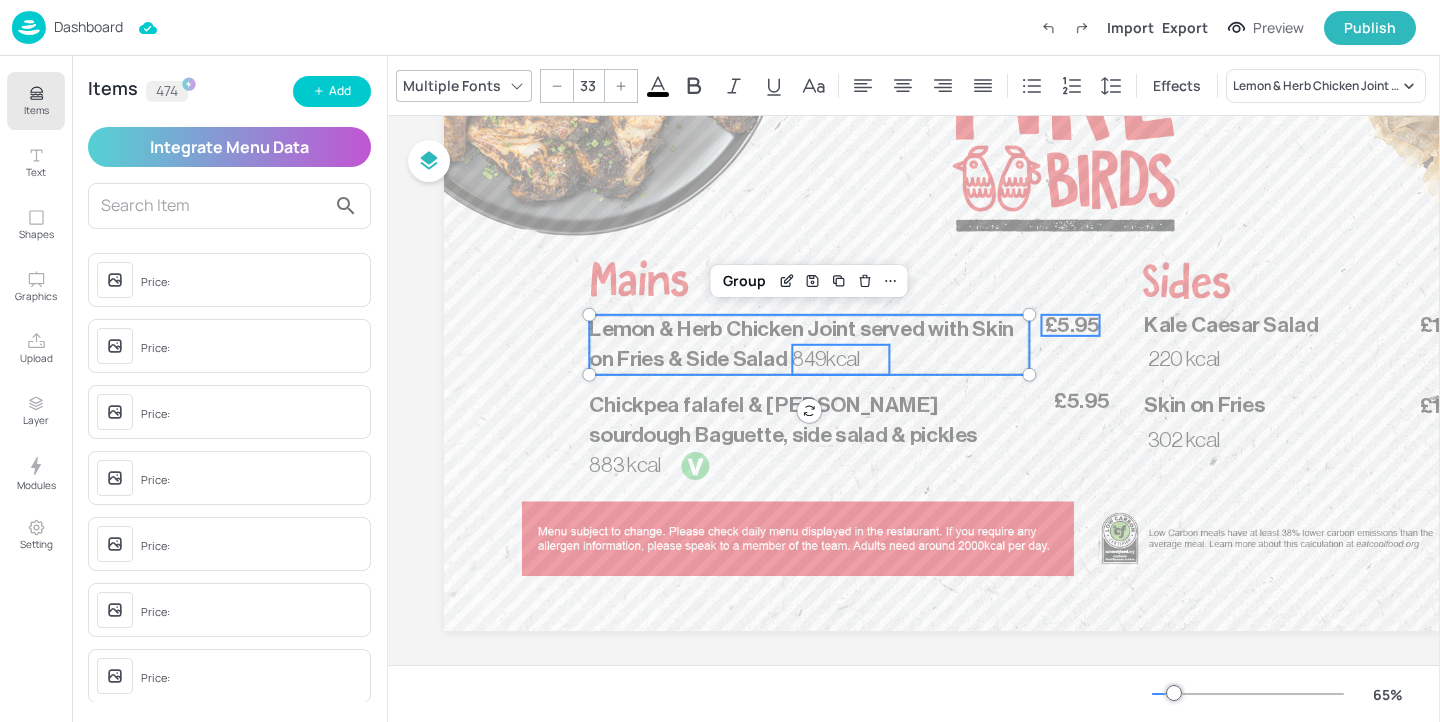 click on "£5.95" at bounding box center [1072, 325] 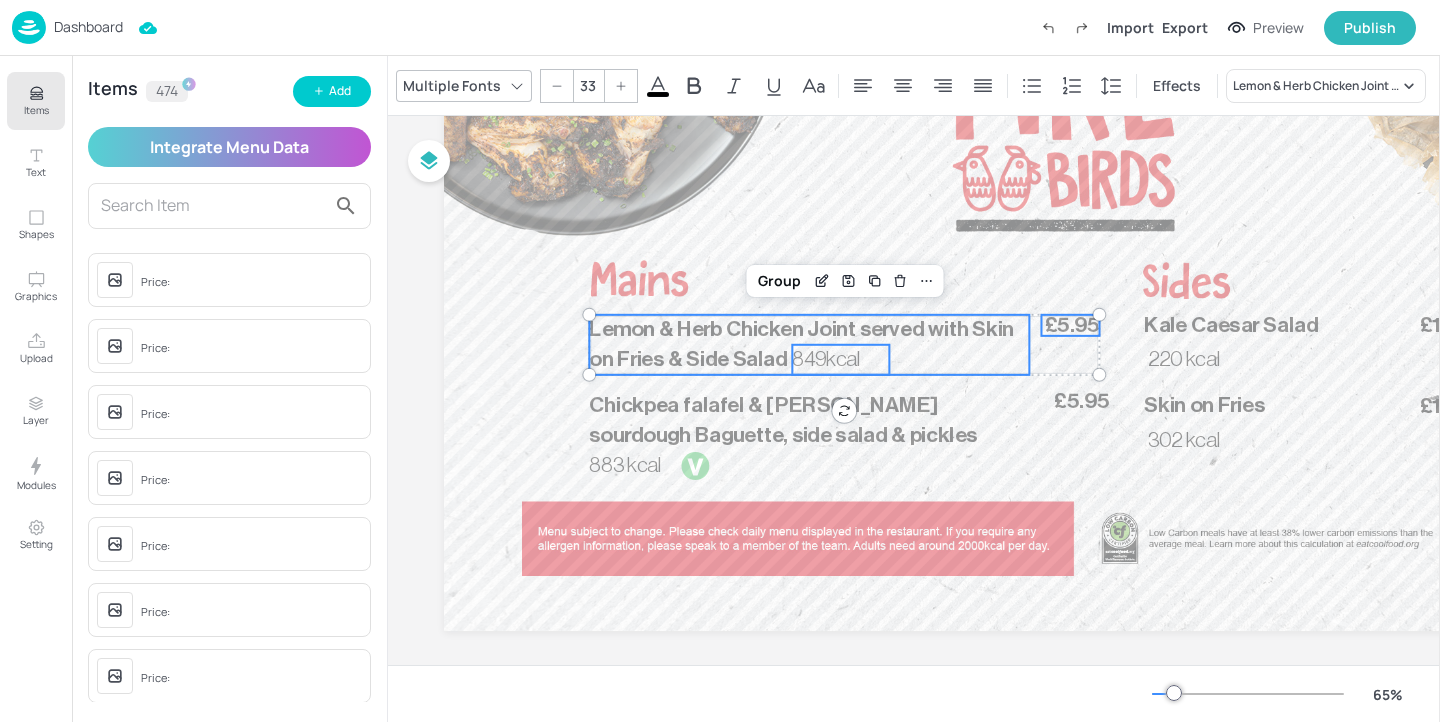 click on "£5.95" at bounding box center [1072, 325] 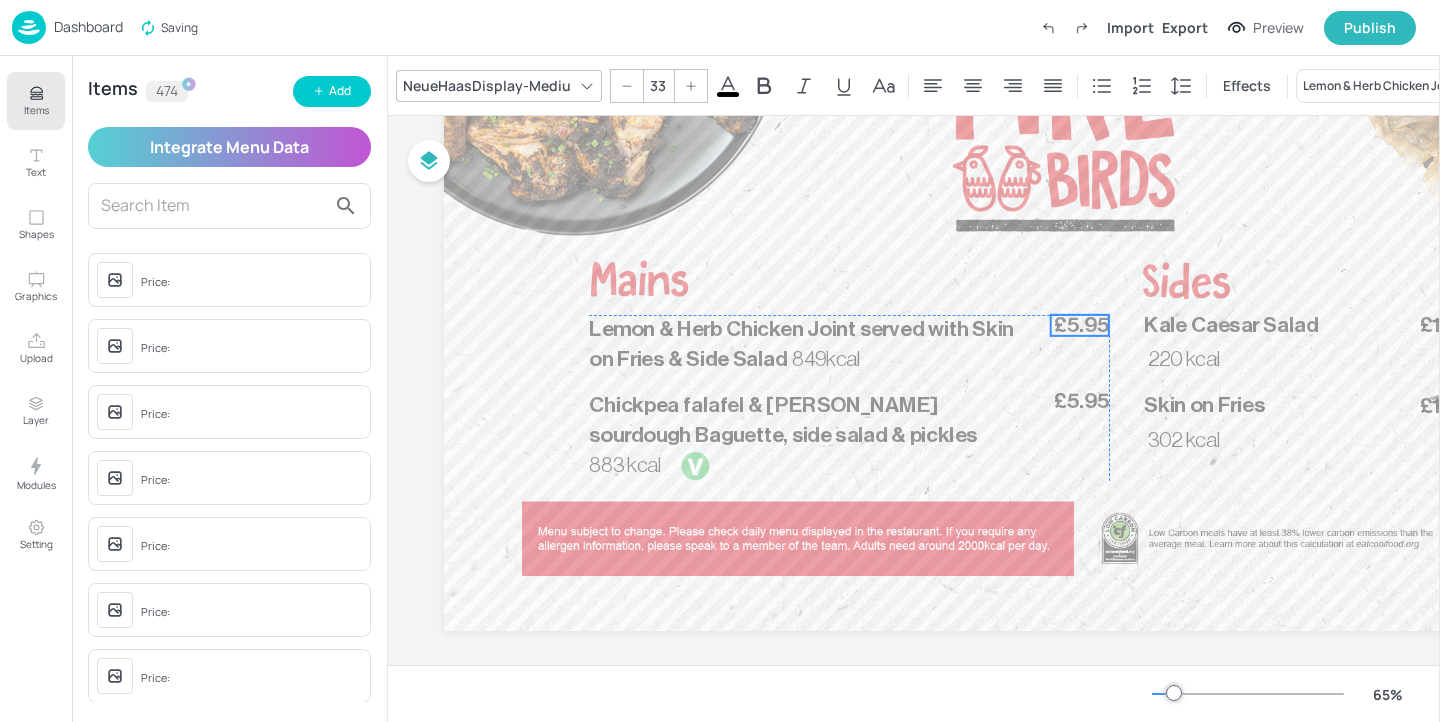 click on "£5.95" at bounding box center (1081, 325) 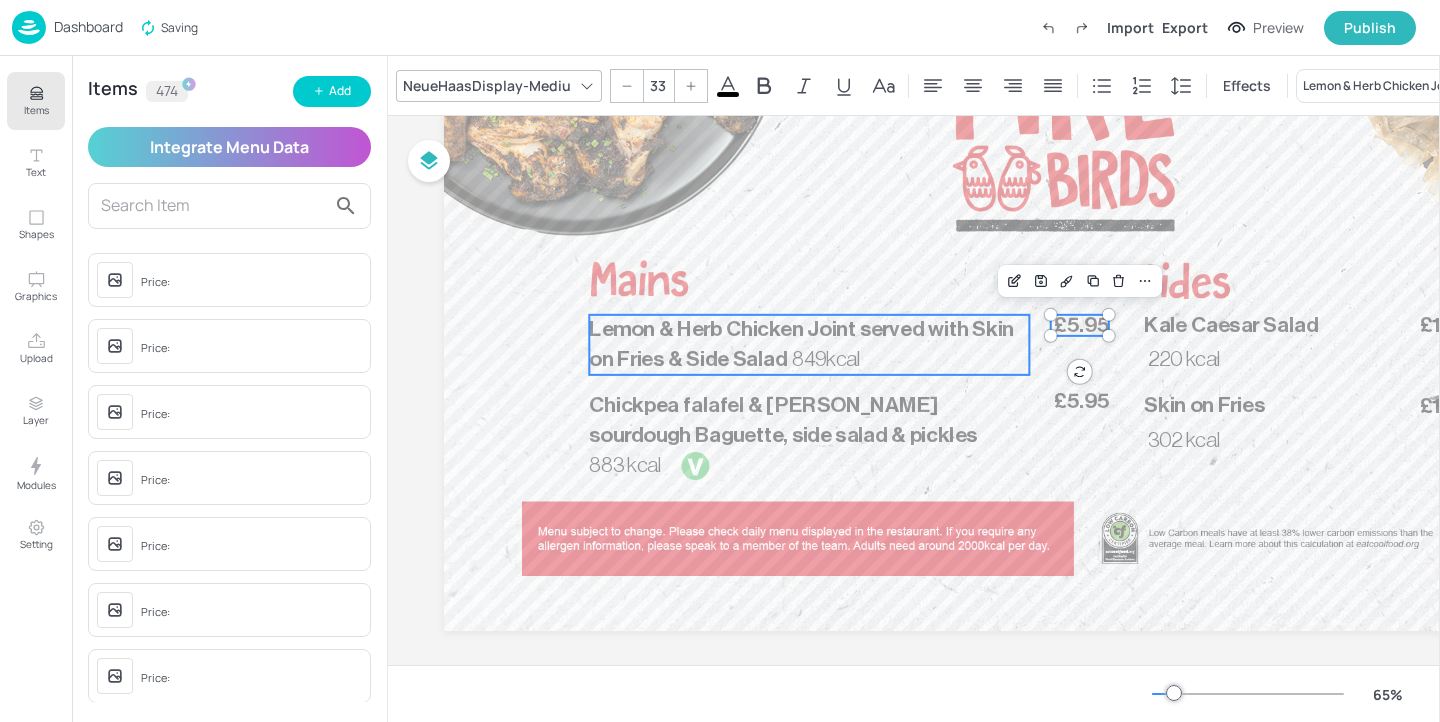 click on "Lemon & Herb Chicken Joint served with Skin on Fries & Side Salad" at bounding box center (801, 345) 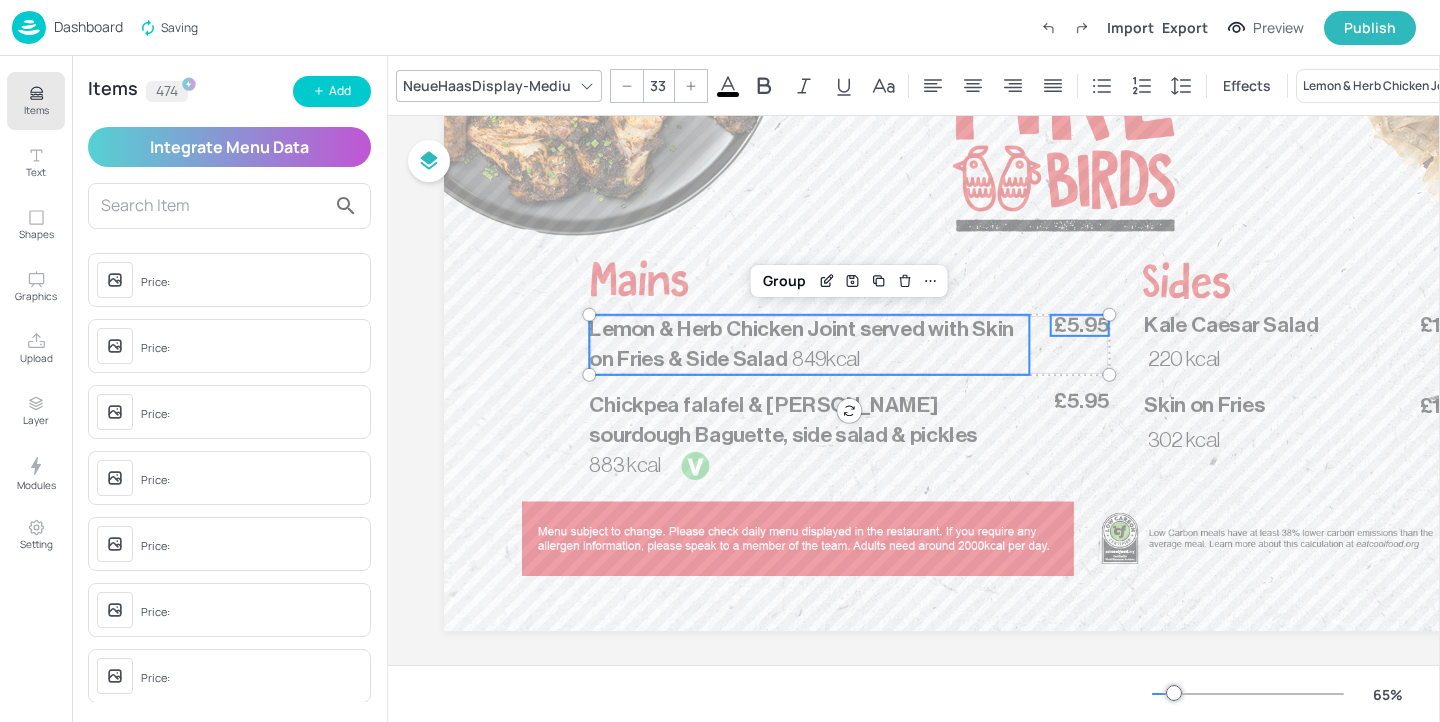 click on "Lemon & Herb Chicken Joint served with Skin on Fries & Side Salad" at bounding box center [809, 345] 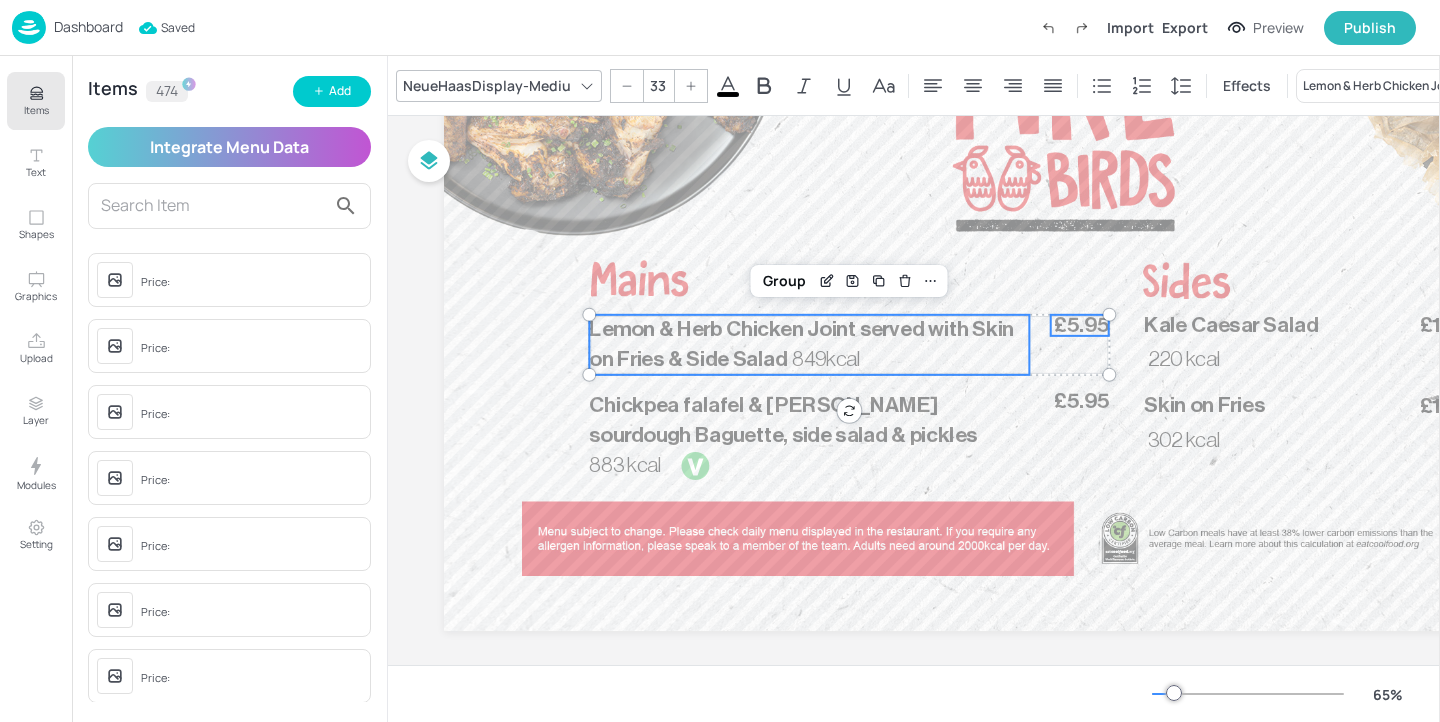 click on "Lemon & Herb Chicken Joint served with Skin on Fries & Side Salad" at bounding box center [809, 345] 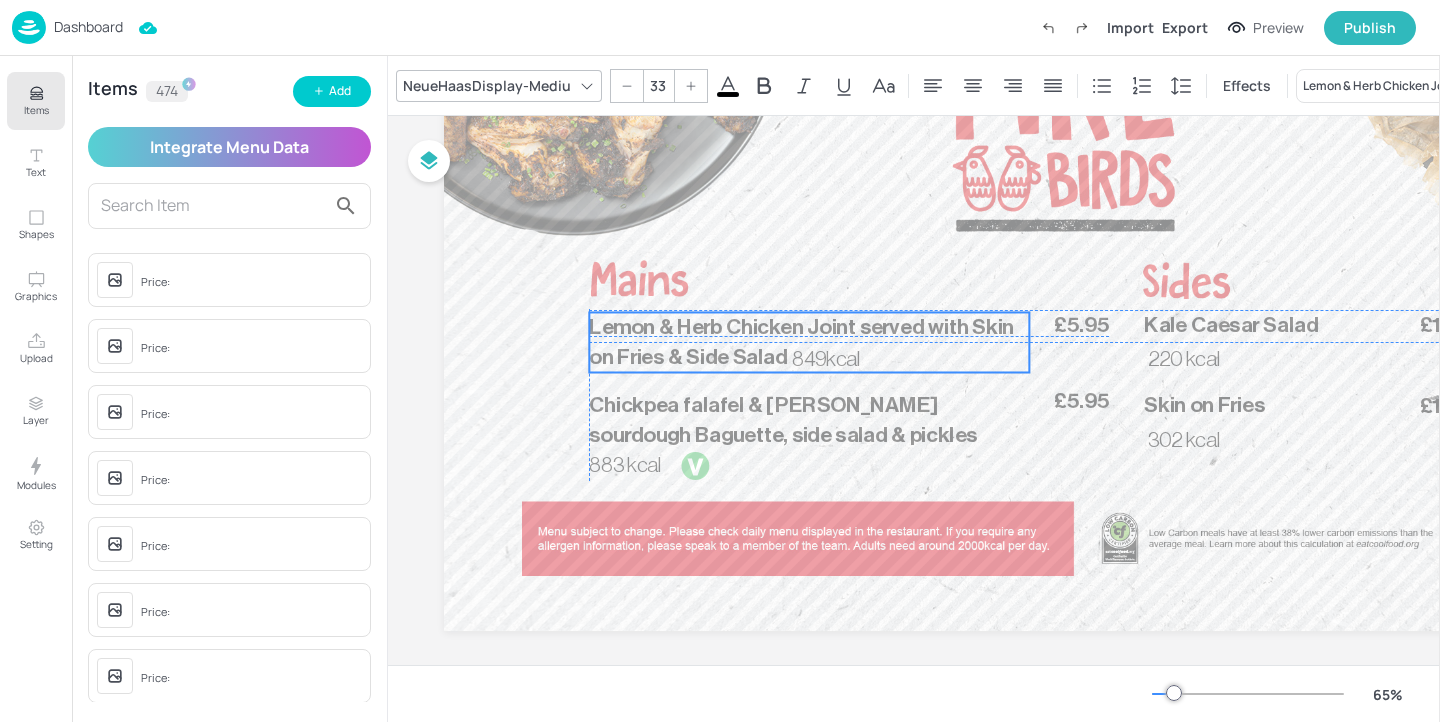 click on "Lemon & Herb Chicken Joint served with Skin on Fries & Side Salad" at bounding box center (809, 342) 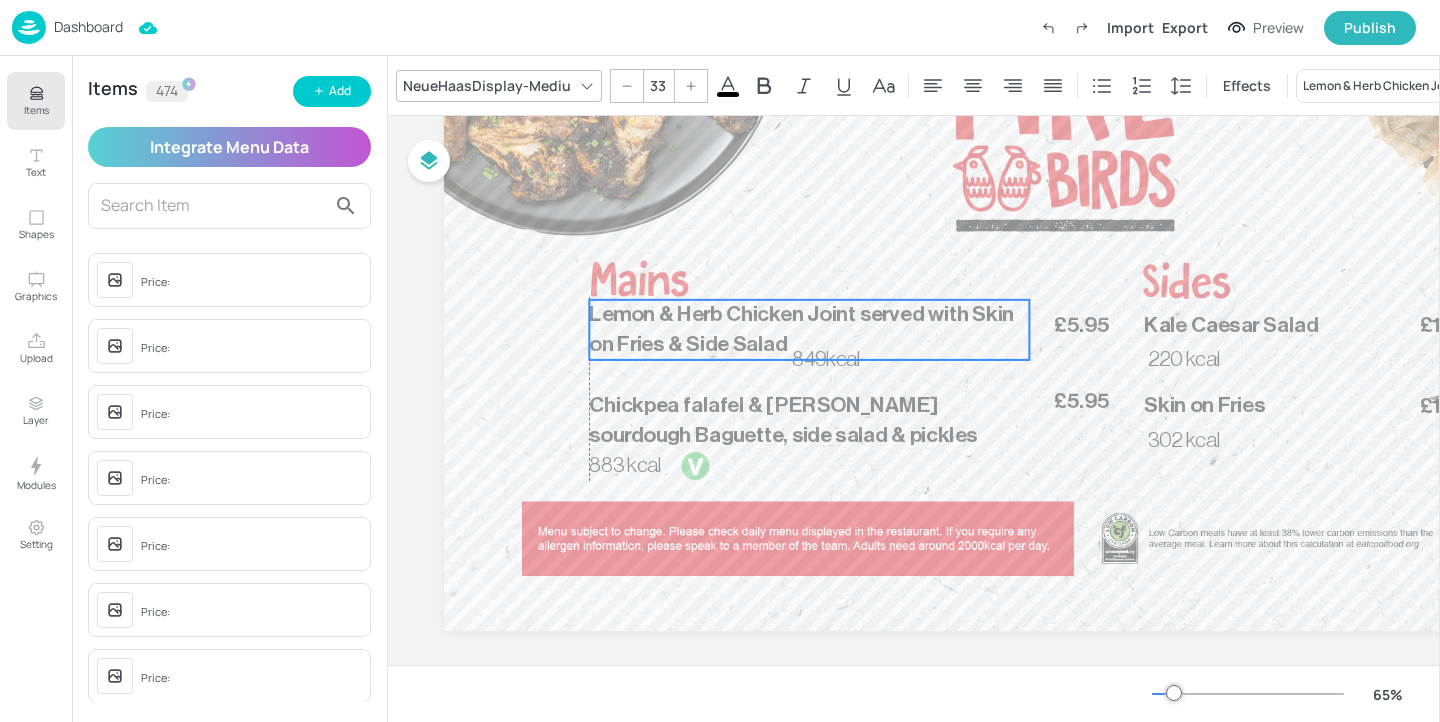 drag, startPoint x: 855, startPoint y: 372, endPoint x: 855, endPoint y: 357, distance: 15 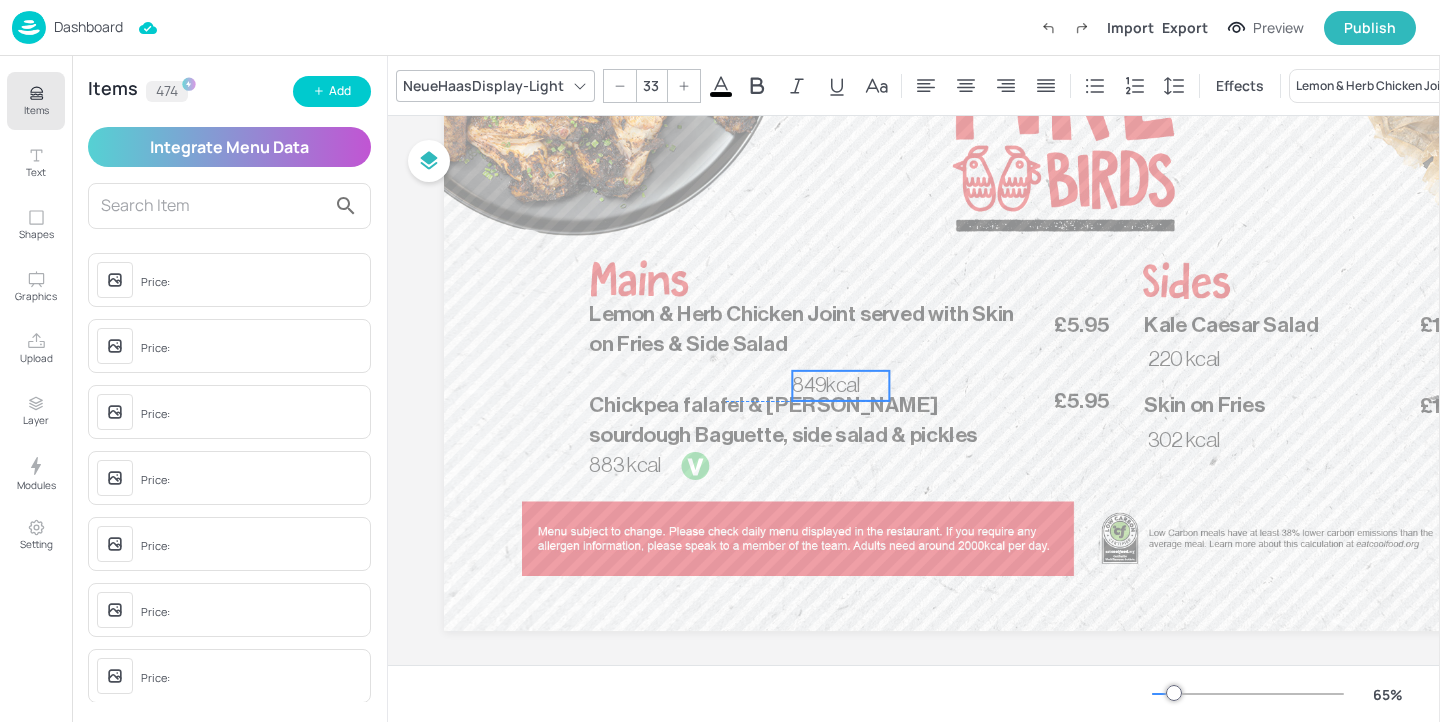 drag, startPoint x: 851, startPoint y: 364, endPoint x: 851, endPoint y: 388, distance: 24 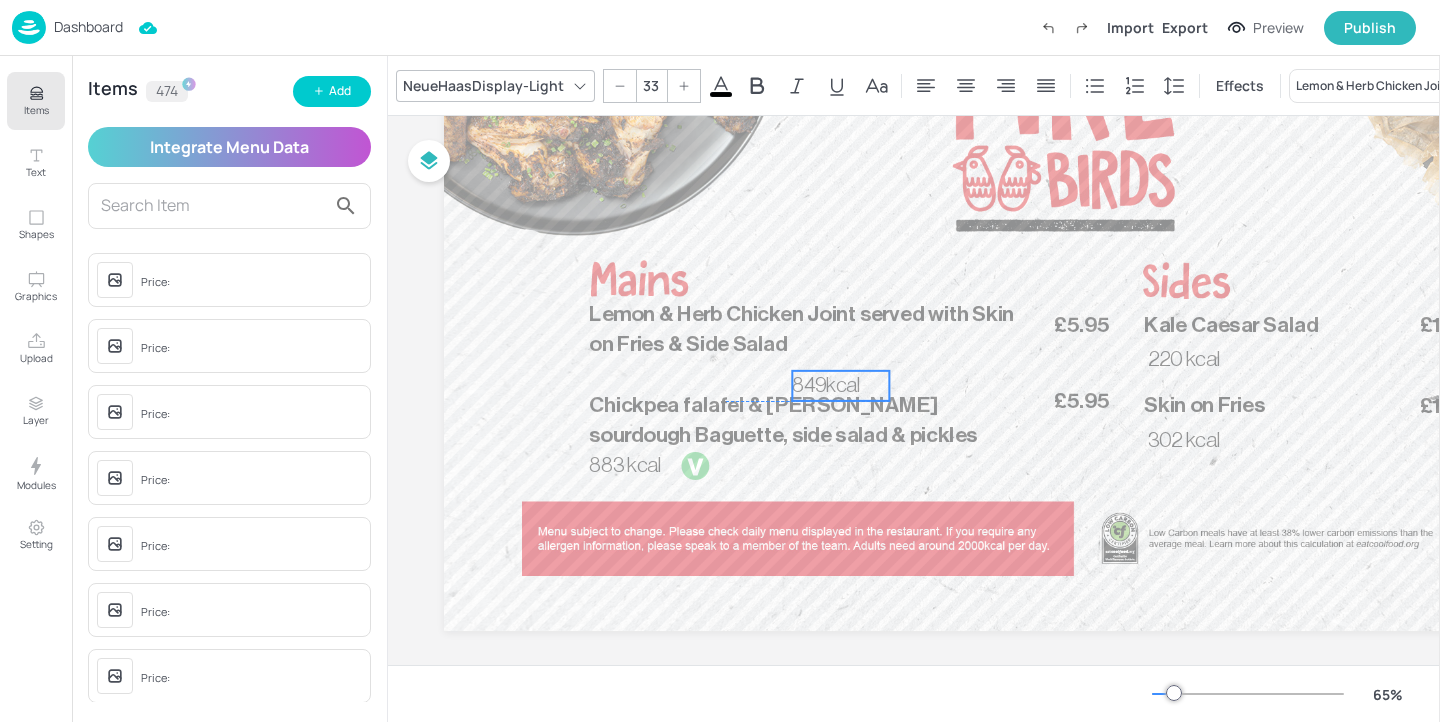 click on "849kcal" at bounding box center (826, 385) 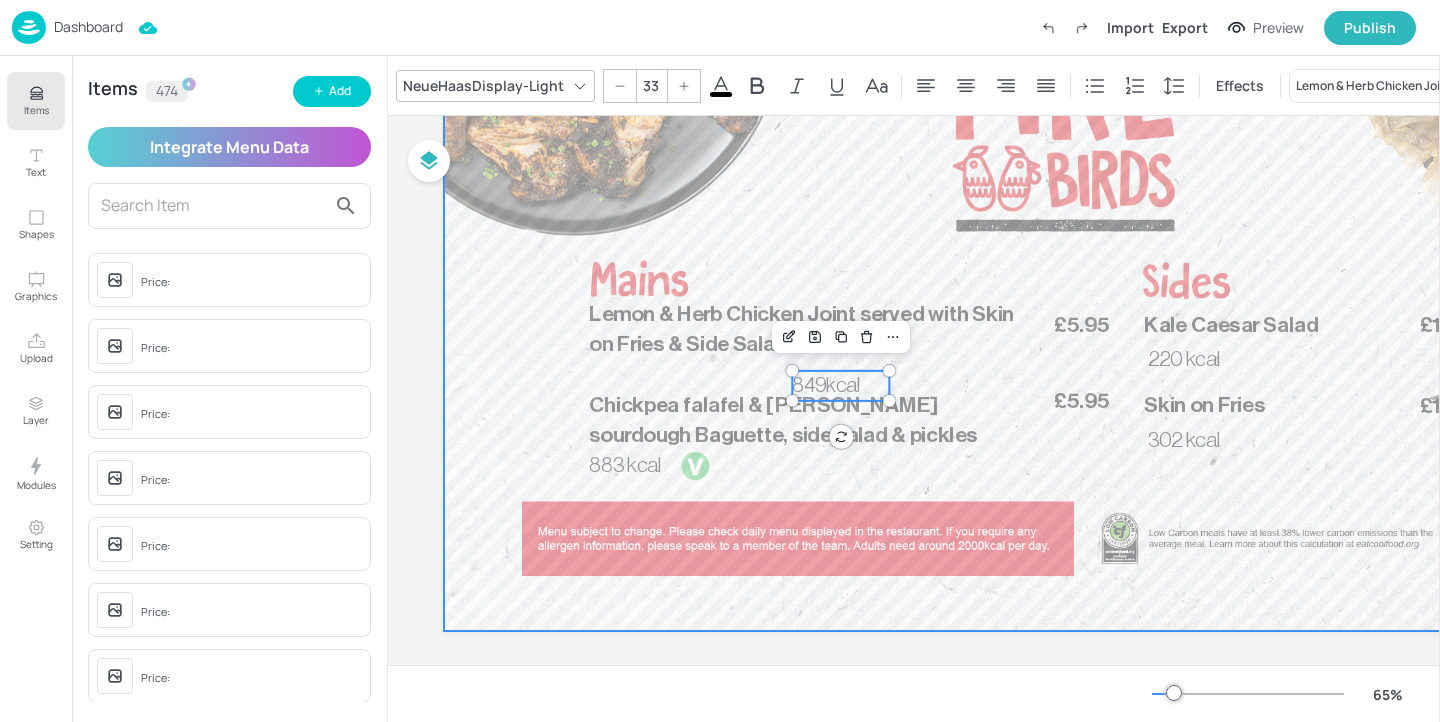 drag, startPoint x: 810, startPoint y: 329, endPoint x: 949, endPoint y: 279, distance: 147.71933 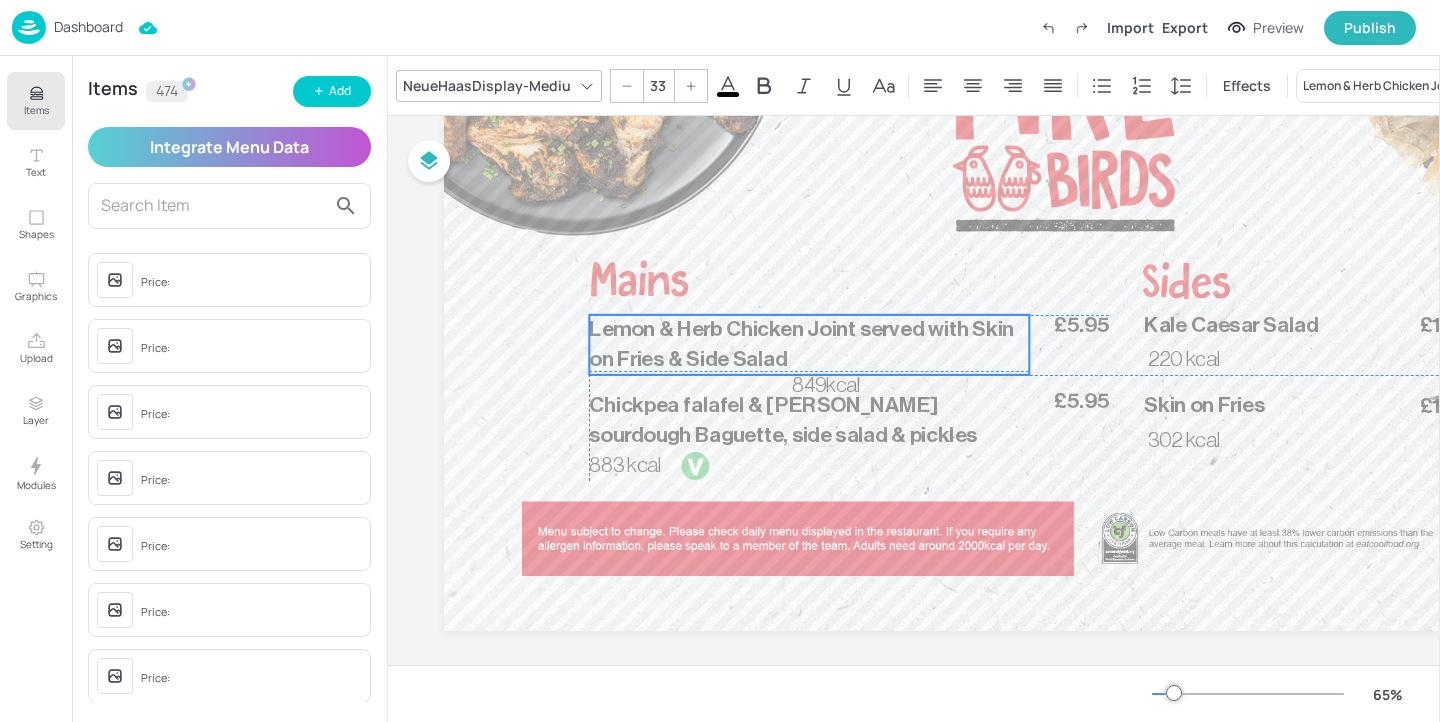 drag, startPoint x: 949, startPoint y: 340, endPoint x: 949, endPoint y: 355, distance: 15 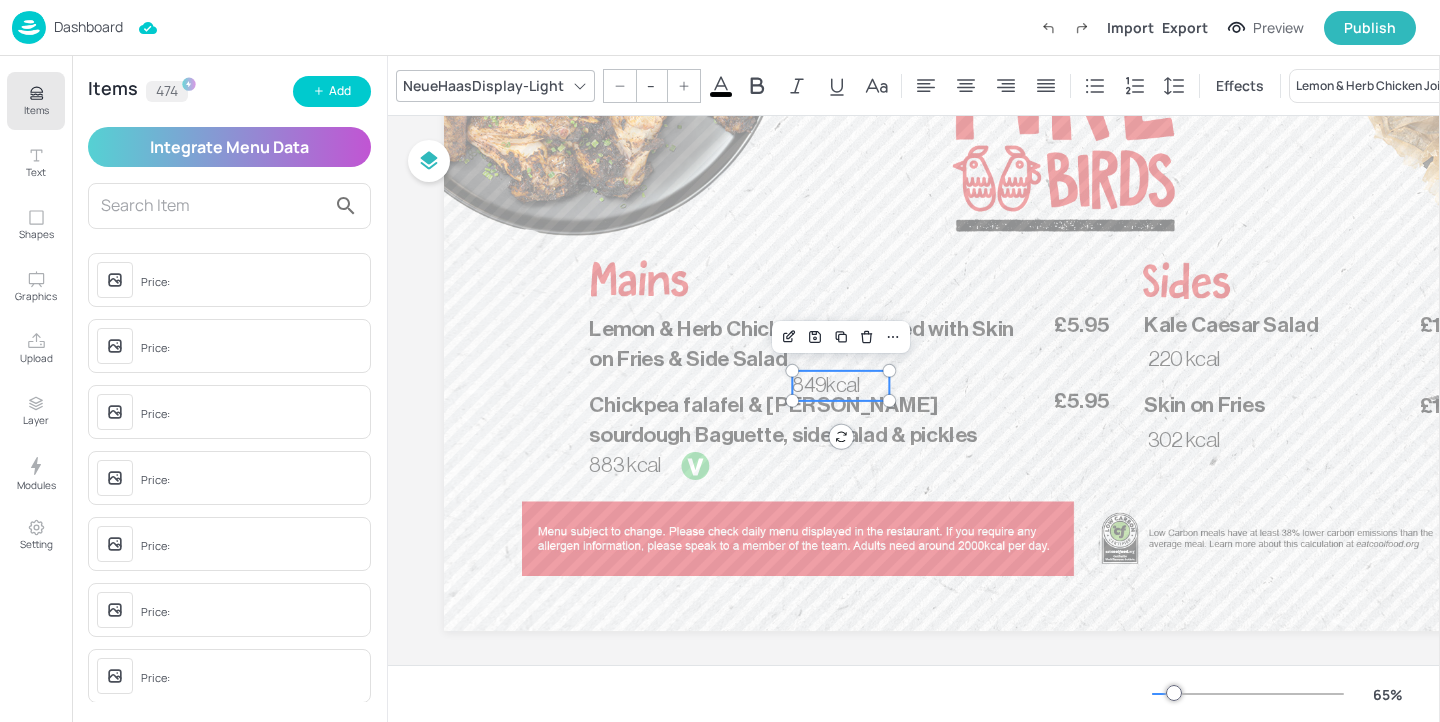 type on "33" 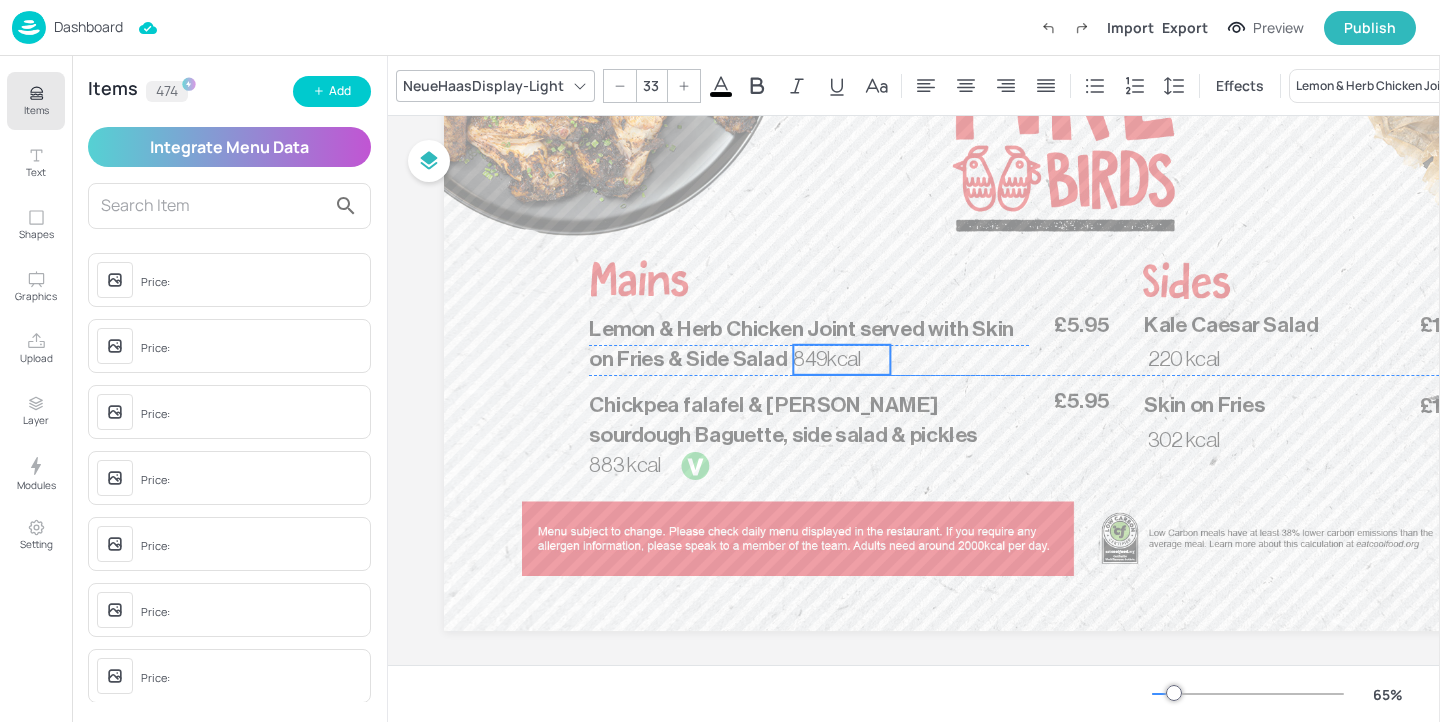drag, startPoint x: 863, startPoint y: 389, endPoint x: 864, endPoint y: 362, distance: 27.018513 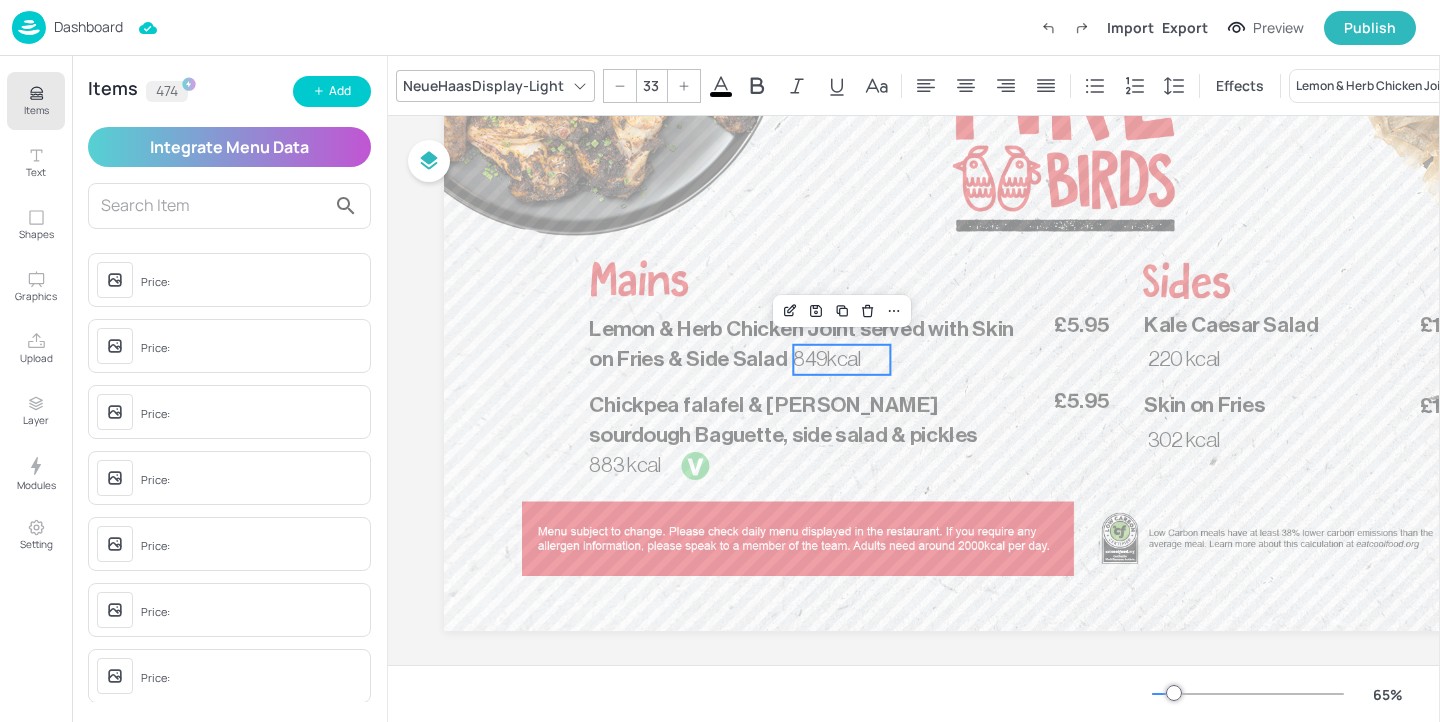 click on "Lemon & Herb Chicken Joint served with Skin on Fries & Side Salad" at bounding box center (809, 345) 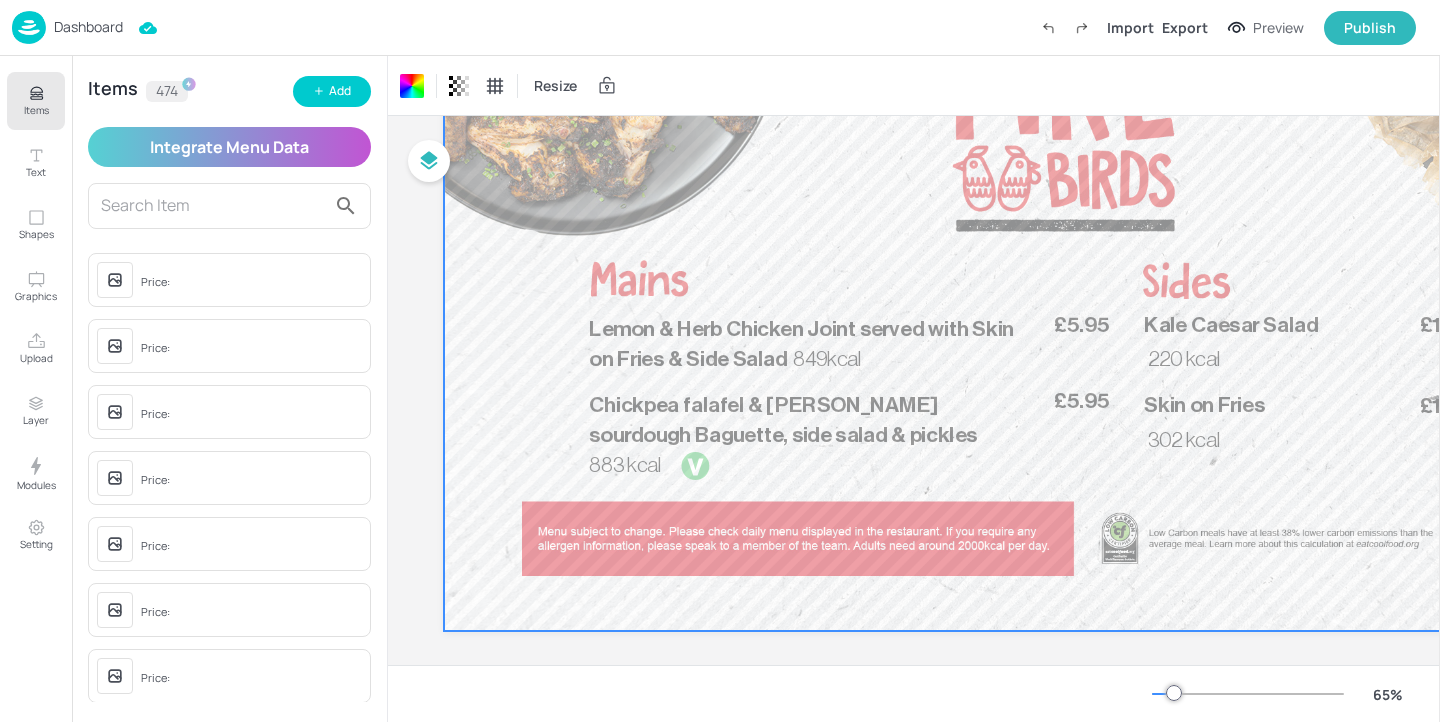 click on "Lemon & Herb Chicken Joint served with Skin on Fries & Side Salad" at bounding box center (809, 345) 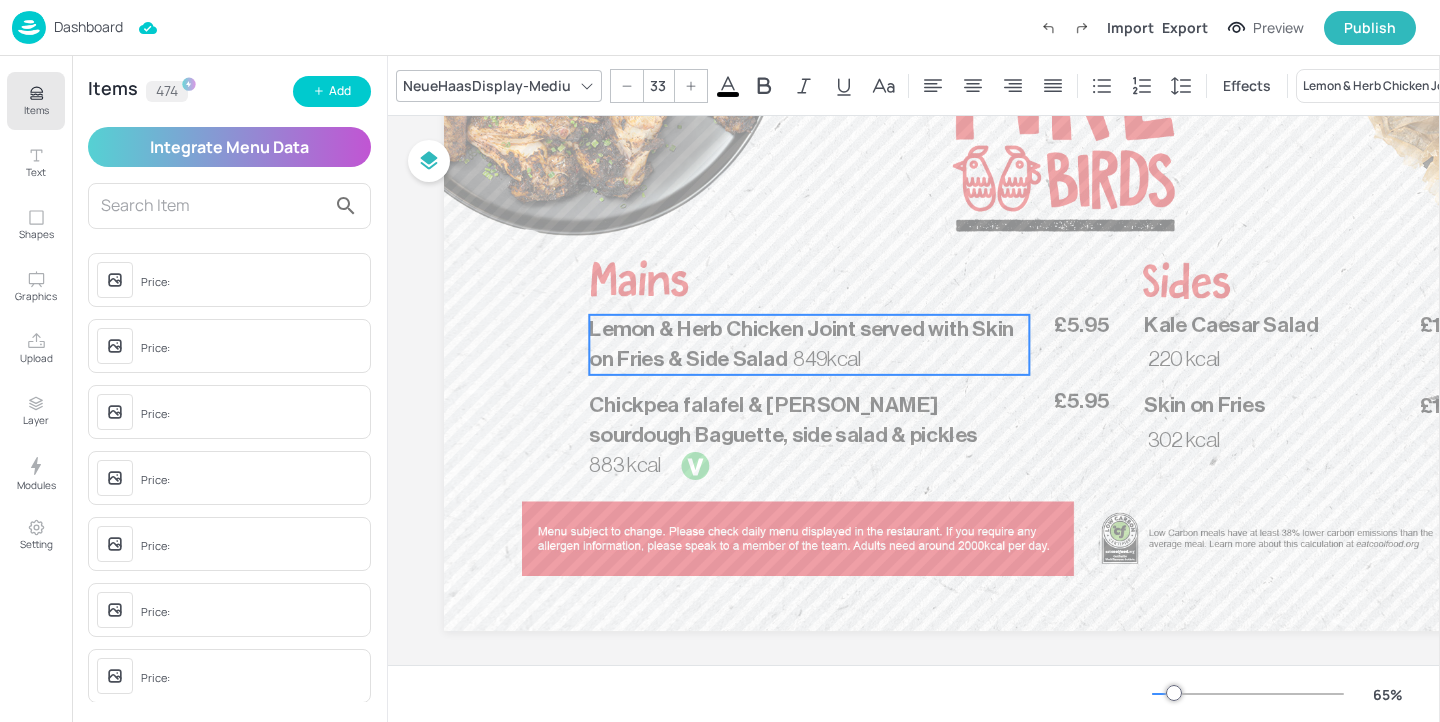 click on "Lemon & Herb Chicken Joint served with Skin on Fries & Side Salad" at bounding box center [801, 345] 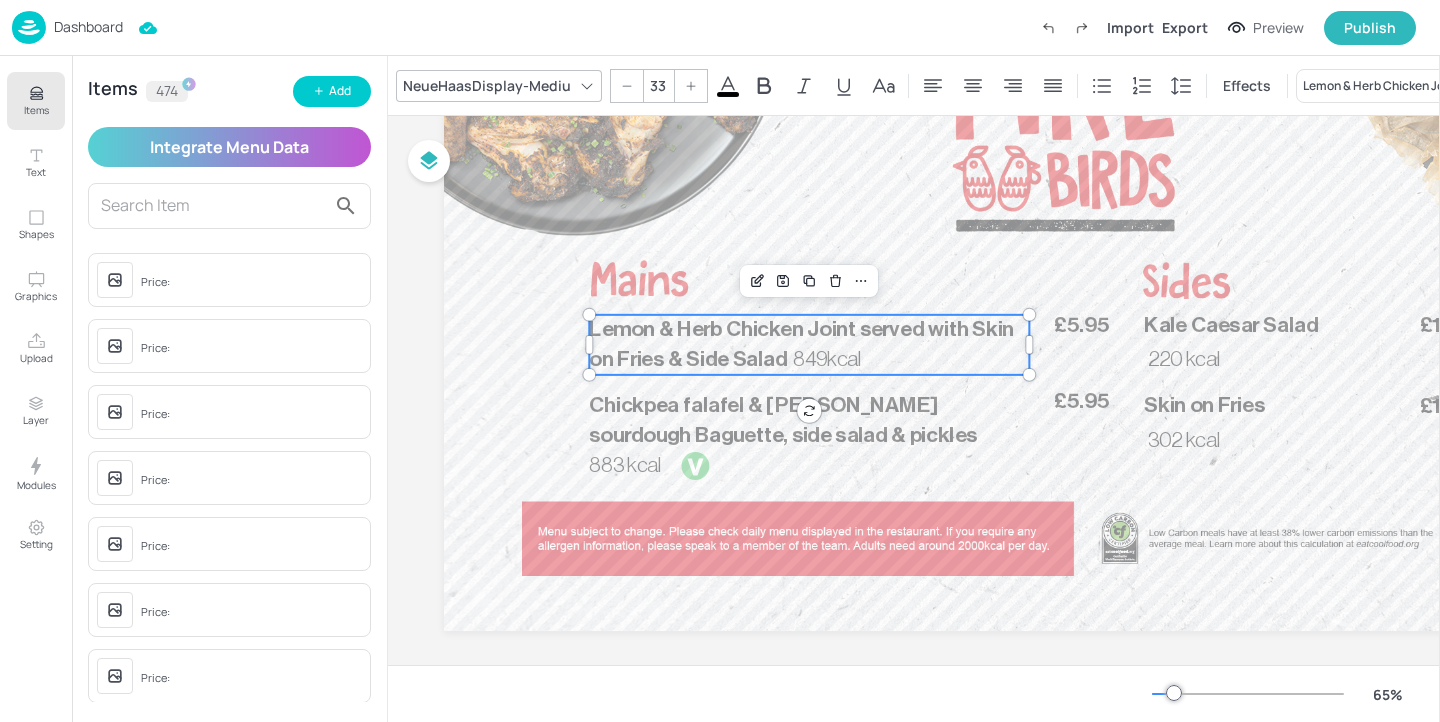 click on "Lemon & Herb Chicken Joint served with Skin on Fries & Side Salad" at bounding box center [809, 345] 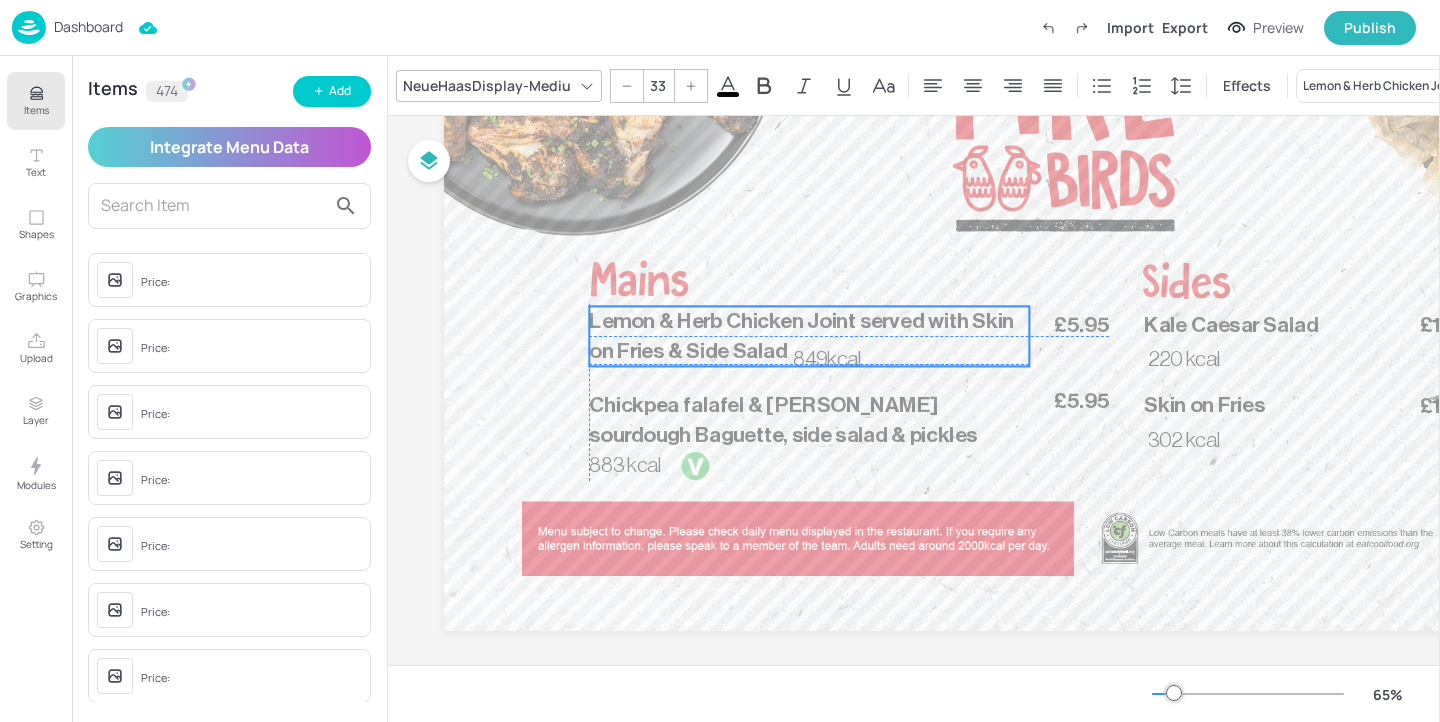 drag, startPoint x: 871, startPoint y: 333, endPoint x: 871, endPoint y: 322, distance: 11 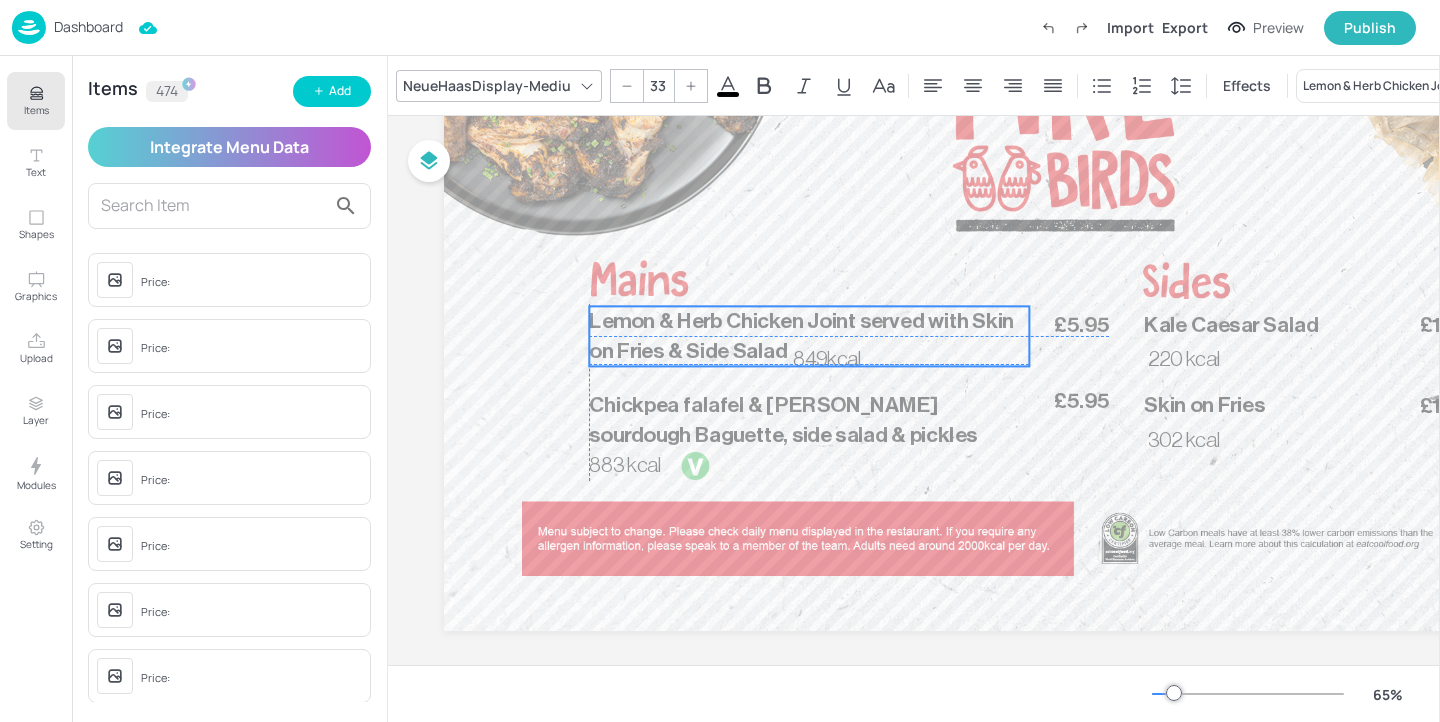 click on "Lemon & Herb Chicken Joint served with Skin on Fries & Side Salad" at bounding box center (801, 336) 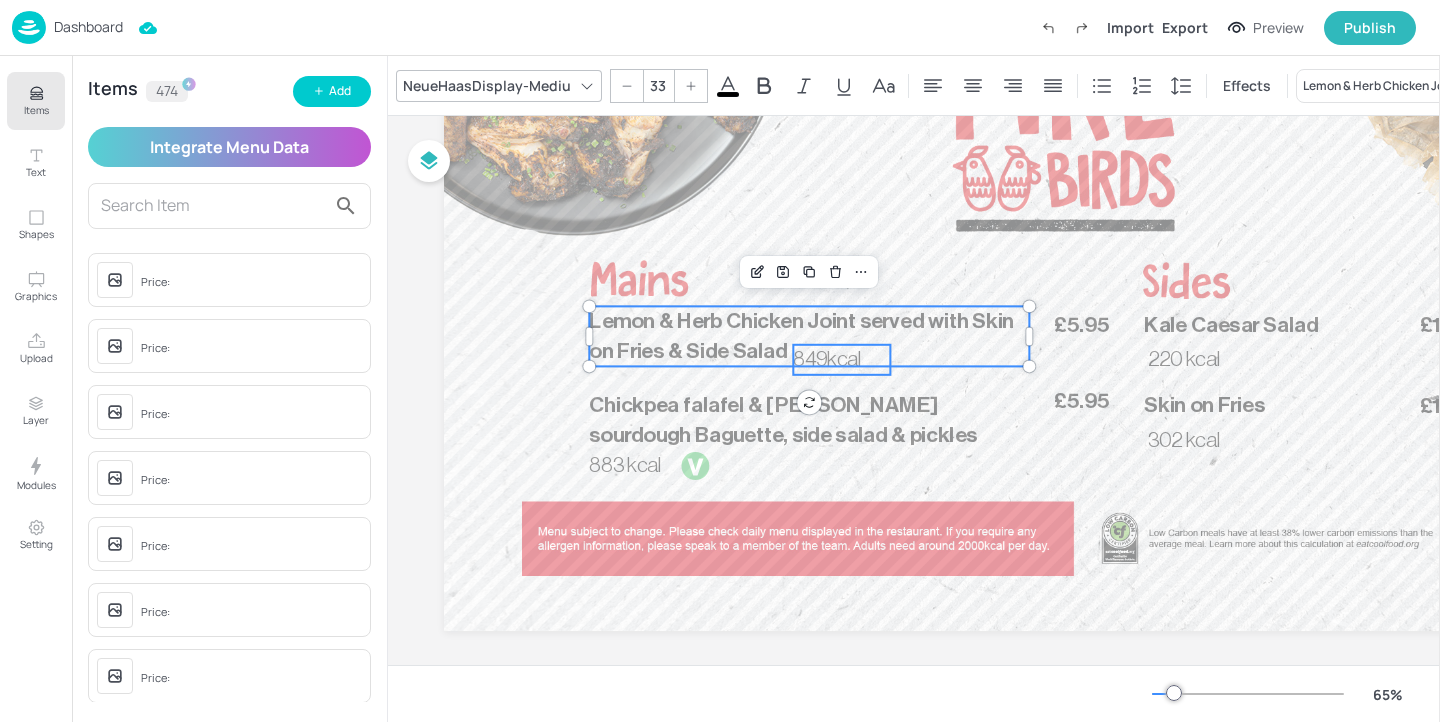 click on "849kcal" at bounding box center [841, 360] 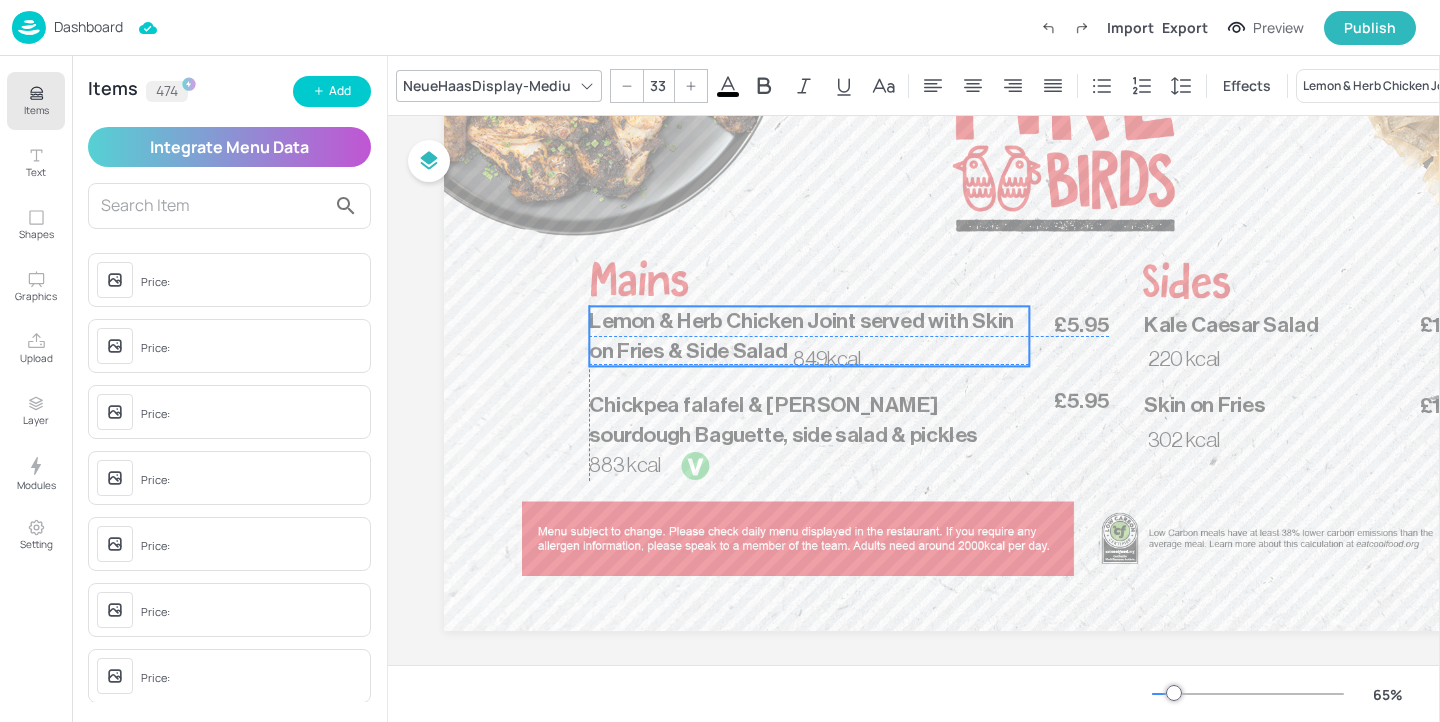 click on "Lemon & Herb Chicken Joint served with Skin on Fries & Side Salad" at bounding box center (801, 336) 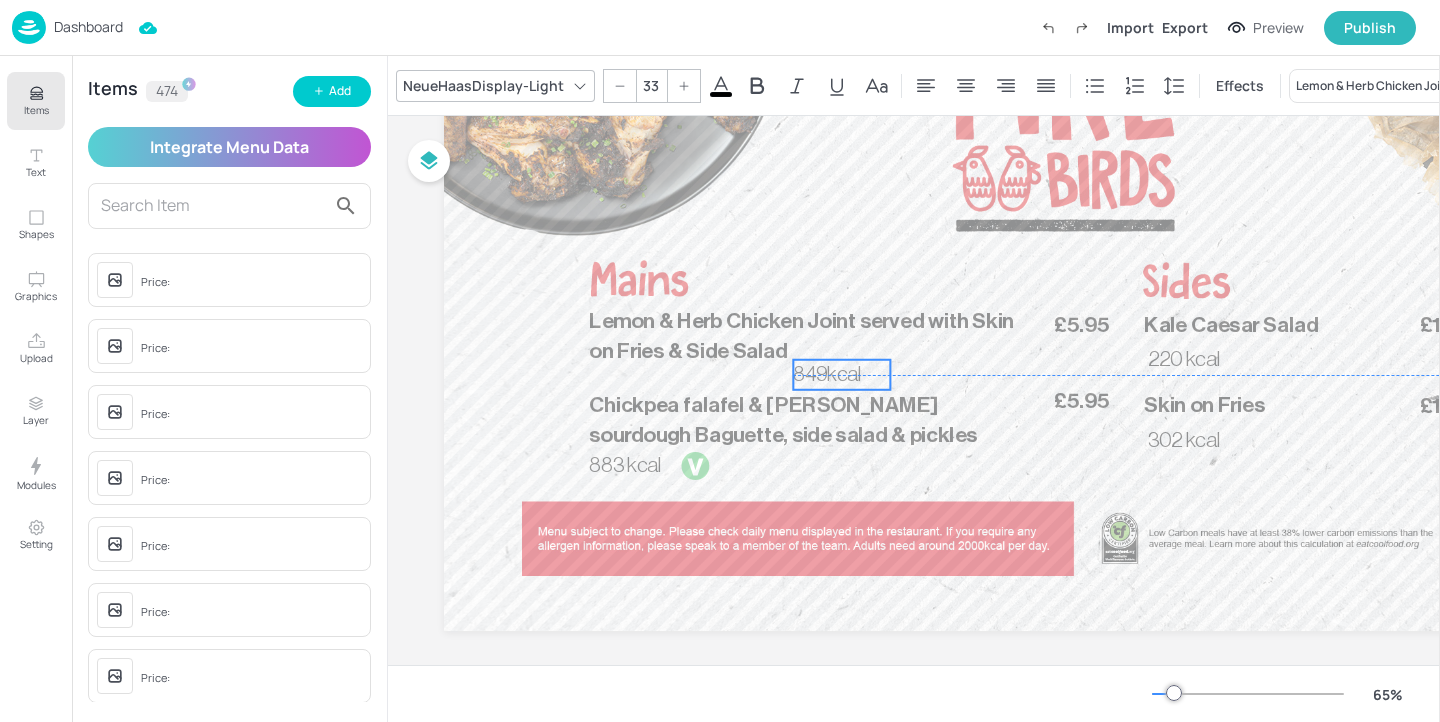 drag, startPoint x: 847, startPoint y: 371, endPoint x: 847, endPoint y: 382, distance: 11 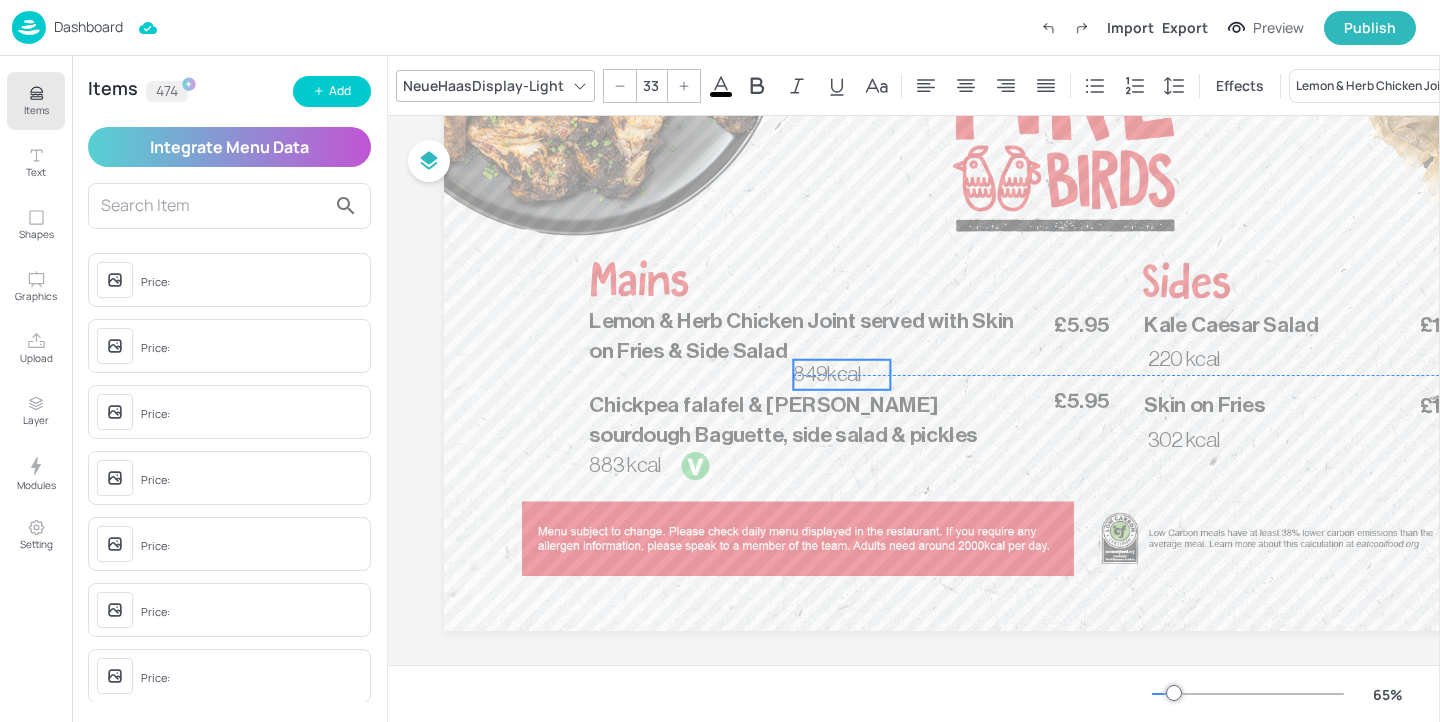 click on "849kcal" at bounding box center [841, 375] 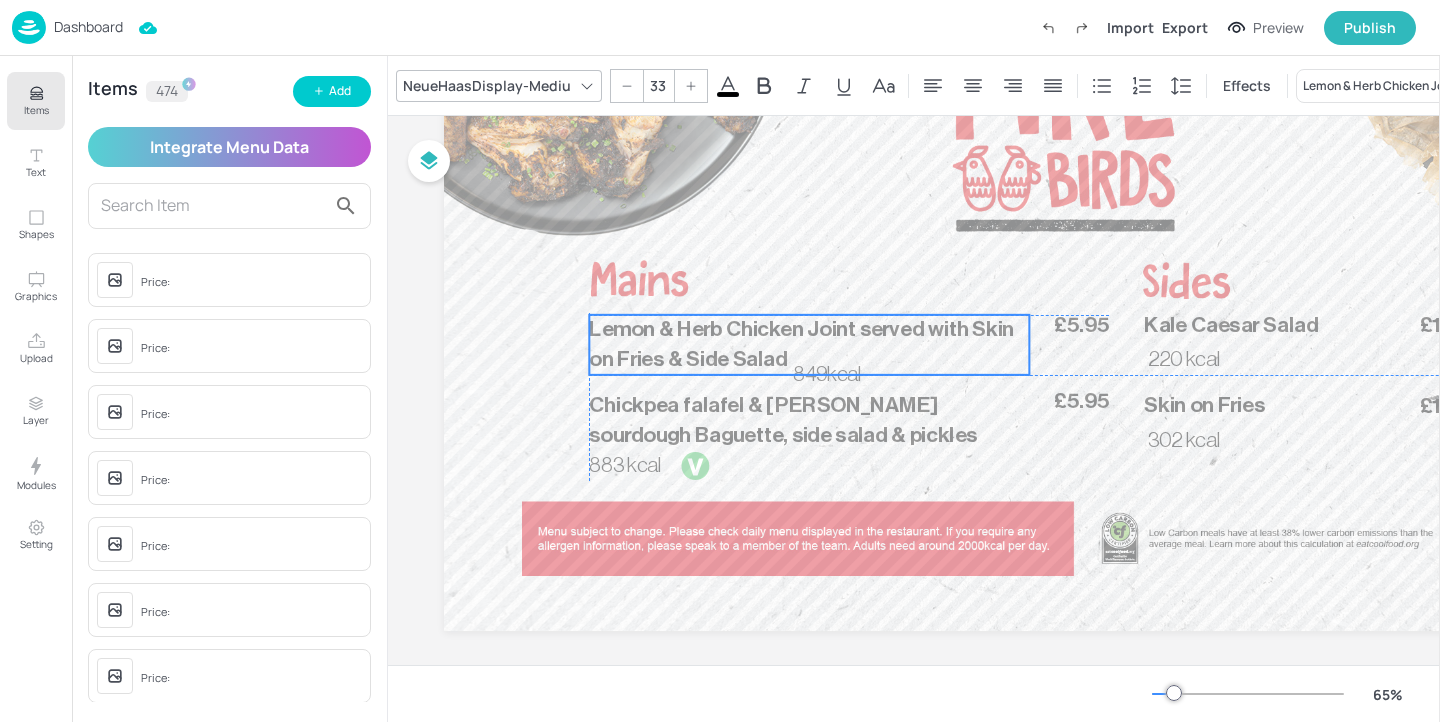 click on "Lemon & Herb Chicken Joint served with Skin on Fries & Side Salad" at bounding box center (801, 345) 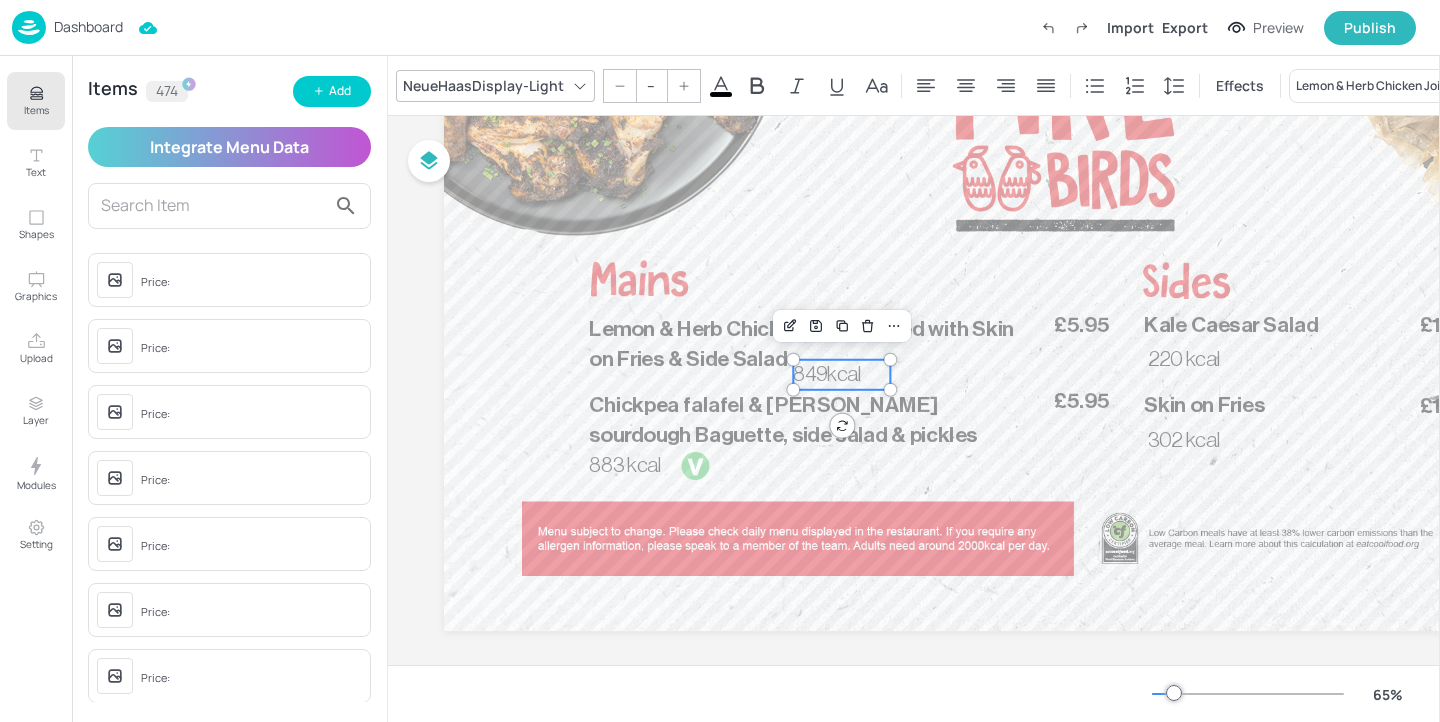 type on "33" 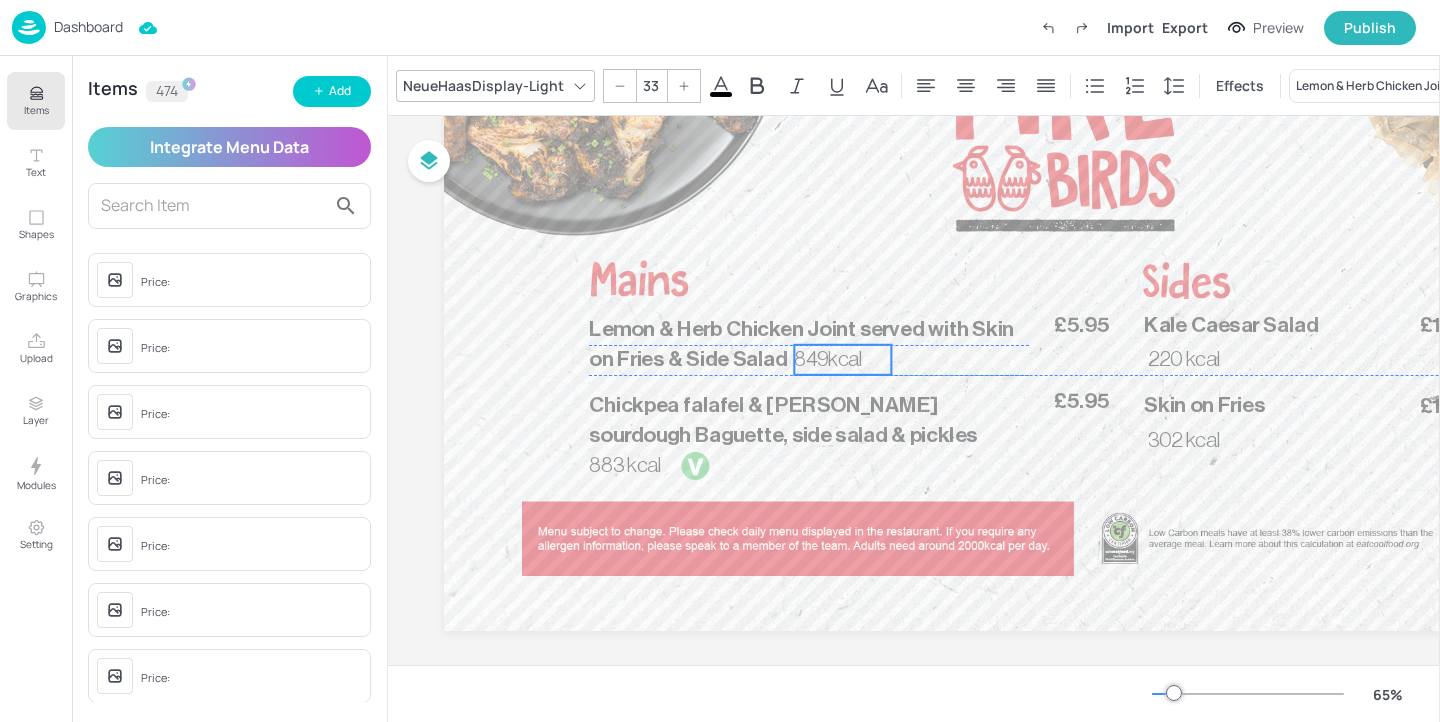 drag, startPoint x: 814, startPoint y: 377, endPoint x: 815, endPoint y: 361, distance: 16.03122 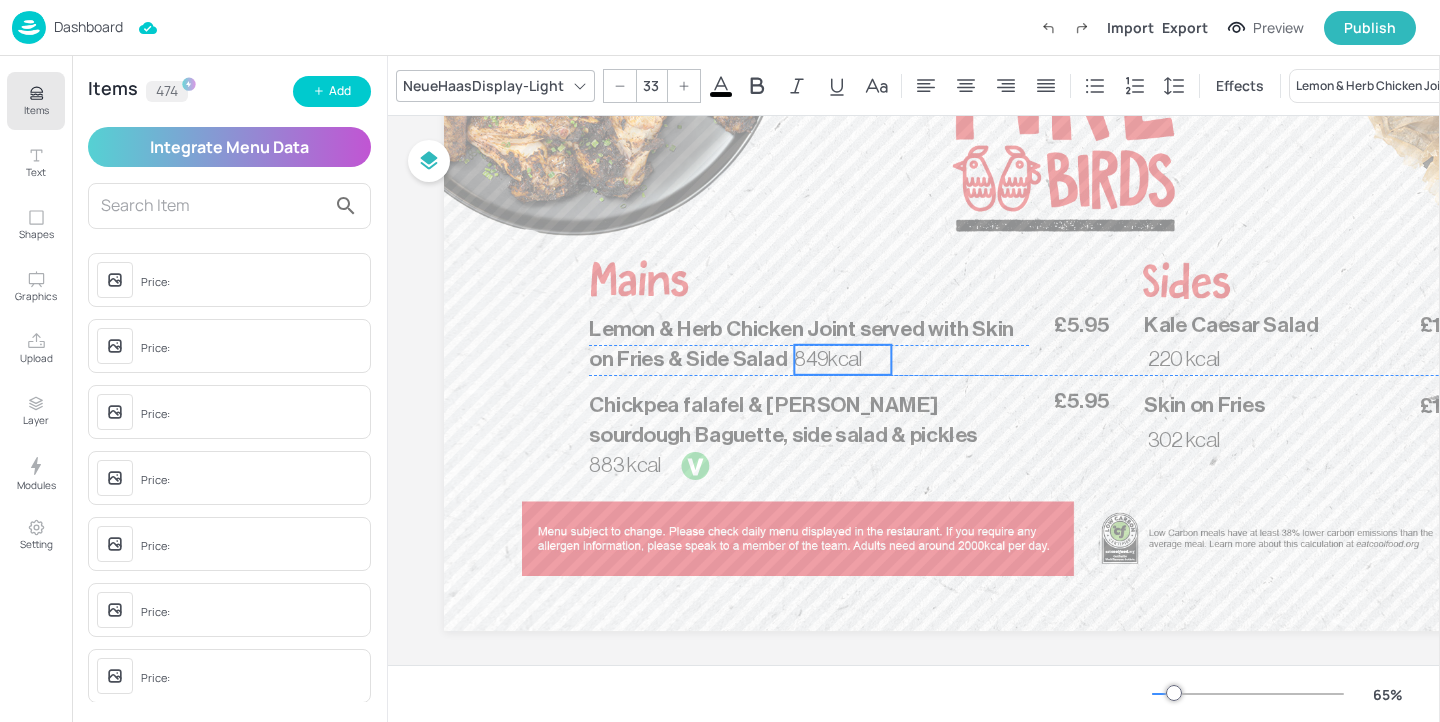 click on "849kcal £5.95 Lemon & Herb Chicken Joint served with Skin on Fries & Side Salad  883 kcal  £5.95 Chickpea falafel & Harissa mayo sourdough Baguette, side salad & pickles  220 kcal  £1.50 Kale Caesar Salad  302 kcal £1.50 Skin on Fries" at bounding box center [1069, -72] 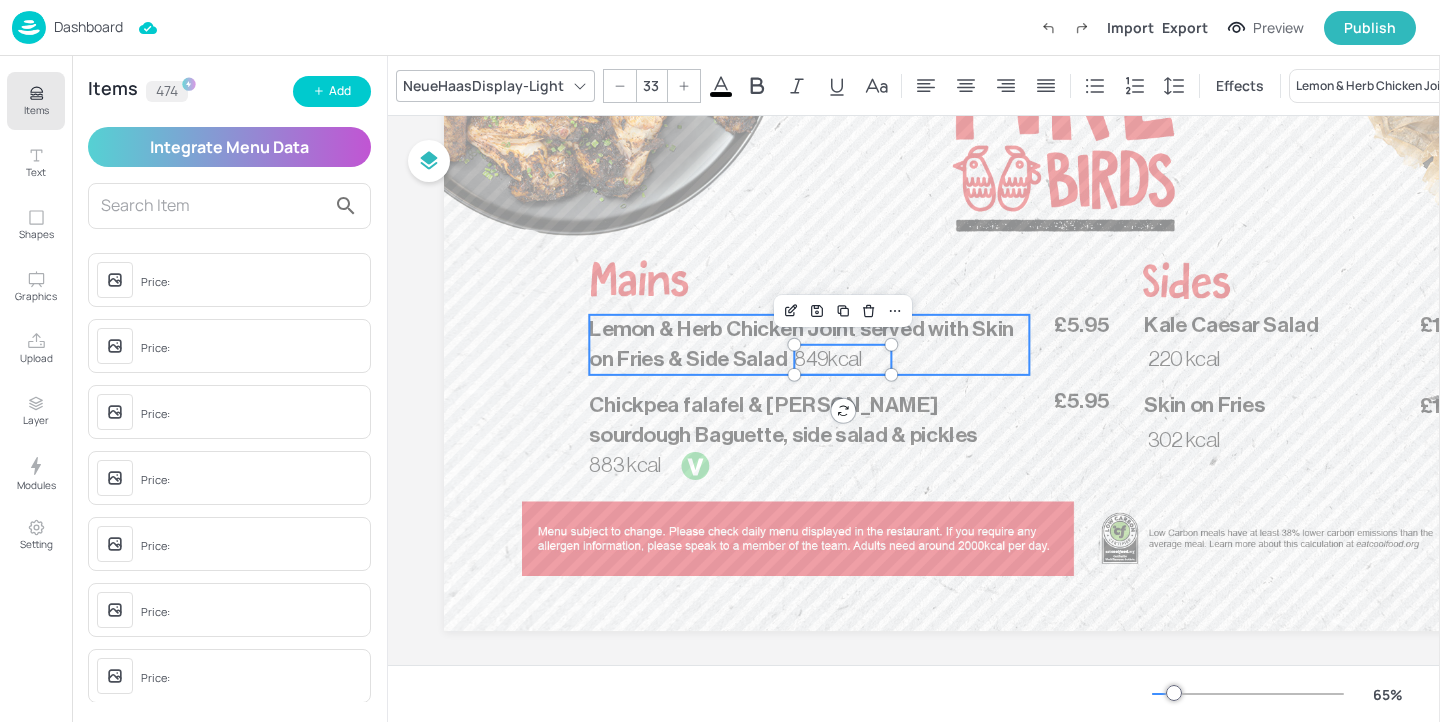 click on "Lemon & Herb Chicken Joint served with Skin on Fries & Side Salad" at bounding box center [809, 345] 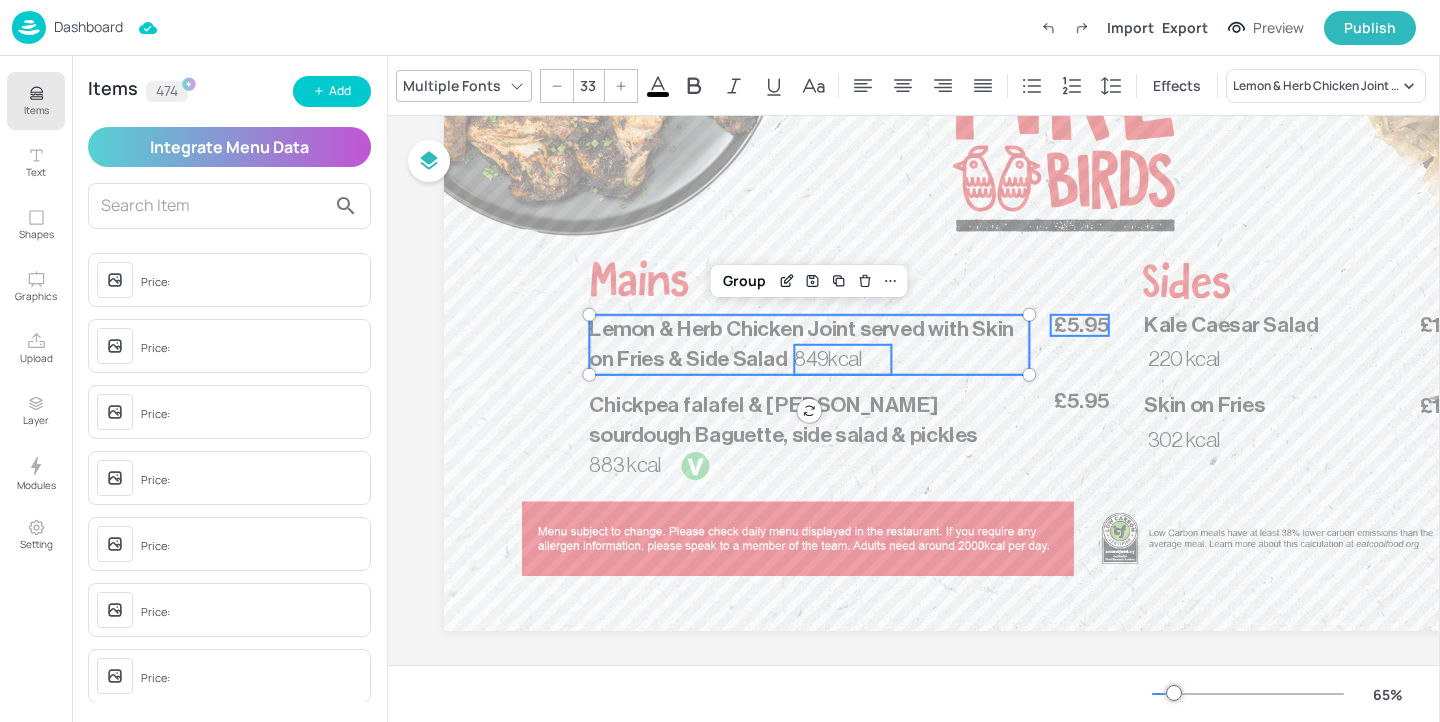 click on "£5.95" at bounding box center (1081, 325) 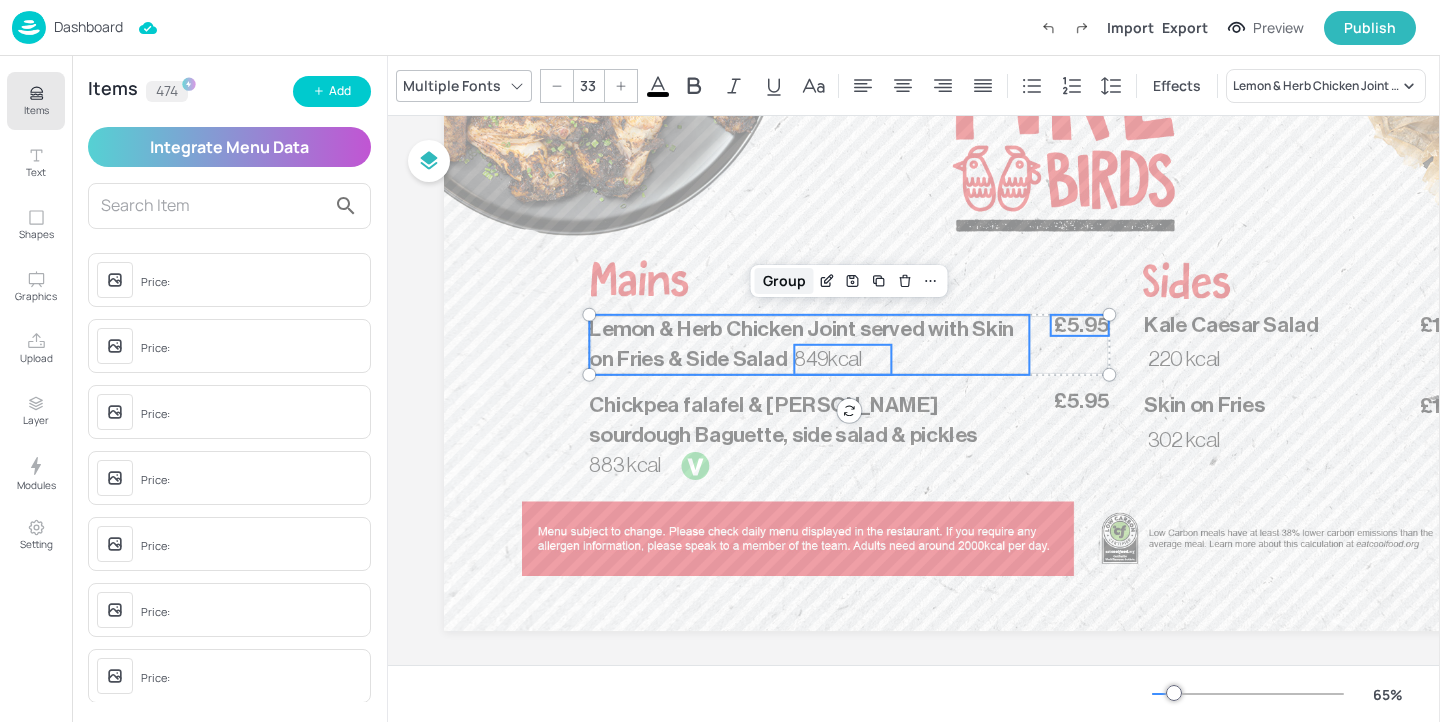 click on "Group" at bounding box center [784, 281] 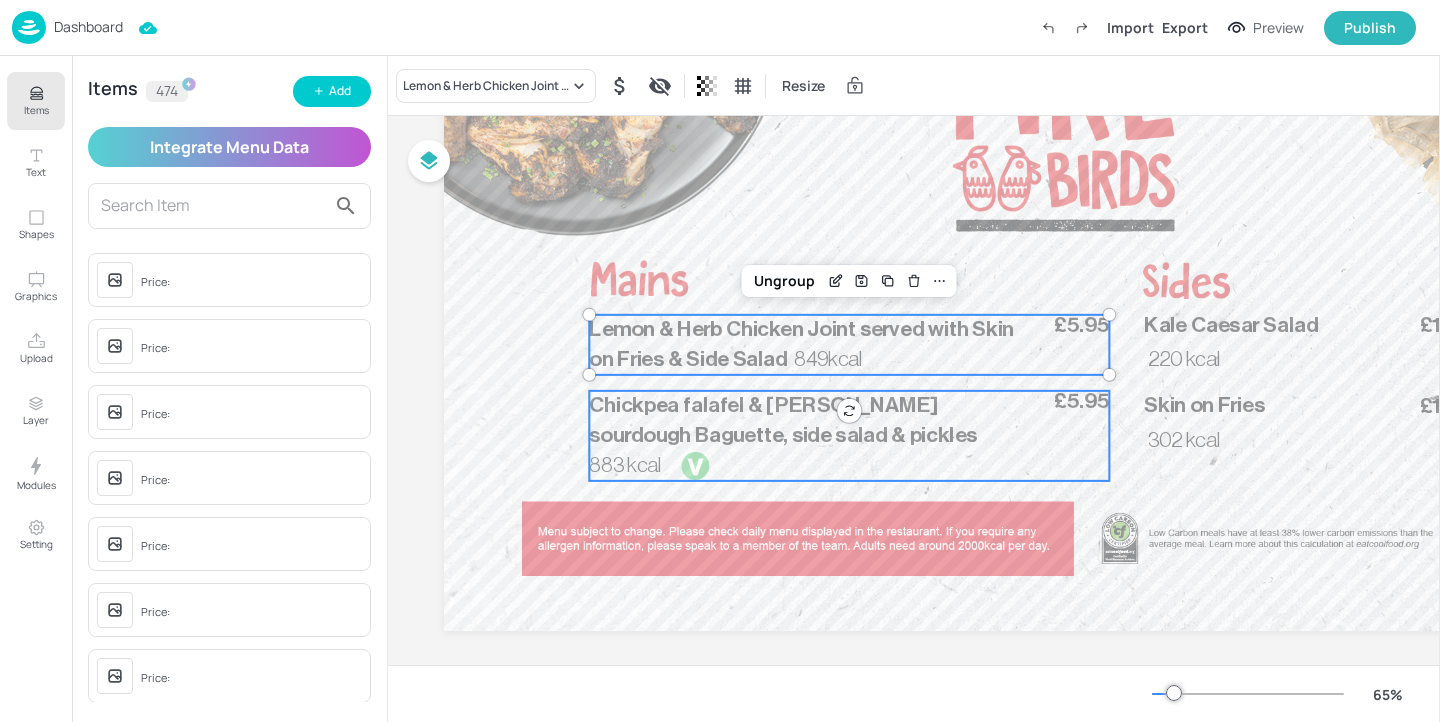 click at bounding box center (695, 466) 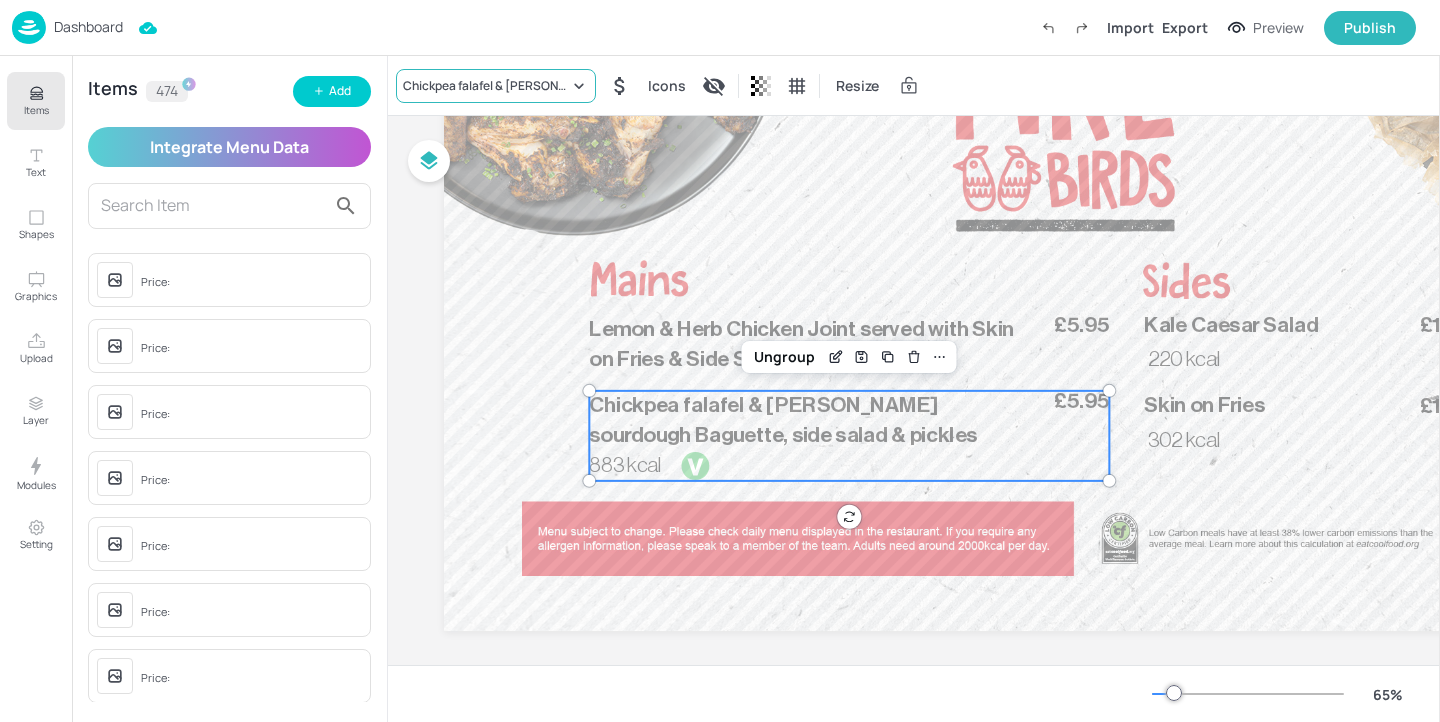 click on "Chickpea falafel & Harissa mayo sourdough Baguette, side salad & pickles" at bounding box center (496, 86) 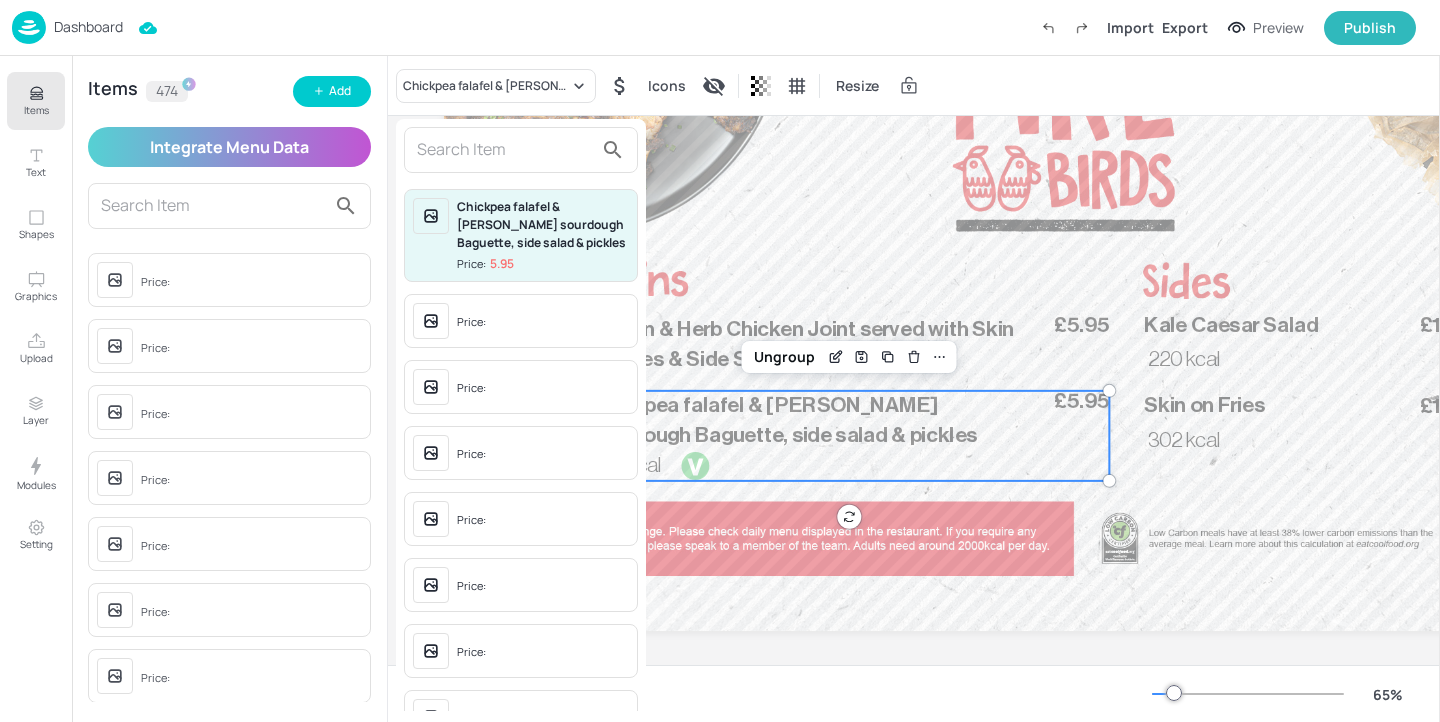 click at bounding box center (505, 150) 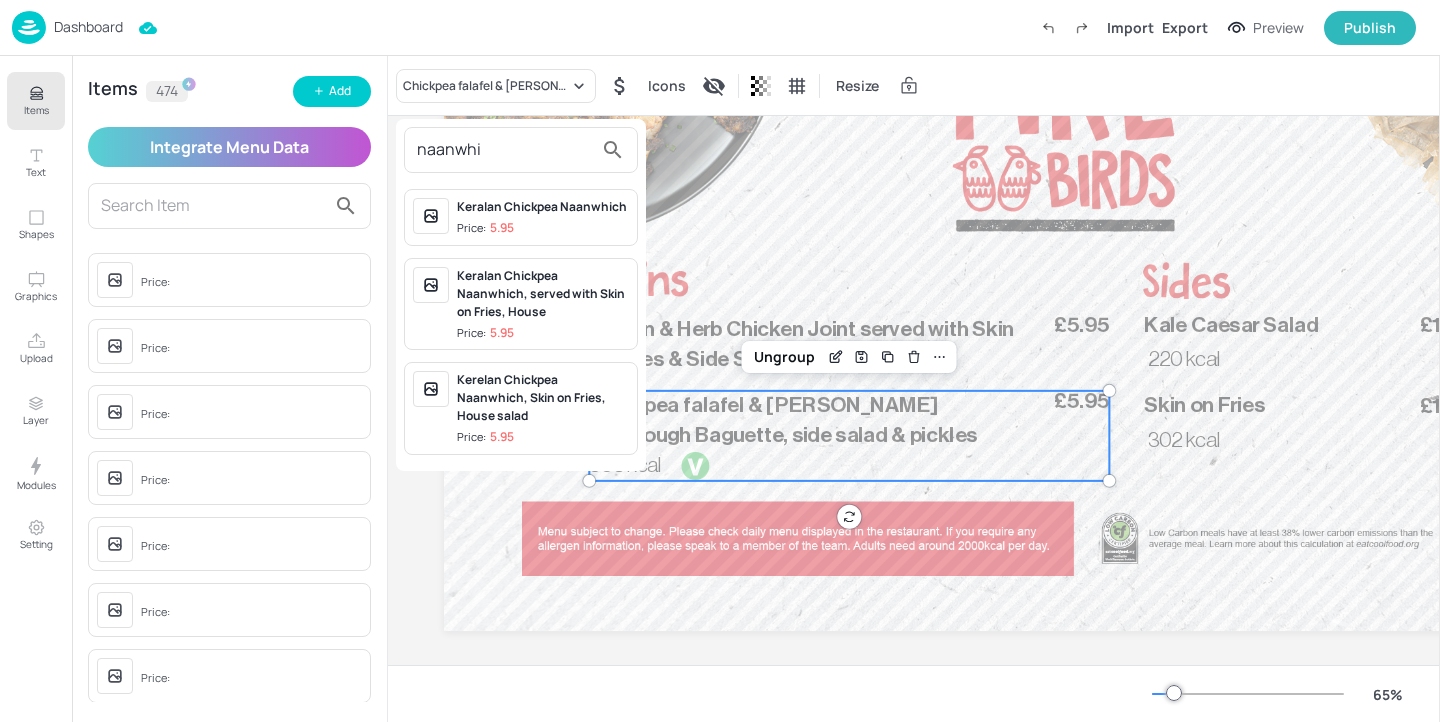 type on "naanwhi" 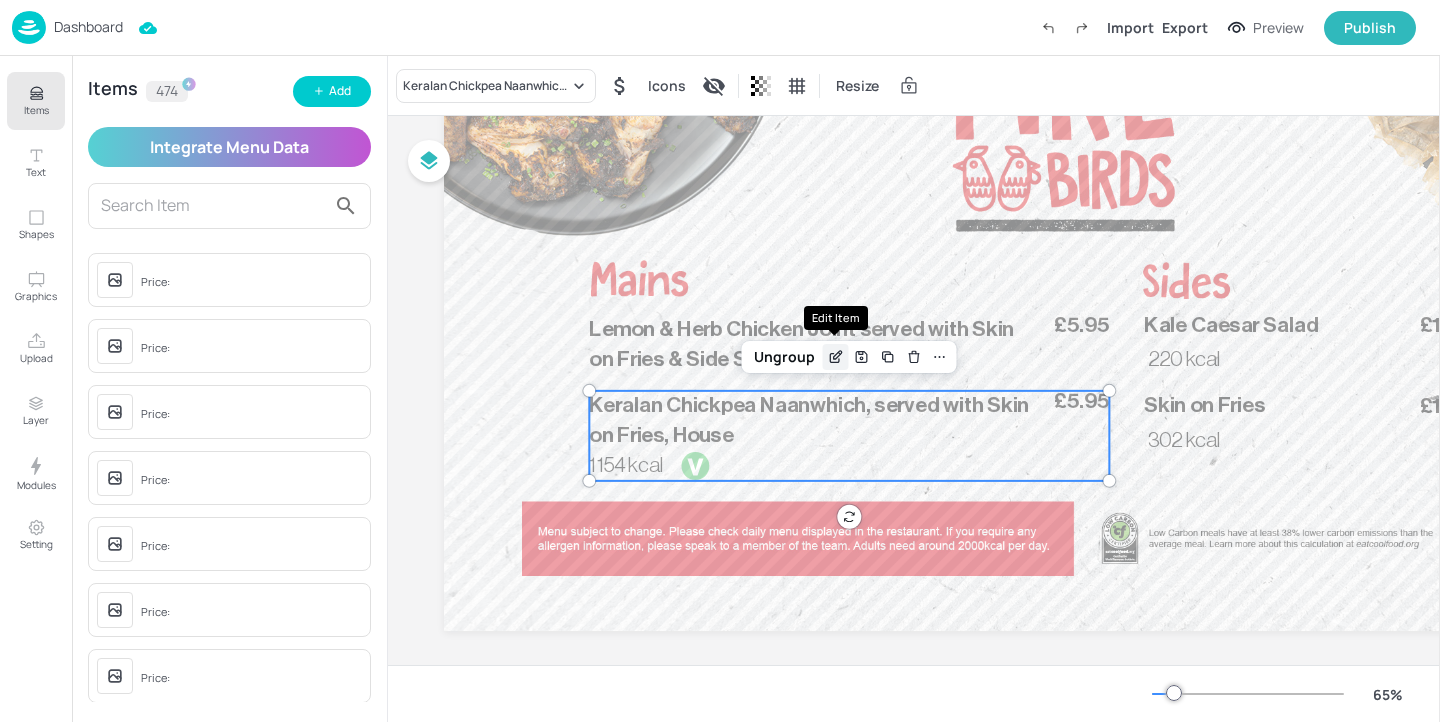 click 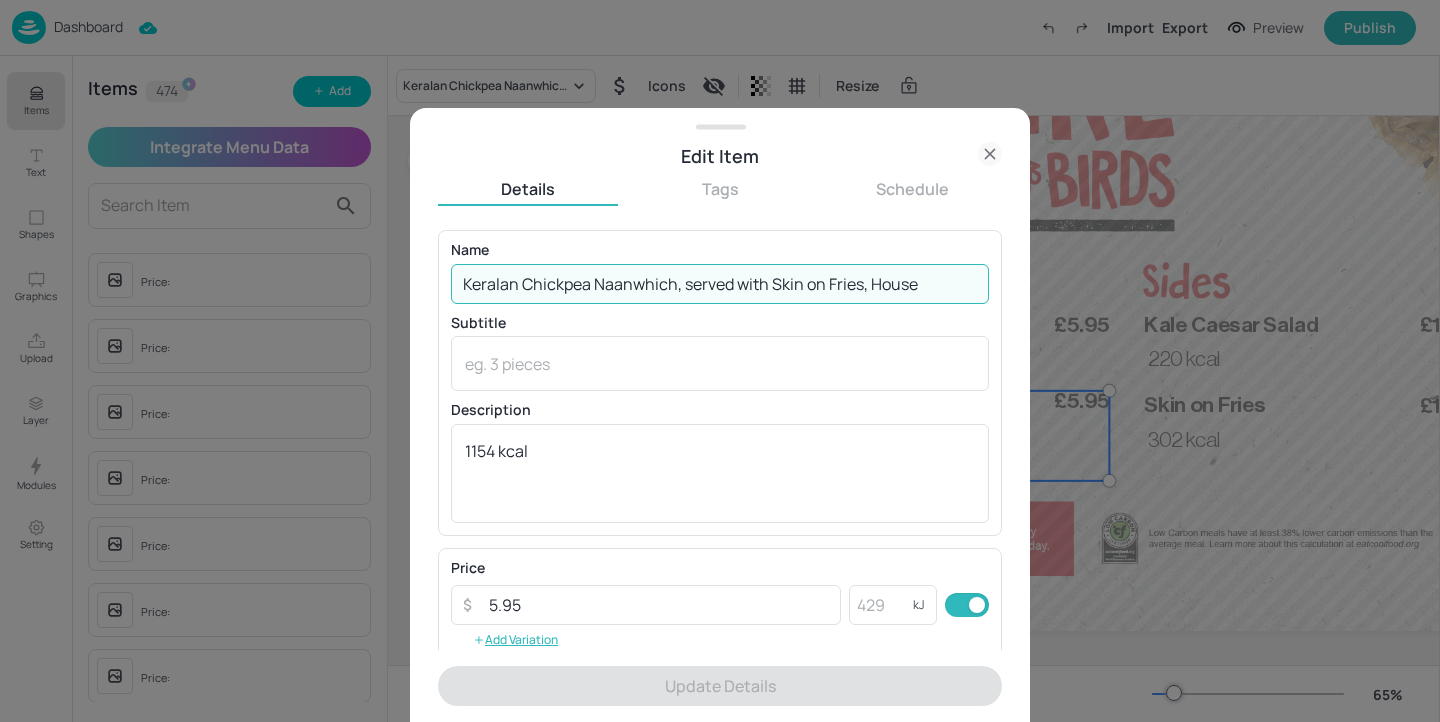 drag, startPoint x: 923, startPoint y: 284, endPoint x: 865, endPoint y: 284, distance: 58 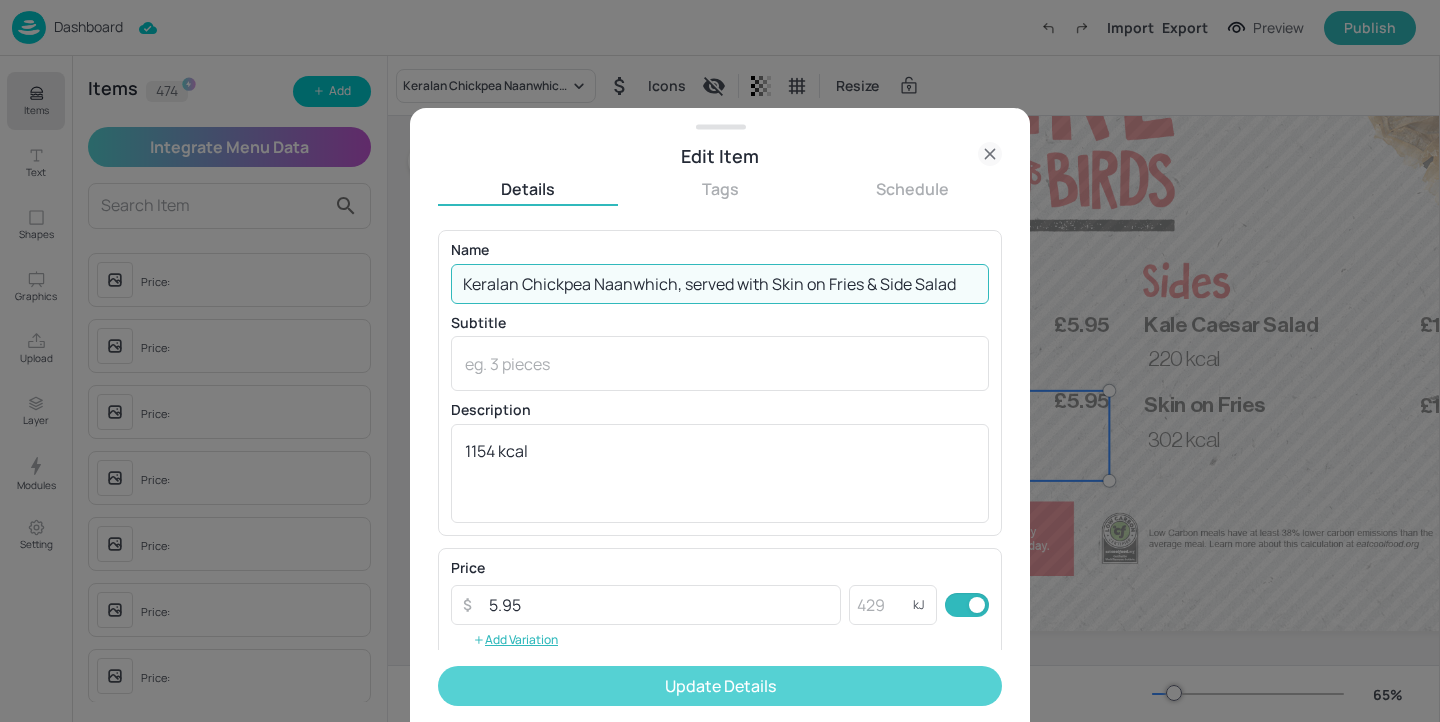 type on "Keralan Chickpea Naanwhich, served with Skin on Fries & Side Salad" 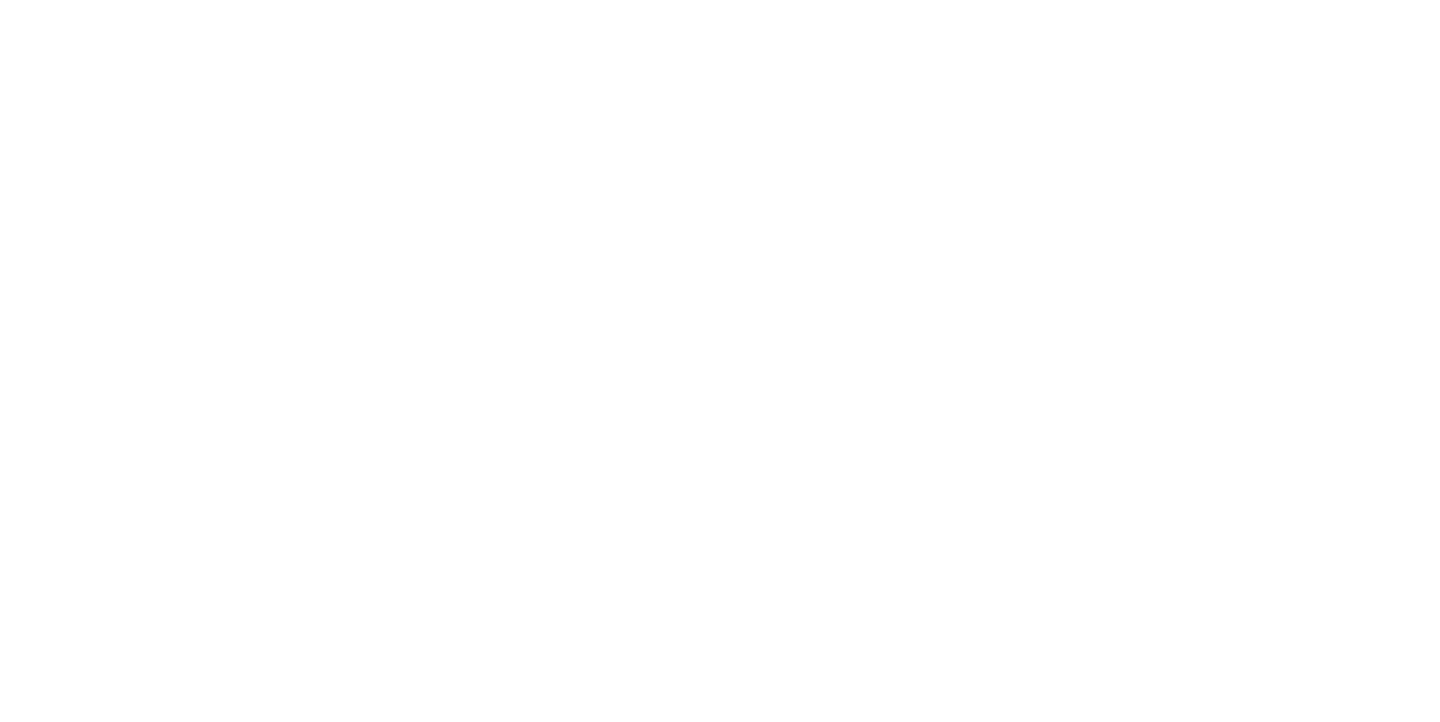 scroll, scrollTop: 0, scrollLeft: 0, axis: both 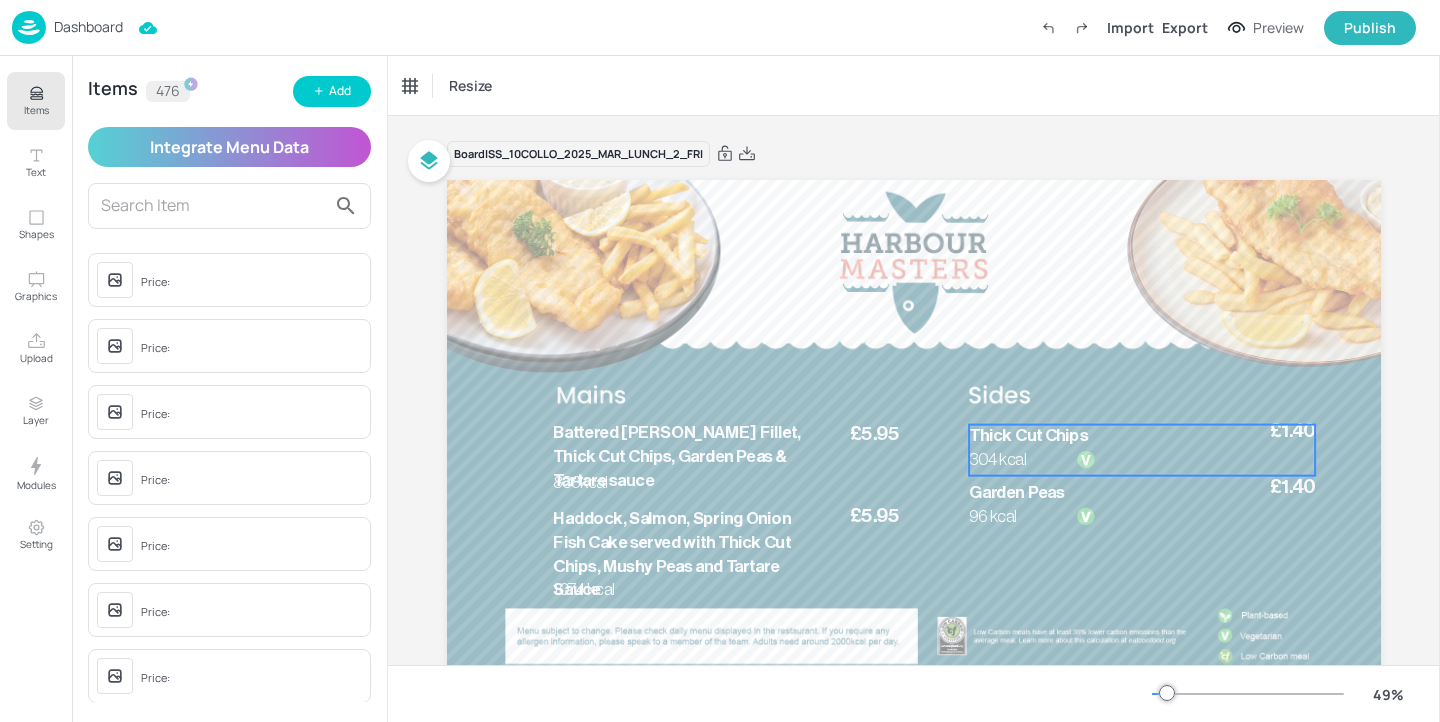 click at bounding box center (1142, 450) 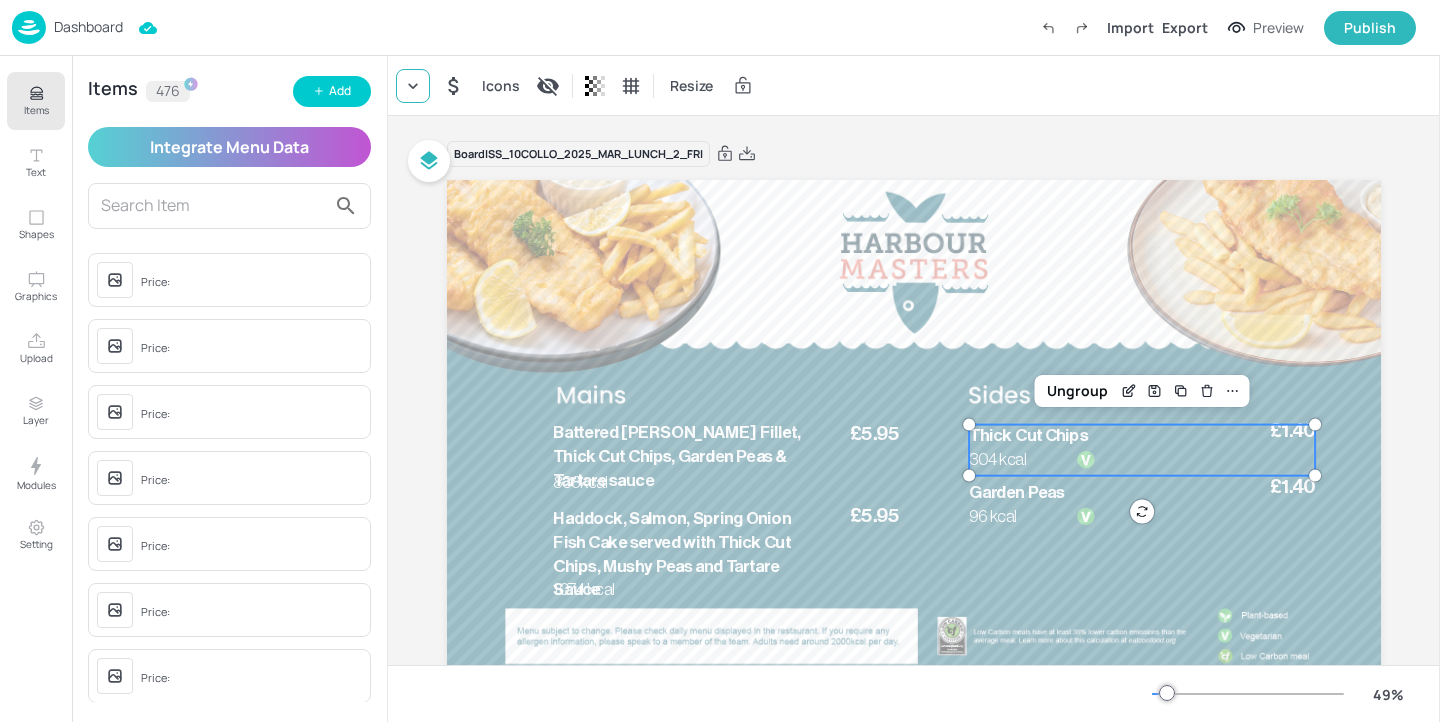 click at bounding box center [413, 86] 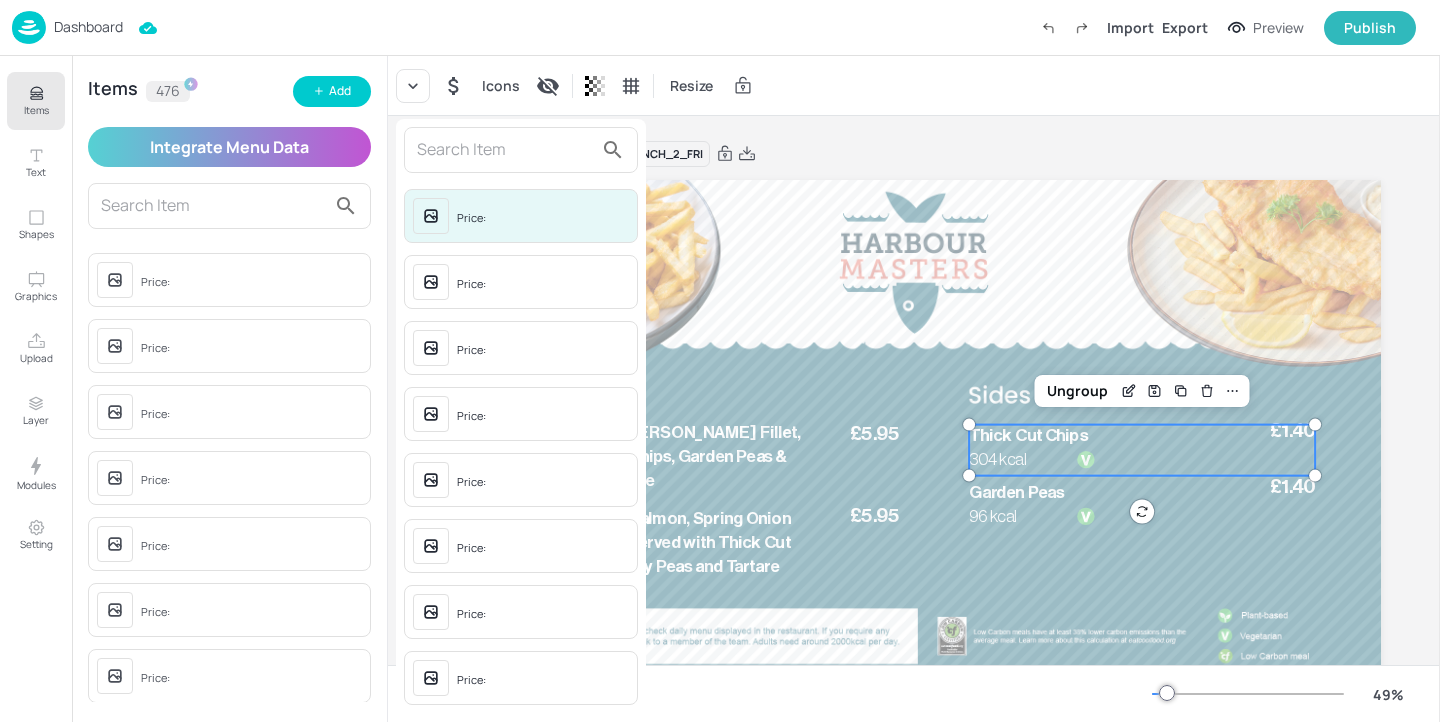 click at bounding box center (505, 150) 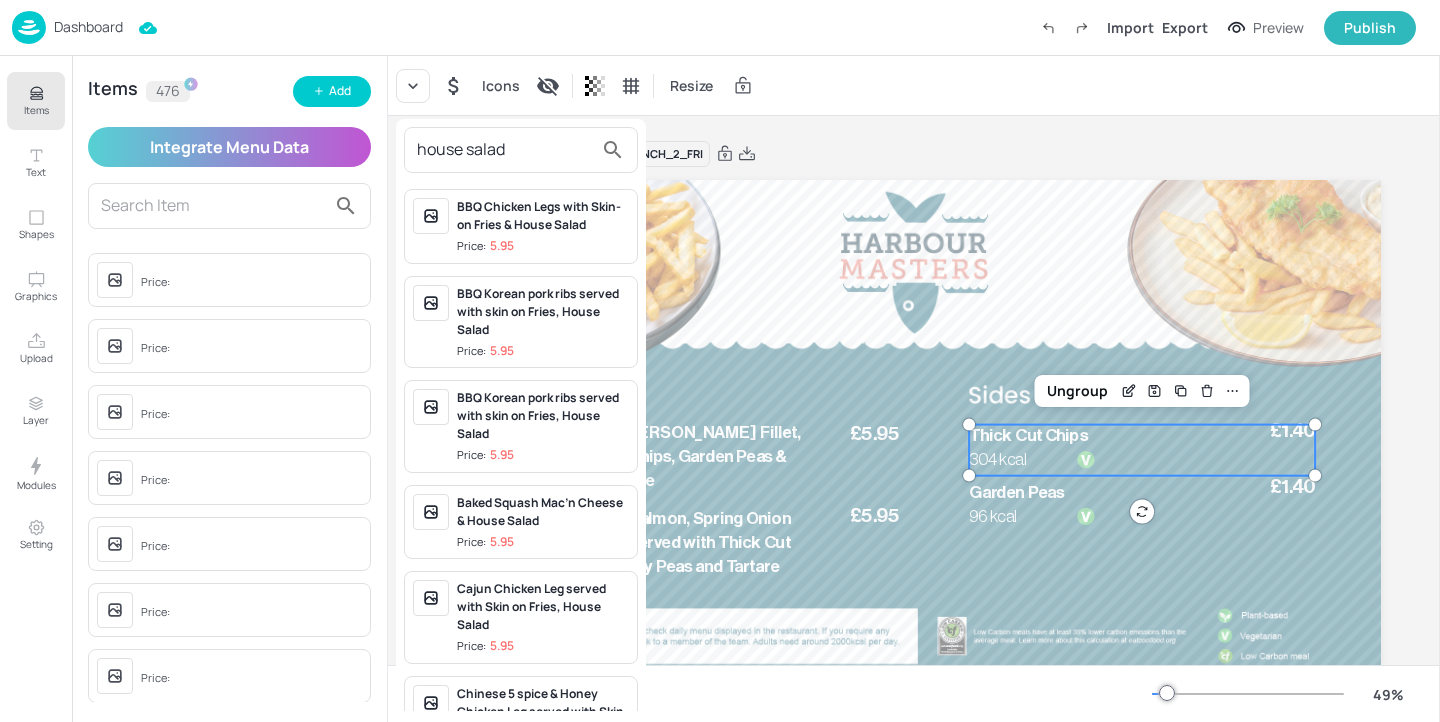 type on "house salad" 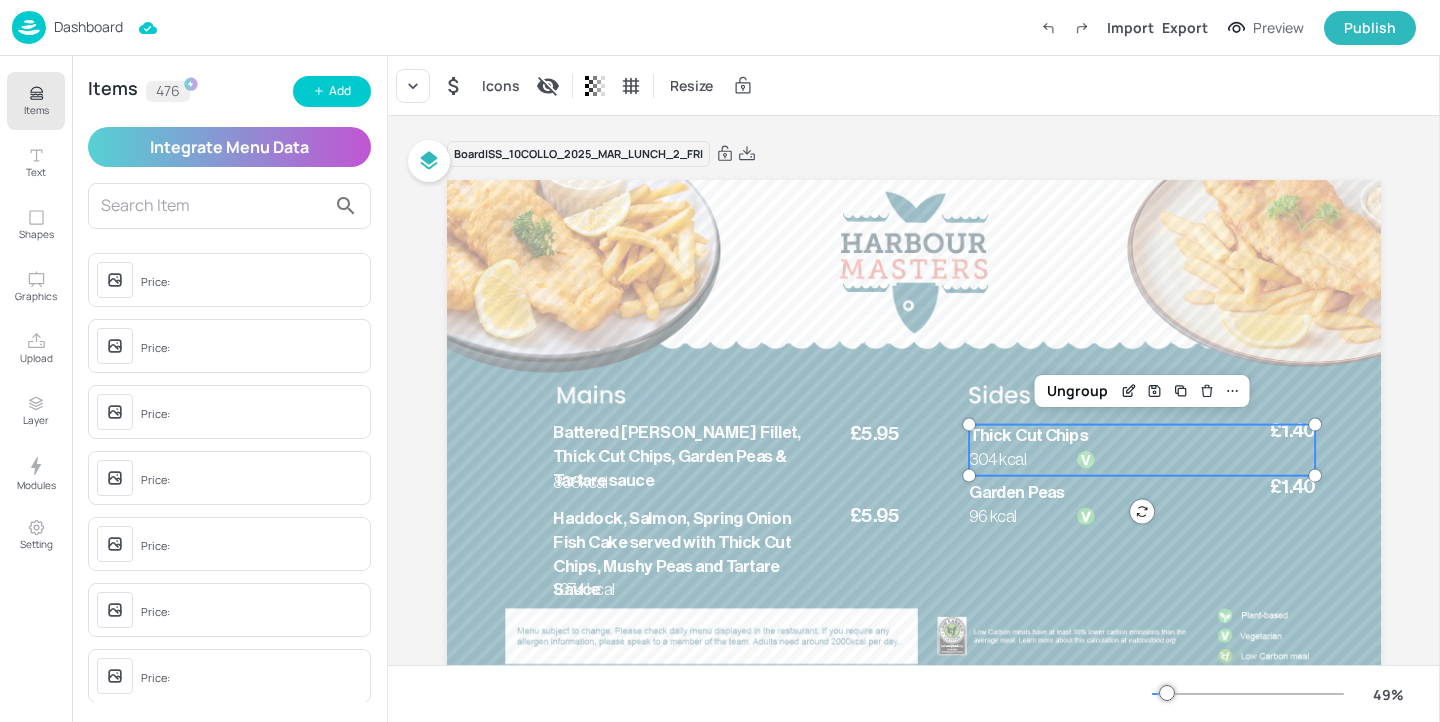 click on "house salad BBQ Chicken Legs with Skin-on Fries & House Salad  Price: 5.95 BBQ Korean pork ribs served with skin on Fries, House Salad  Price: 5.95 BBQ Korean pork ribs served with skin on Fries, House Salad  Price: 5.95 Baked Squash Mac’n Cheese & House Salad  Price: 5.95 Cajun Chicken Leg served with Skin on Fries, House Salad  Price: 5.95 Chinese 5 spice & Honey Chicken Leg served with Skin-fries & House Salad    Price: 5.95 Crumbed Salmon Fillet, Tabbouleh & House Salad  Price: 5.95 Grilled Lemon & Herbs Chicken Legs, served with Potato Wedges & House Salad  Price: 5.95 Herb Crumbed Salmon Fillet served with Sauté Potatoes, House Salad  Price: 5.95 House Salad Price: 1.4 House Salad Price: 1.4 Kerelan Chickpea Naanwhich, Skin on Fries, House salad   Price: 5.95 Meatball Pasta Bake & House Salad Price: 5.95 Meatball Pasta Bake & House Salad & Garlic Bread  Price: 5.95 Mushroom & Bacon Carbonara served with House Salad Price: 5.95 Onion Bhaji Naanwich, Skin on Fries, House Salad   Price: 5.95 Price: 5.95" at bounding box center (720, 365) 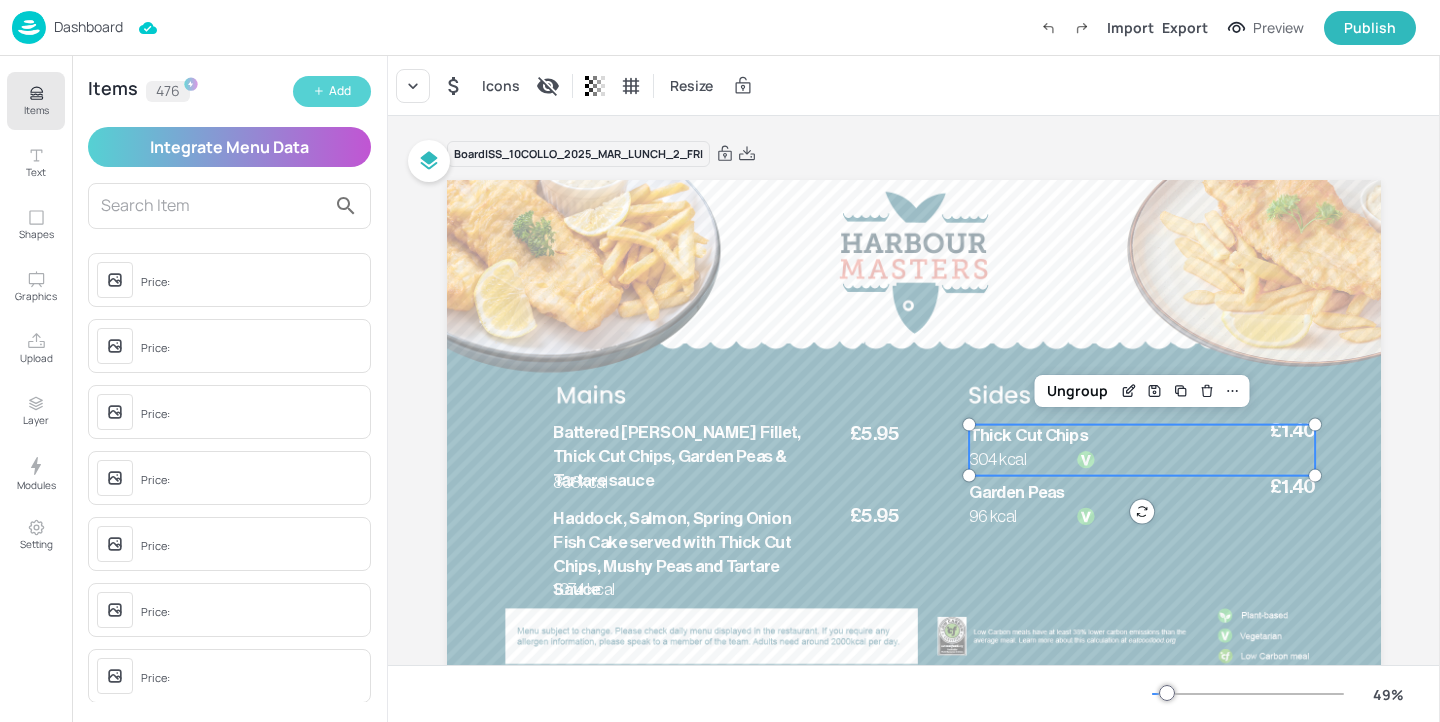 click on "Add" at bounding box center (332, 91) 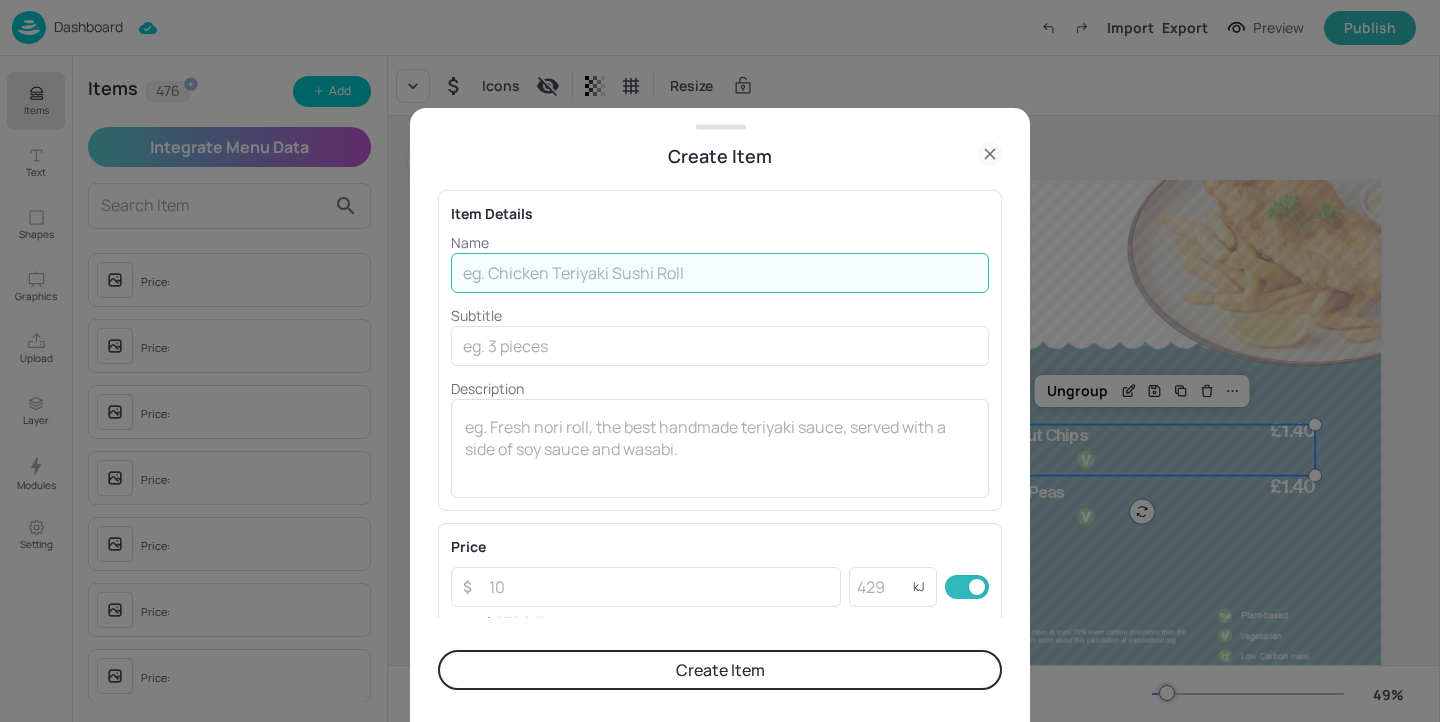 click at bounding box center (720, 273) 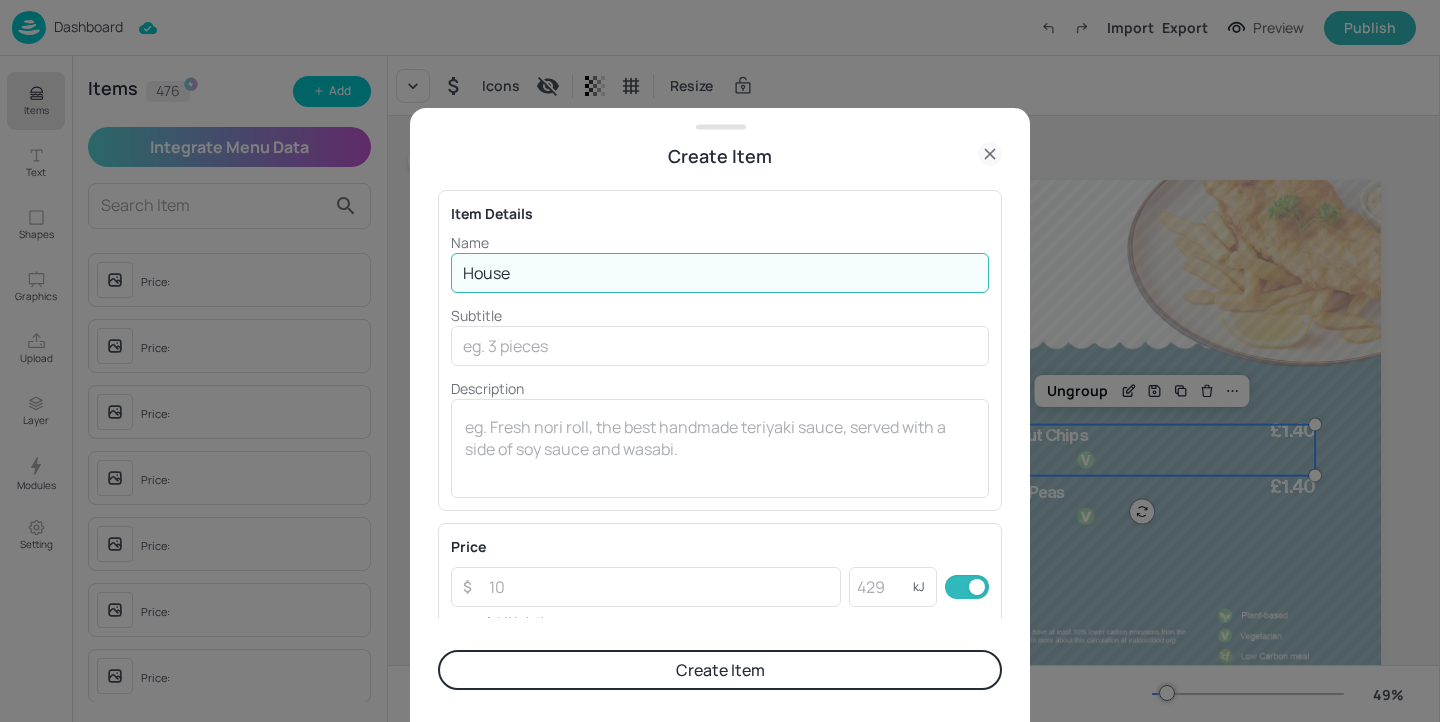 type on "House Salad" 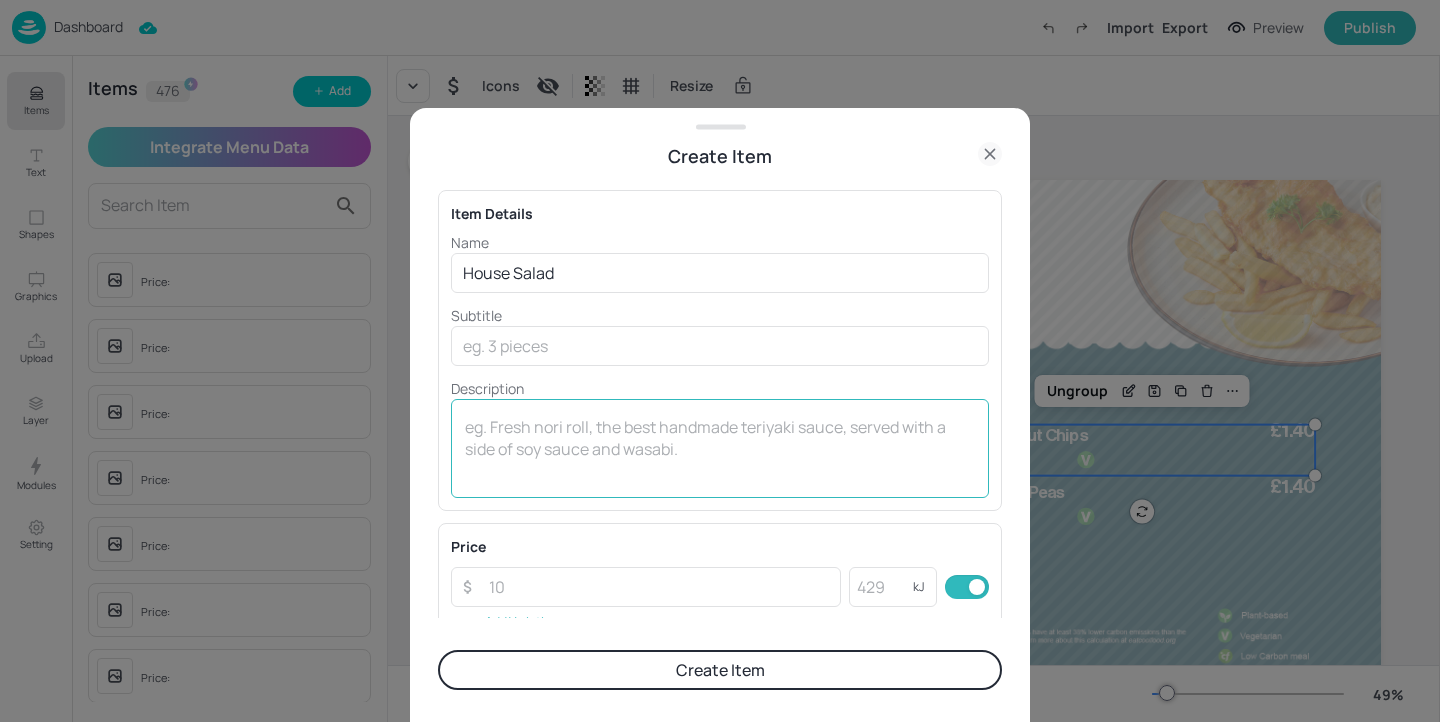 click on "x ​" at bounding box center [720, 448] 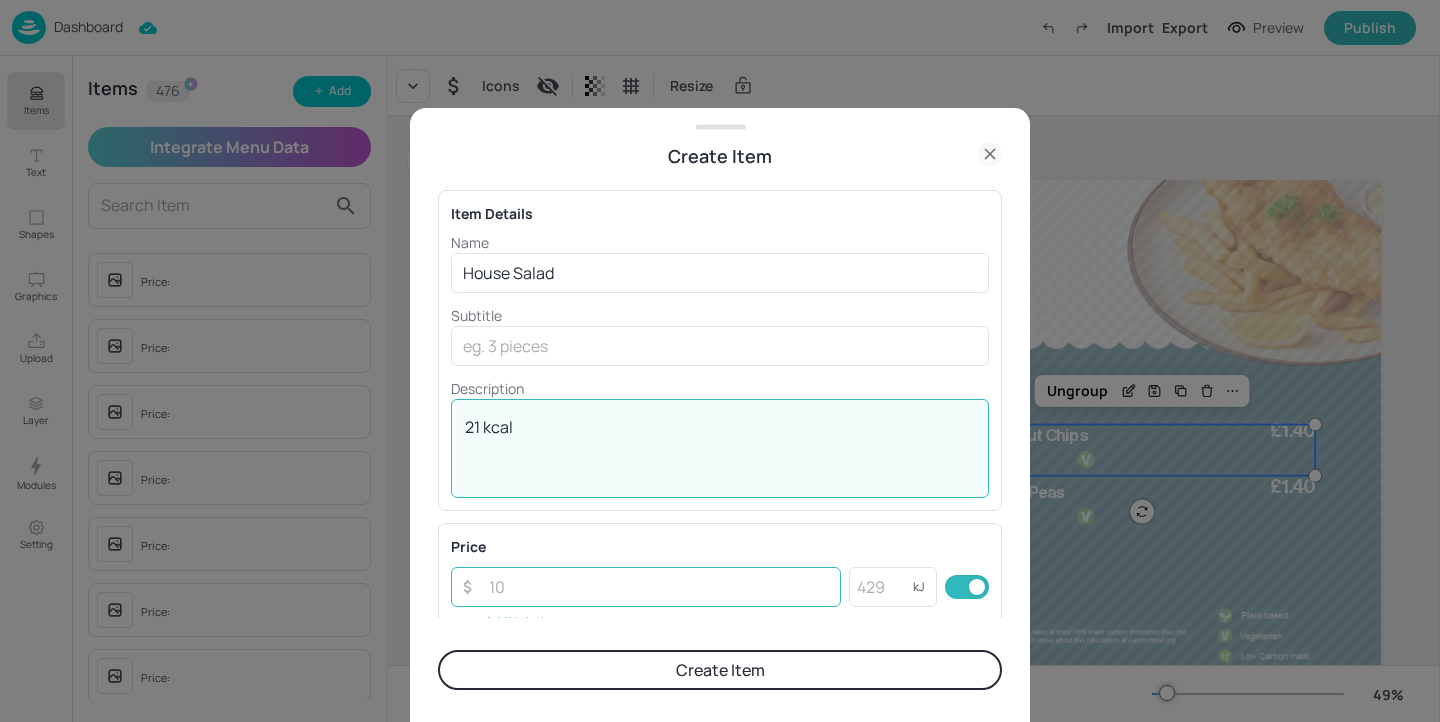 type on "21 kcal" 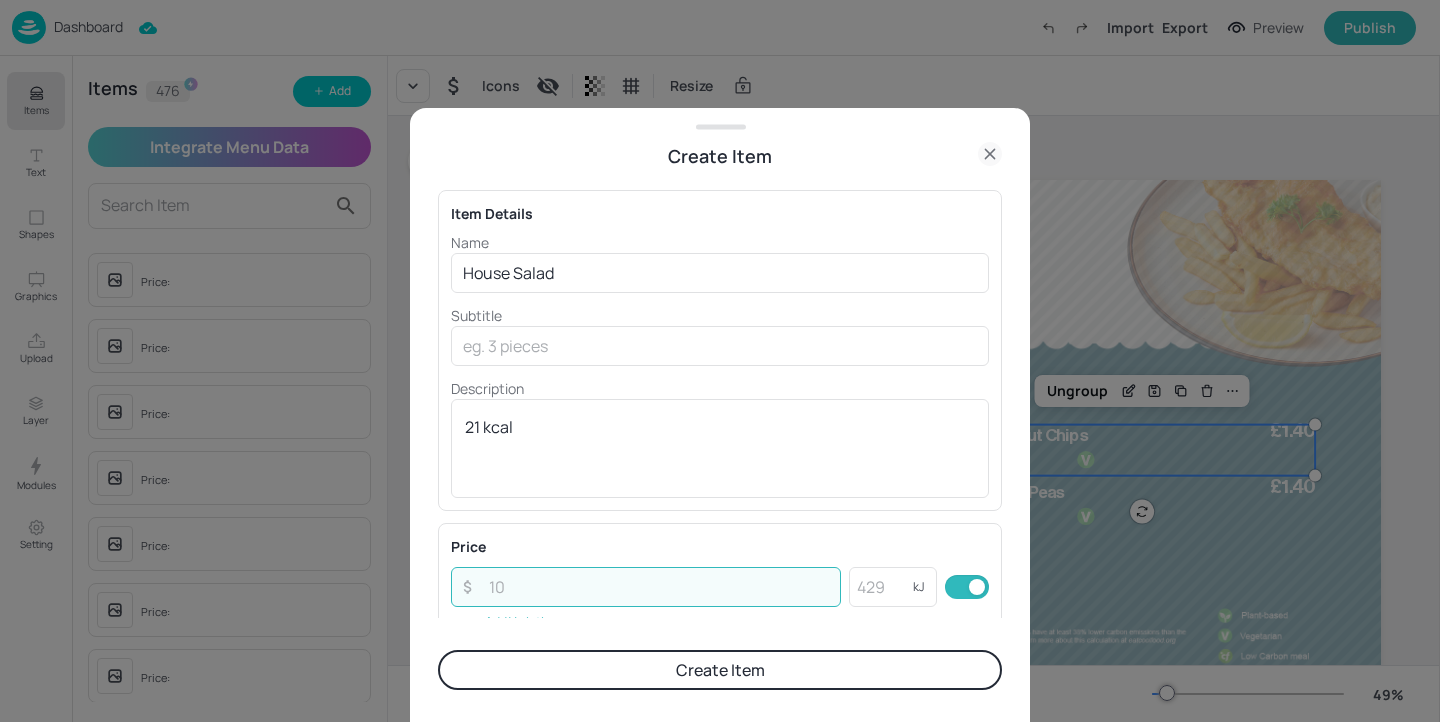 click at bounding box center (659, 587) 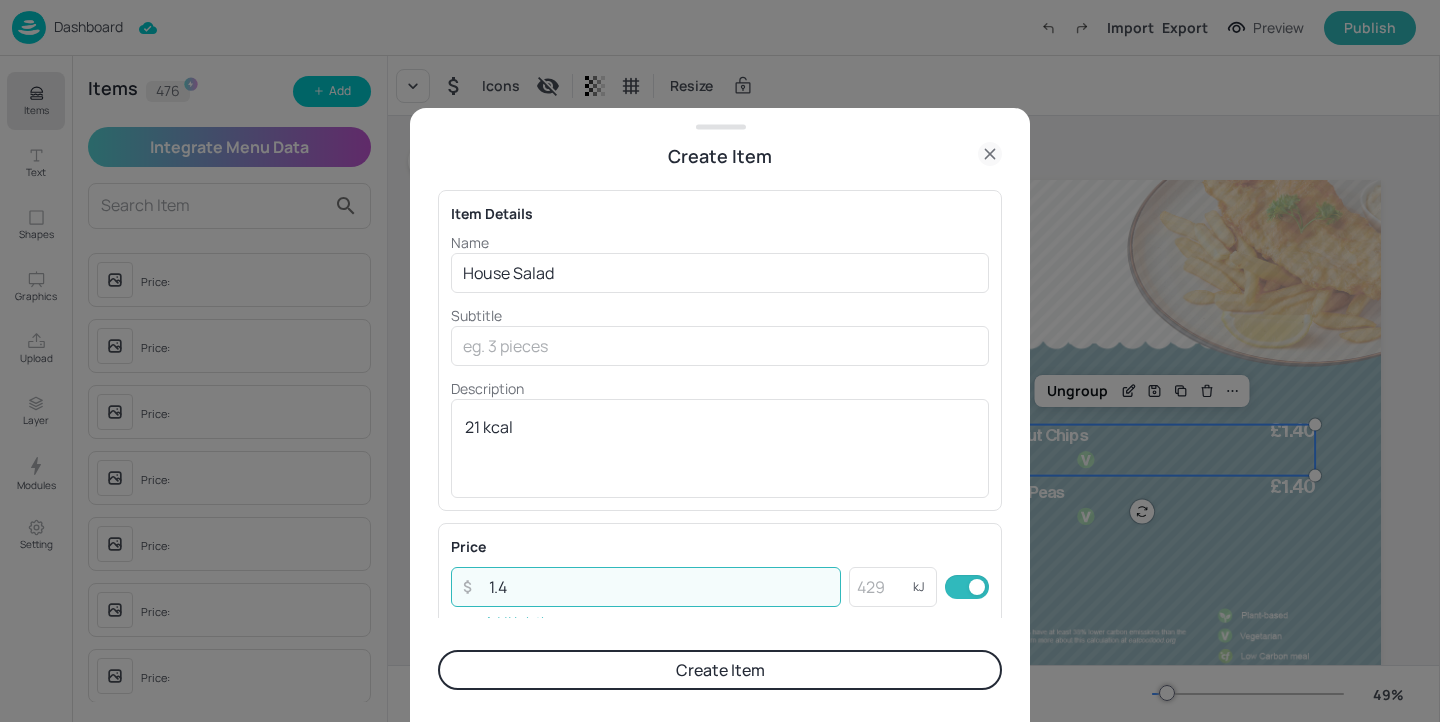 type on "1.4" 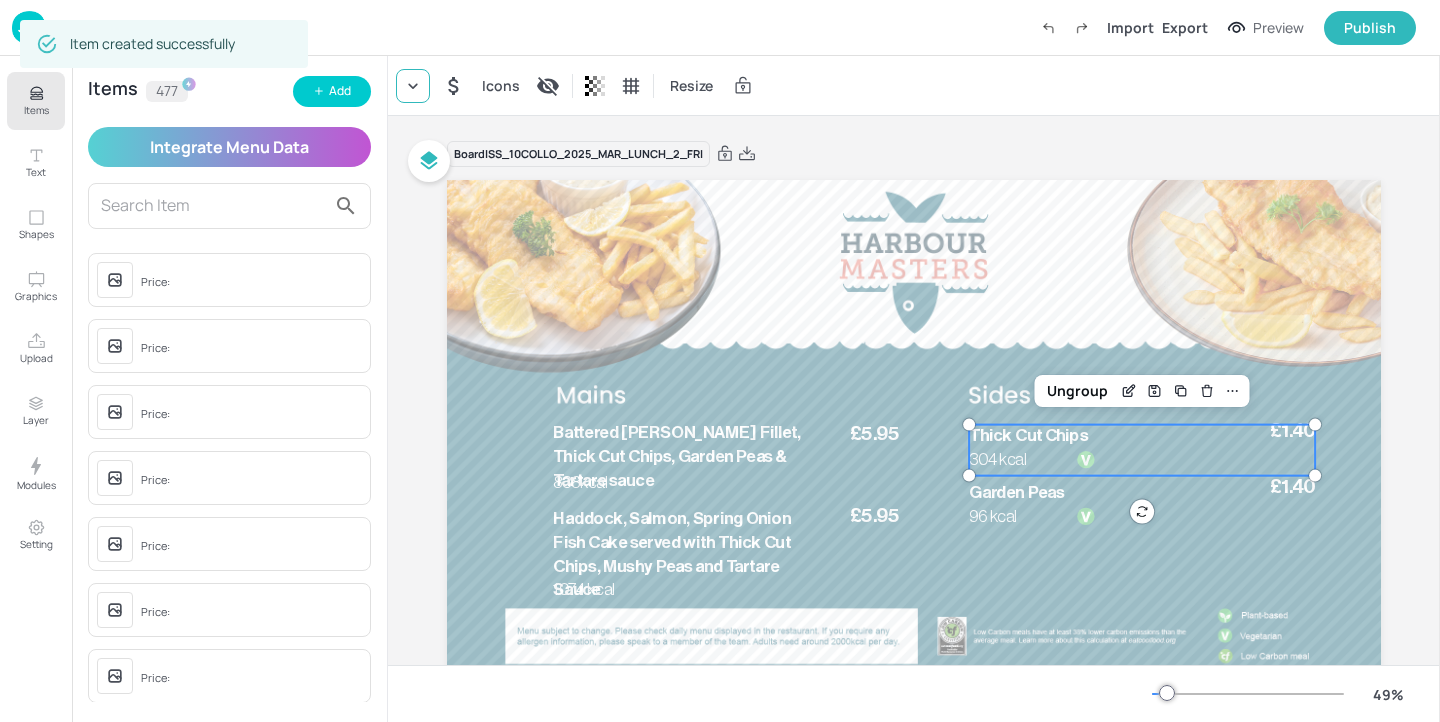 click 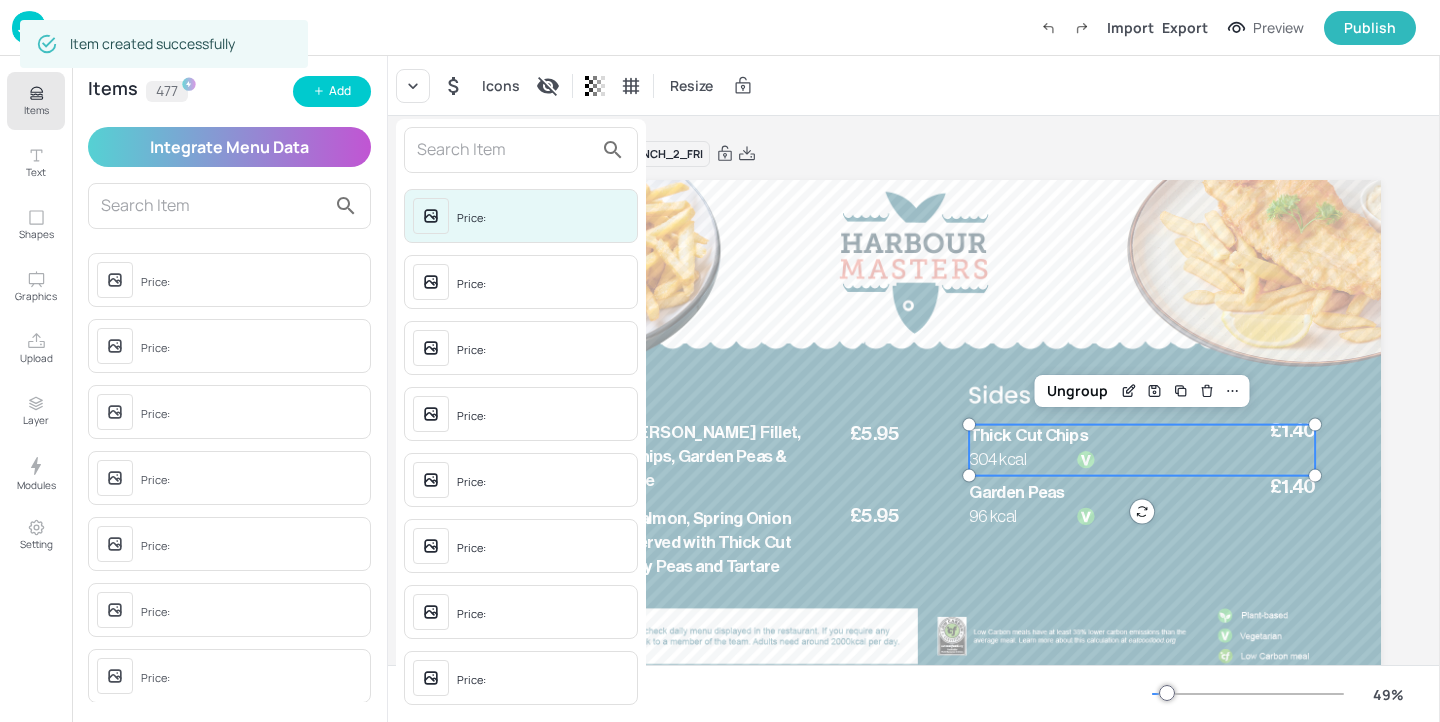 click at bounding box center (505, 150) 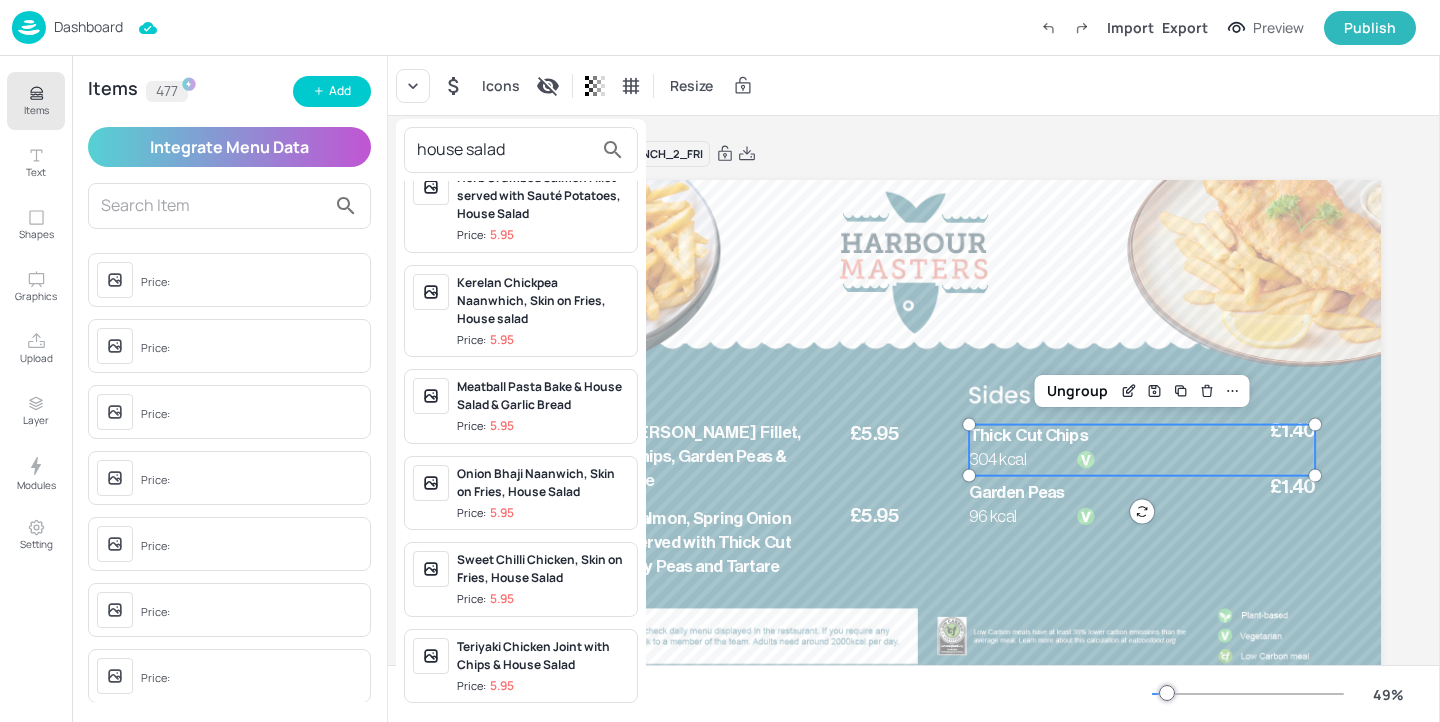 scroll, scrollTop: 0, scrollLeft: 0, axis: both 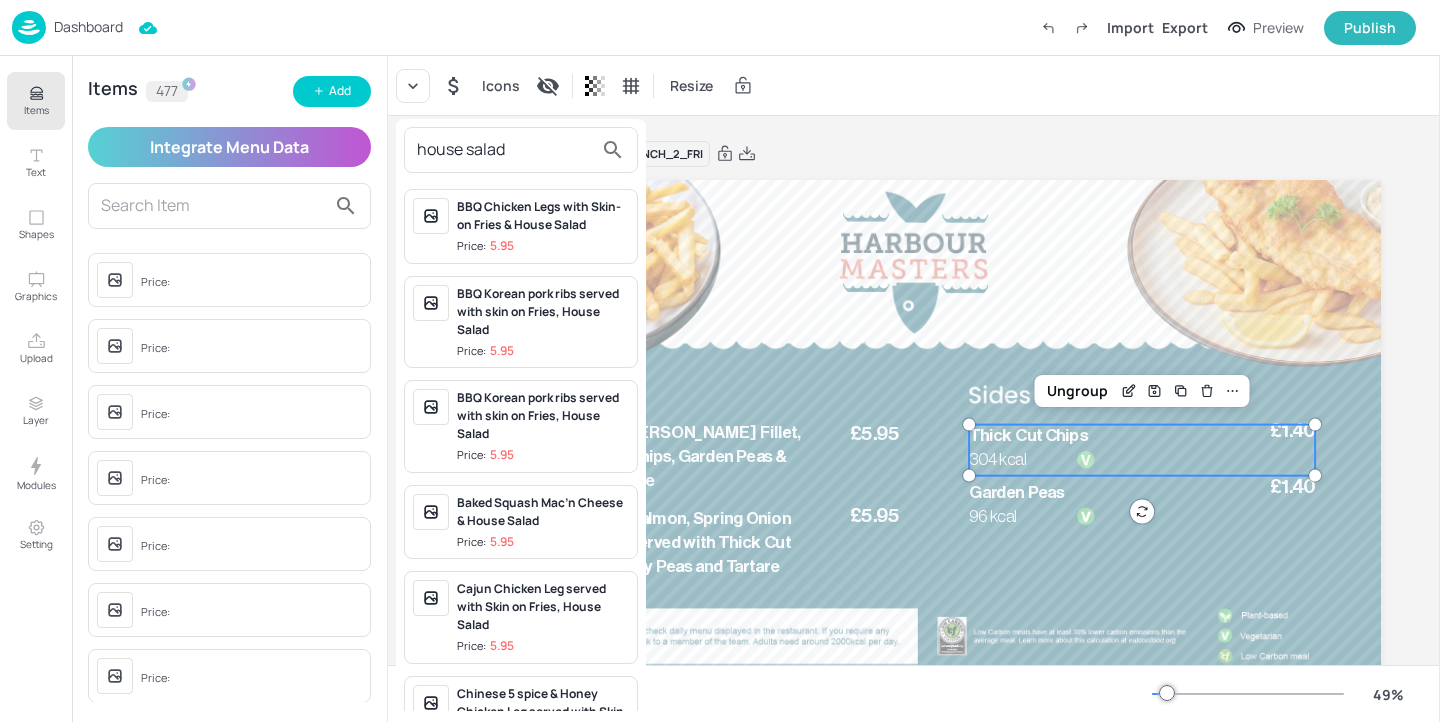 type on "house salad" 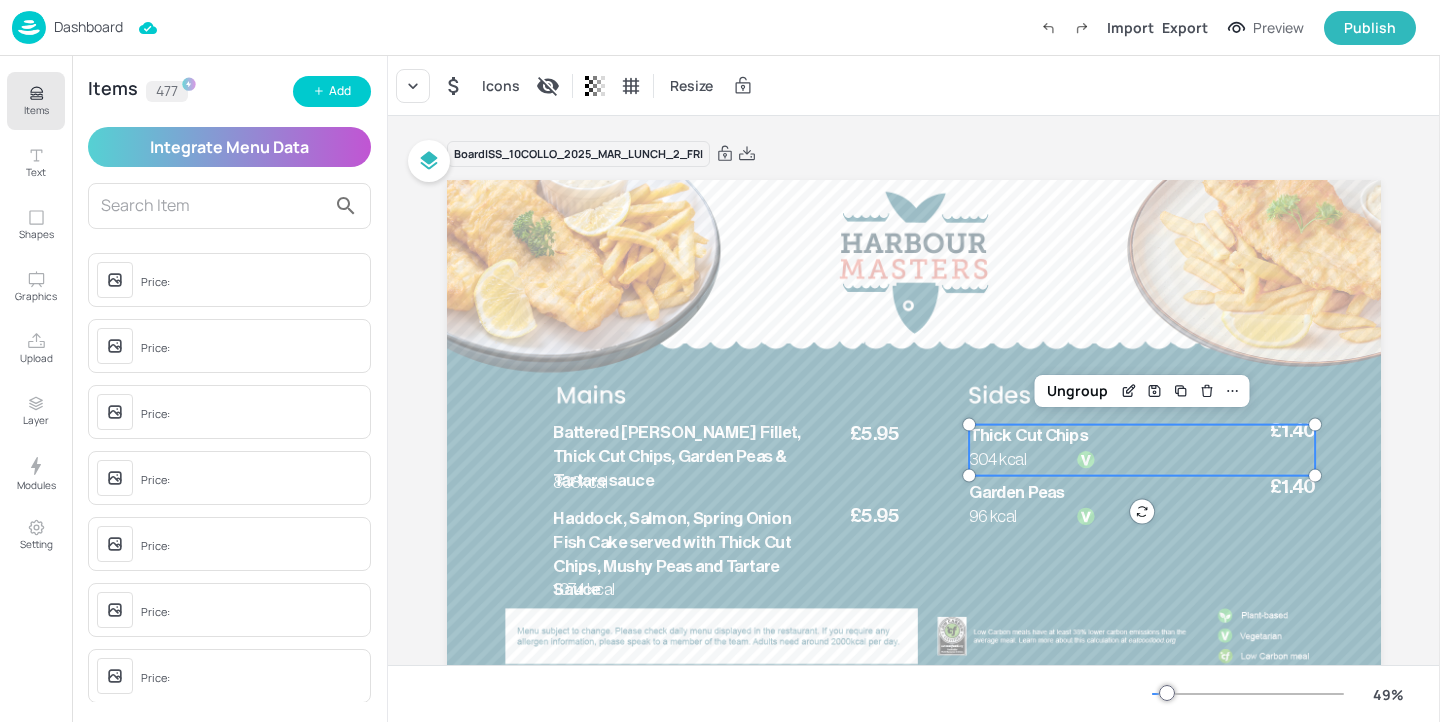 click on "house salad BBQ Chicken Legs with Skin-on Fries & House Salad  Price: 5.95 BBQ Korean pork ribs served with skin on Fries, House Salad  Price: 5.95 BBQ Korean pork ribs served with skin on Fries, House Salad  Price: 5.95 Baked Squash Mac’n Cheese & House Salad  Price: 5.95 Cajun Chicken Leg served with Skin on Fries, House Salad  Price: 5.95 Chinese 5 spice & Honey Chicken Leg served with Skin-fries & House Salad    Price: 5.95 Crumbed Salmon Fillet, Tabbouleh & House Salad  Price: 5.95 Grilled Lemon & Herbs Chicken Legs, served with Potato Wedges & House Salad  Price: 5.95 Herb Crumbed Salmon Fillet served with Sauté Potatoes, House Salad  Price: 5.95 House Salad Price: 1.4 House Salad Price: 1.4 House Salad Price: 1.4 Kerelan Chickpea Naanwhich, Skin on Fries, House salad   Price: 5.95 Meatball Pasta Bake & House Salad Price: 5.95 Meatball Pasta Bake & House Salad & Garlic Bread  Price: 5.95 Mushroom & Bacon Carbonara served with House Salad Price: 5.95 Onion Bhaji Naanwich, Skin on Fries, House Salad" at bounding box center (720, 365) 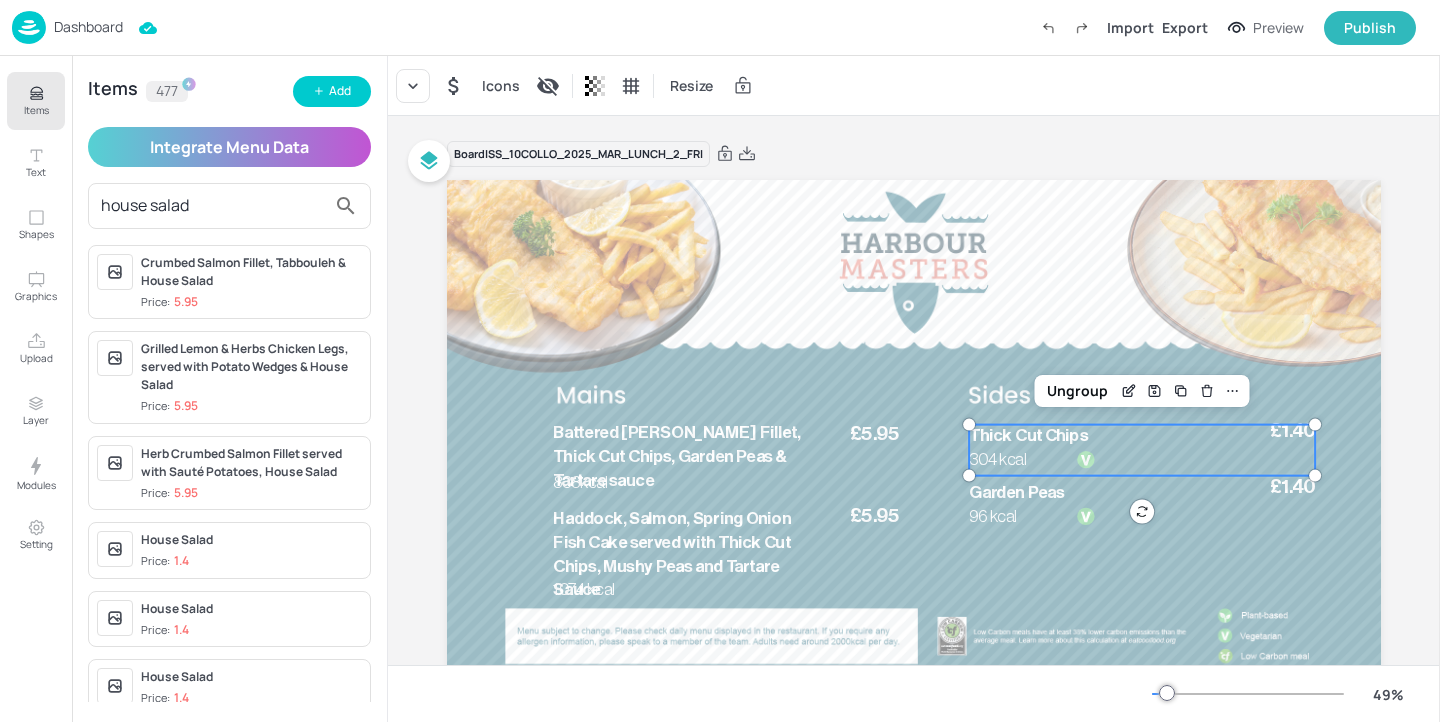 scroll, scrollTop: 557, scrollLeft: 0, axis: vertical 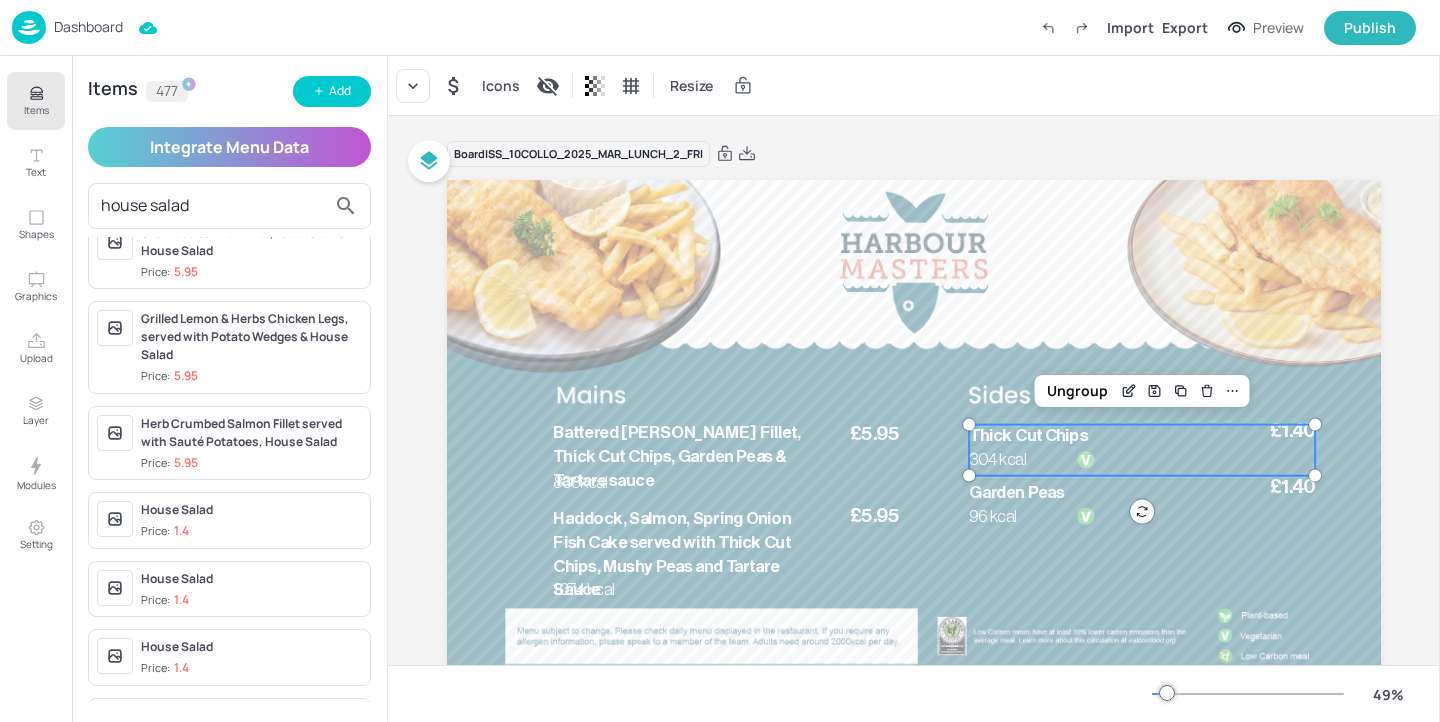 type on "house salad" 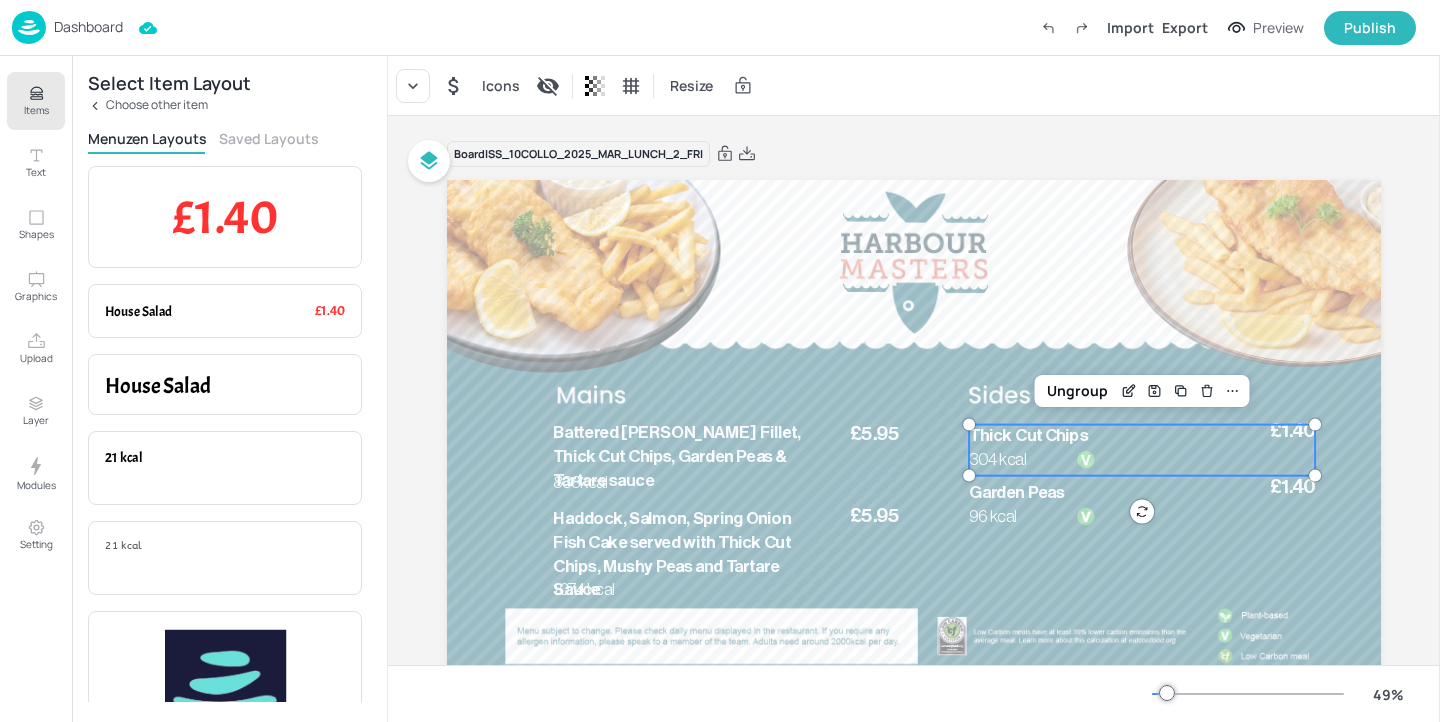 click on "Saved Layouts" at bounding box center (269, 138) 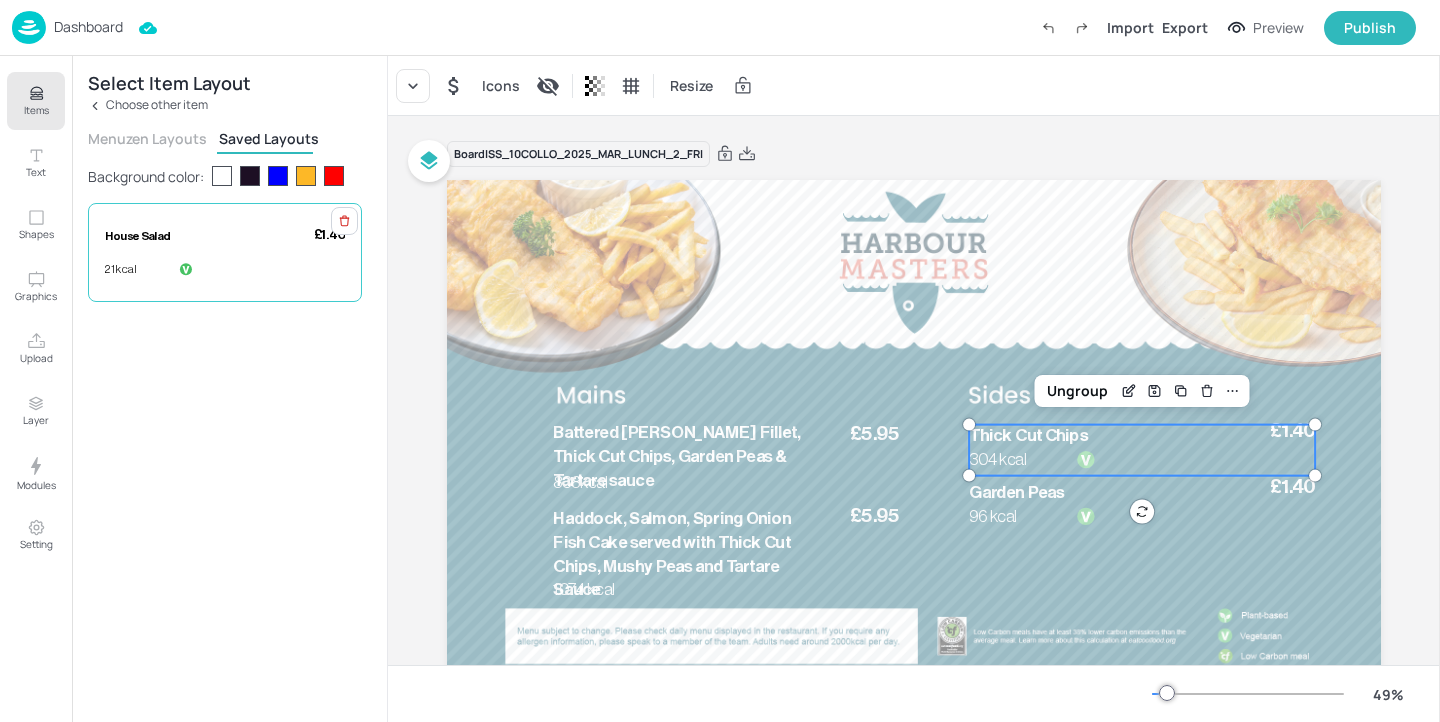 click on "House Salad" at bounding box center (199, 236) 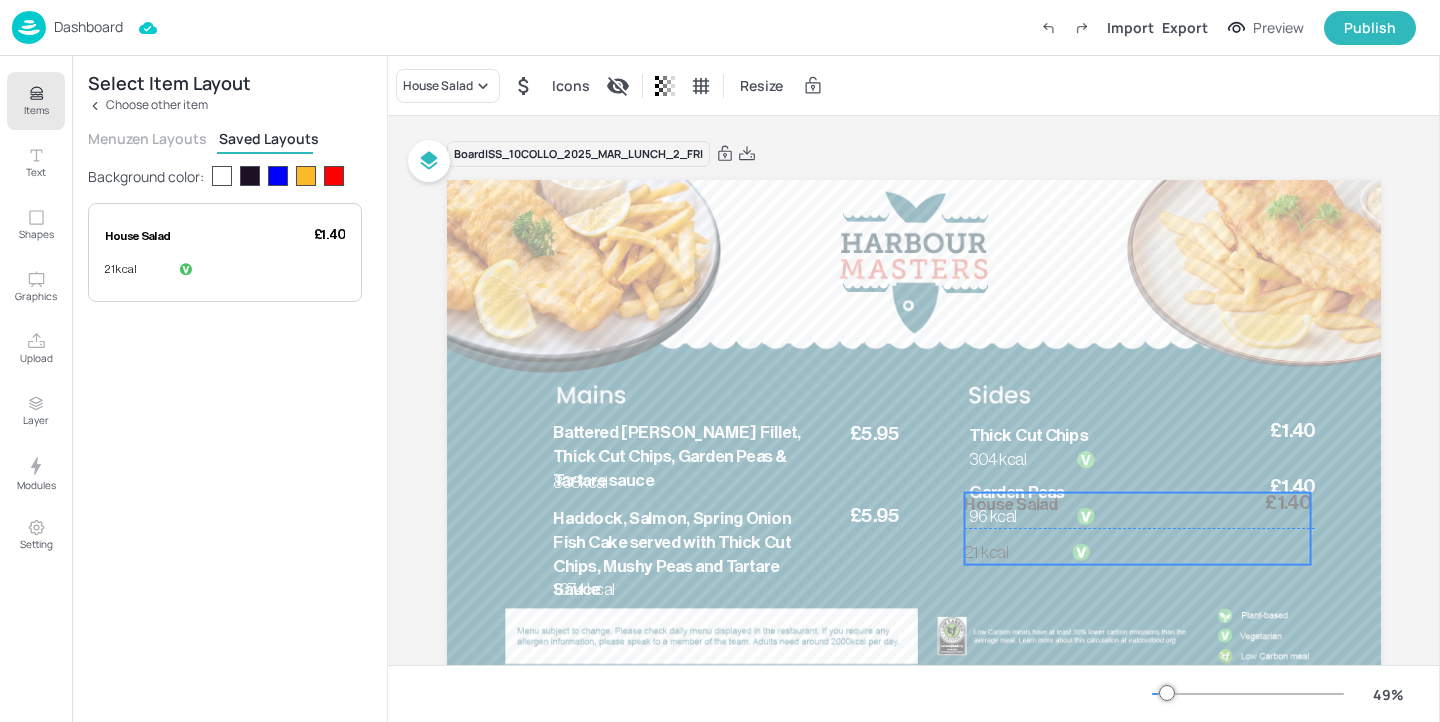 drag, startPoint x: 1128, startPoint y: 487, endPoint x: 1127, endPoint y: 536, distance: 49.010204 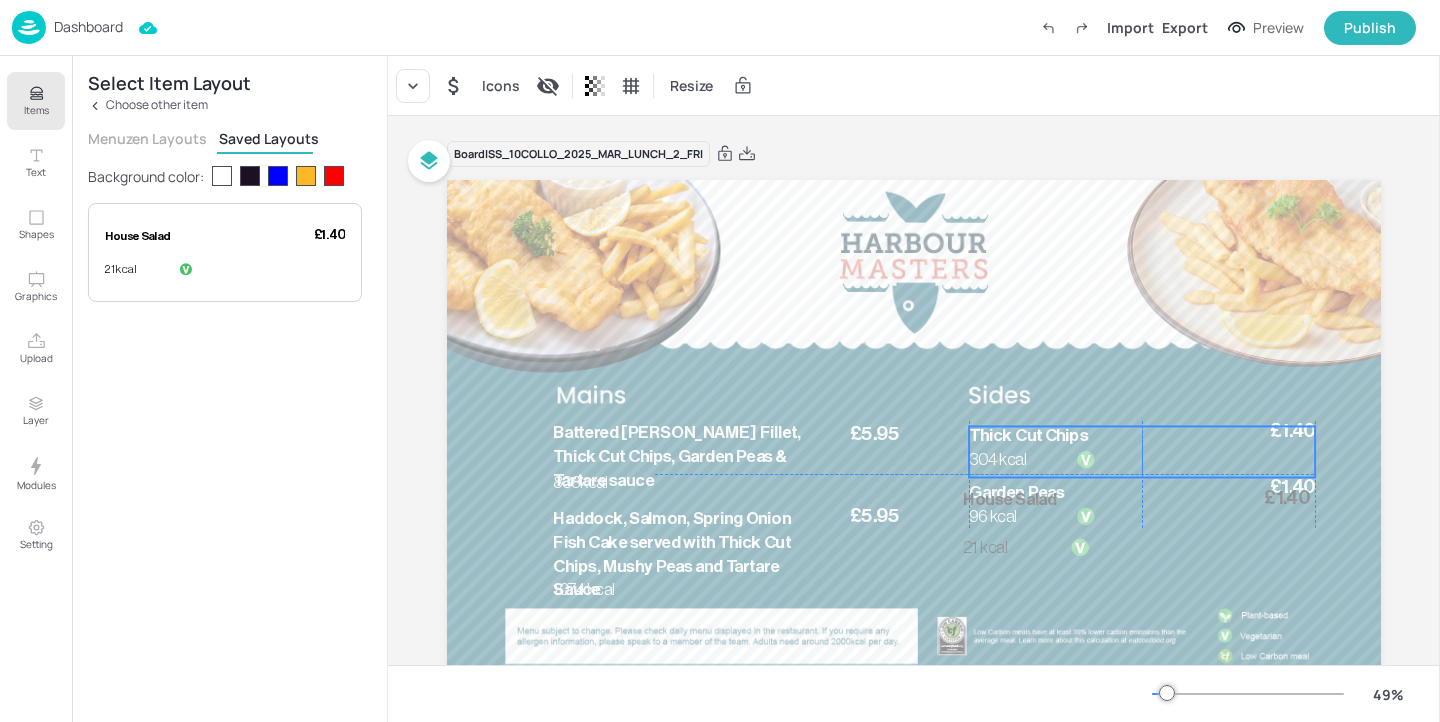 click at bounding box center (1142, 451) 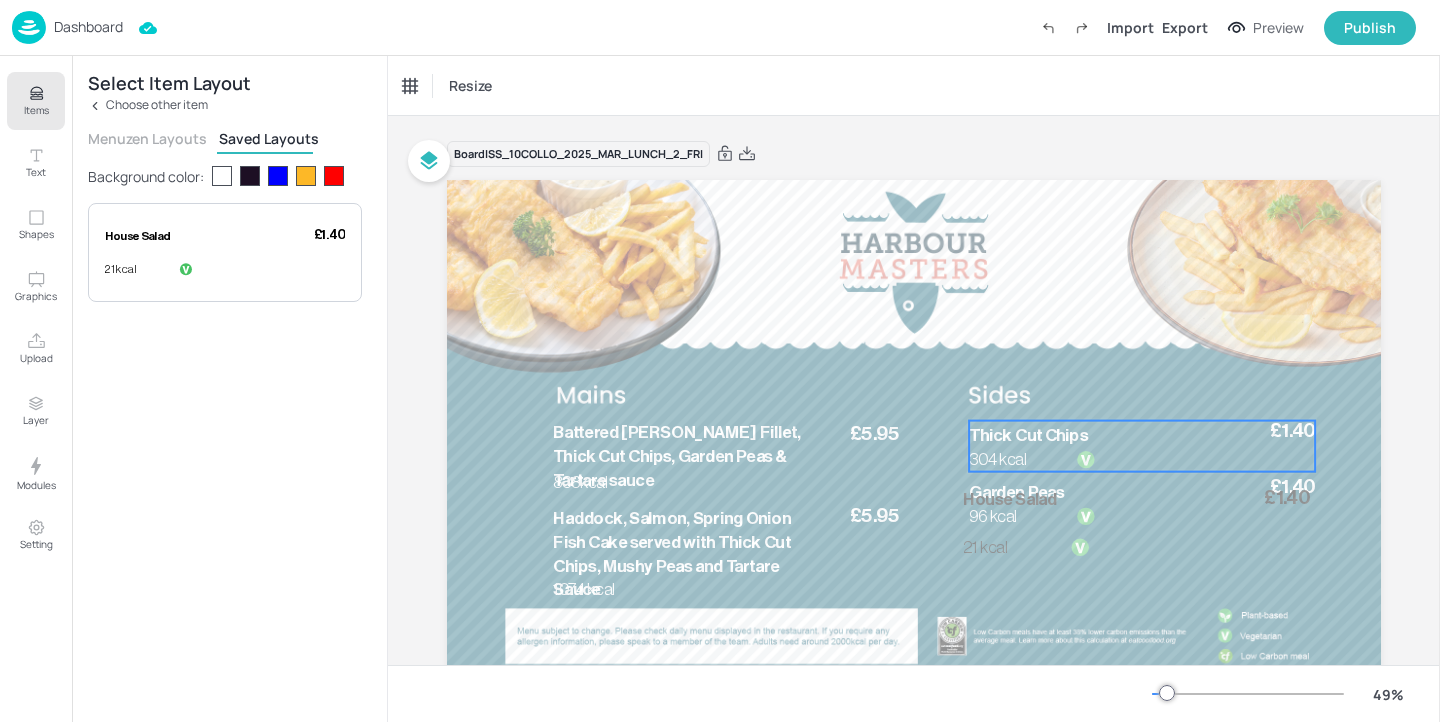 click at bounding box center [1086, 459] 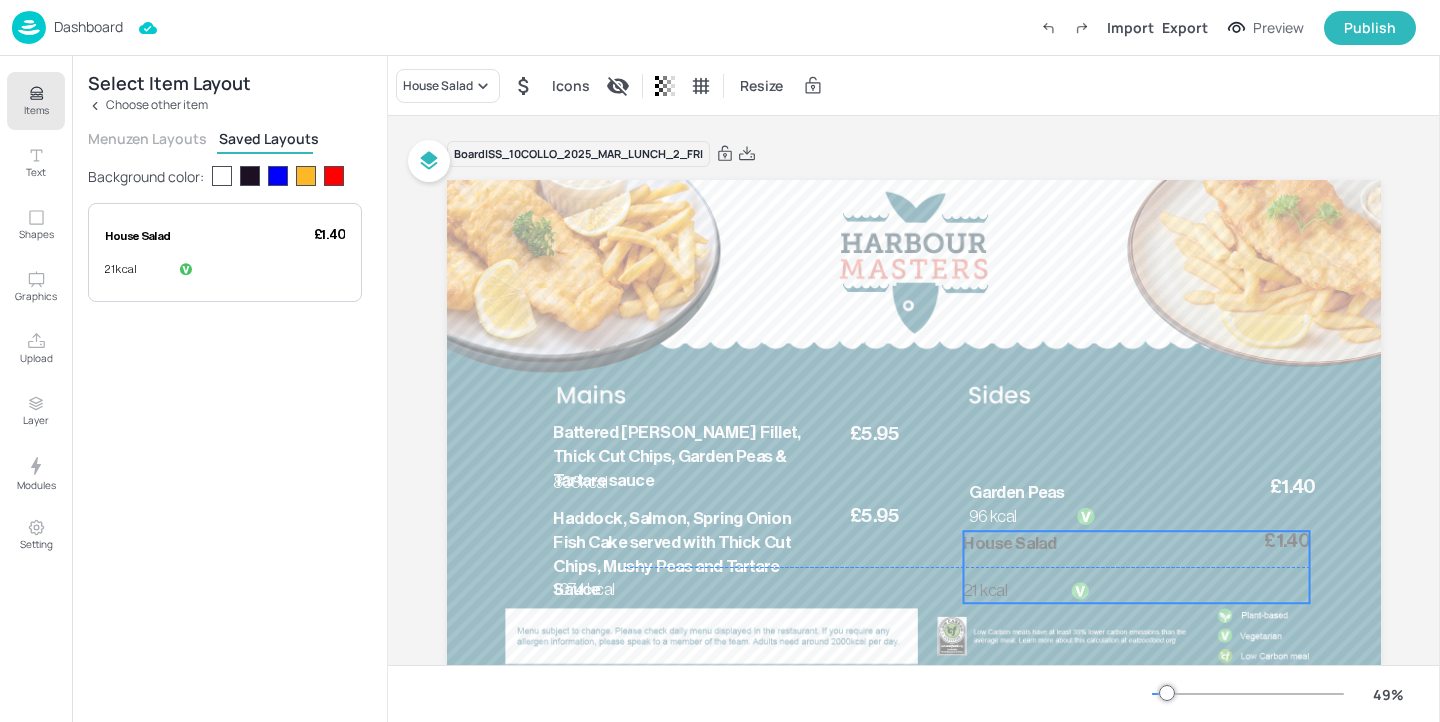 drag, startPoint x: 1051, startPoint y: 520, endPoint x: 1051, endPoint y: 613, distance: 93 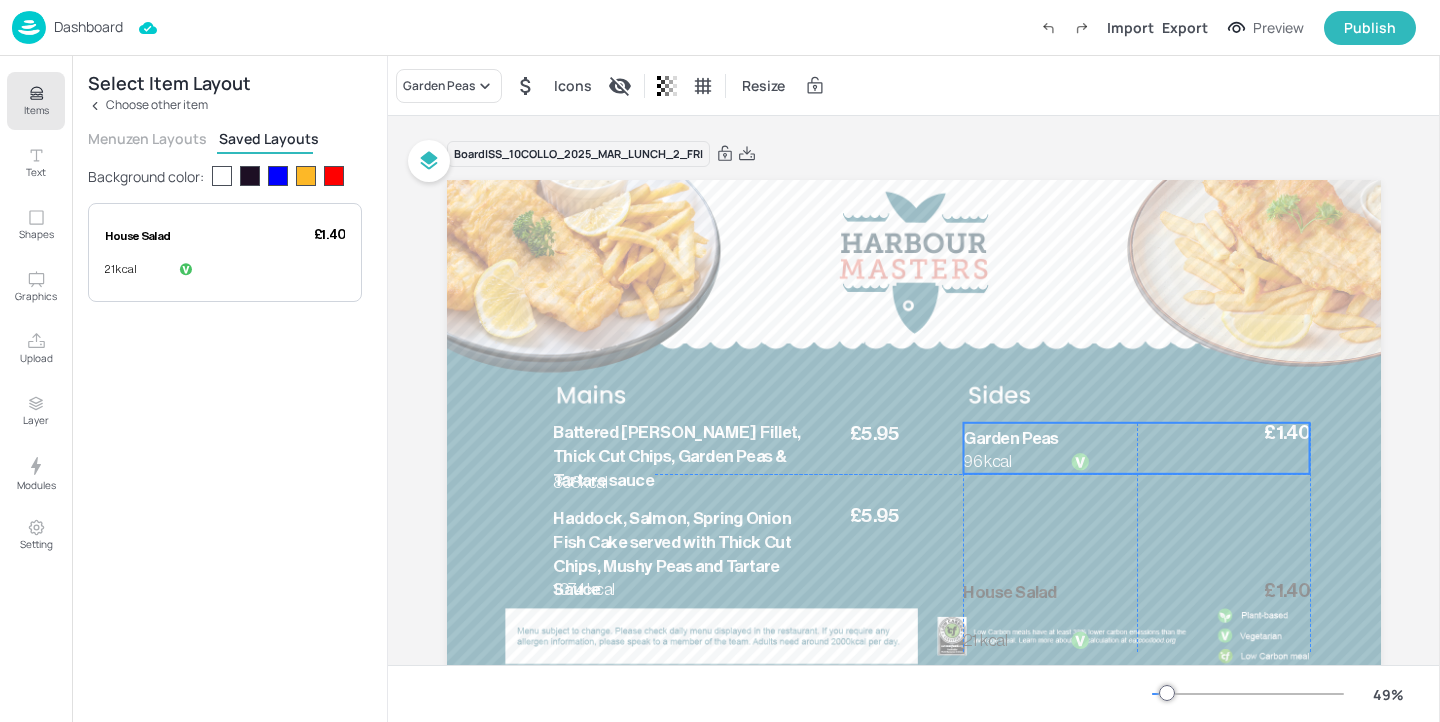 drag, startPoint x: 987, startPoint y: 505, endPoint x: 983, endPoint y: 452, distance: 53.15073 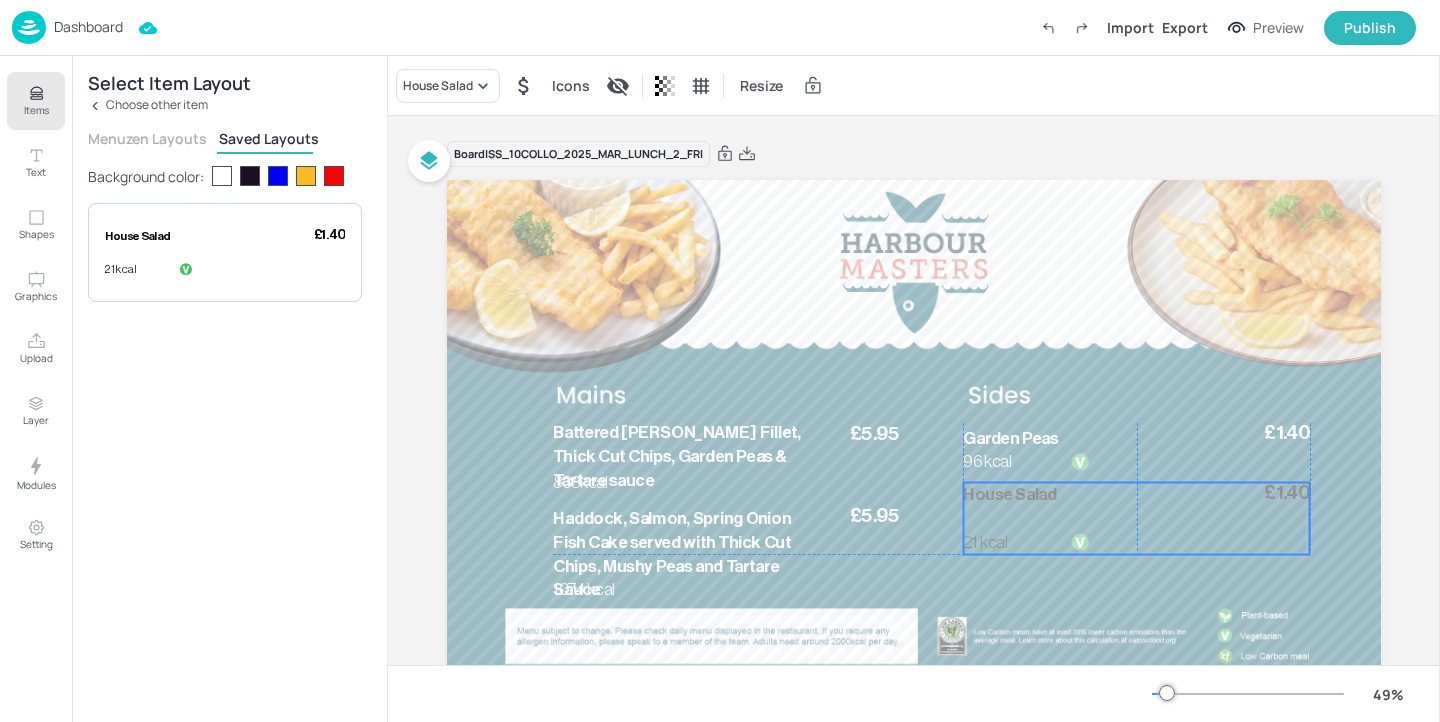 drag, startPoint x: 1029, startPoint y: 598, endPoint x: 1029, endPoint y: 498, distance: 100 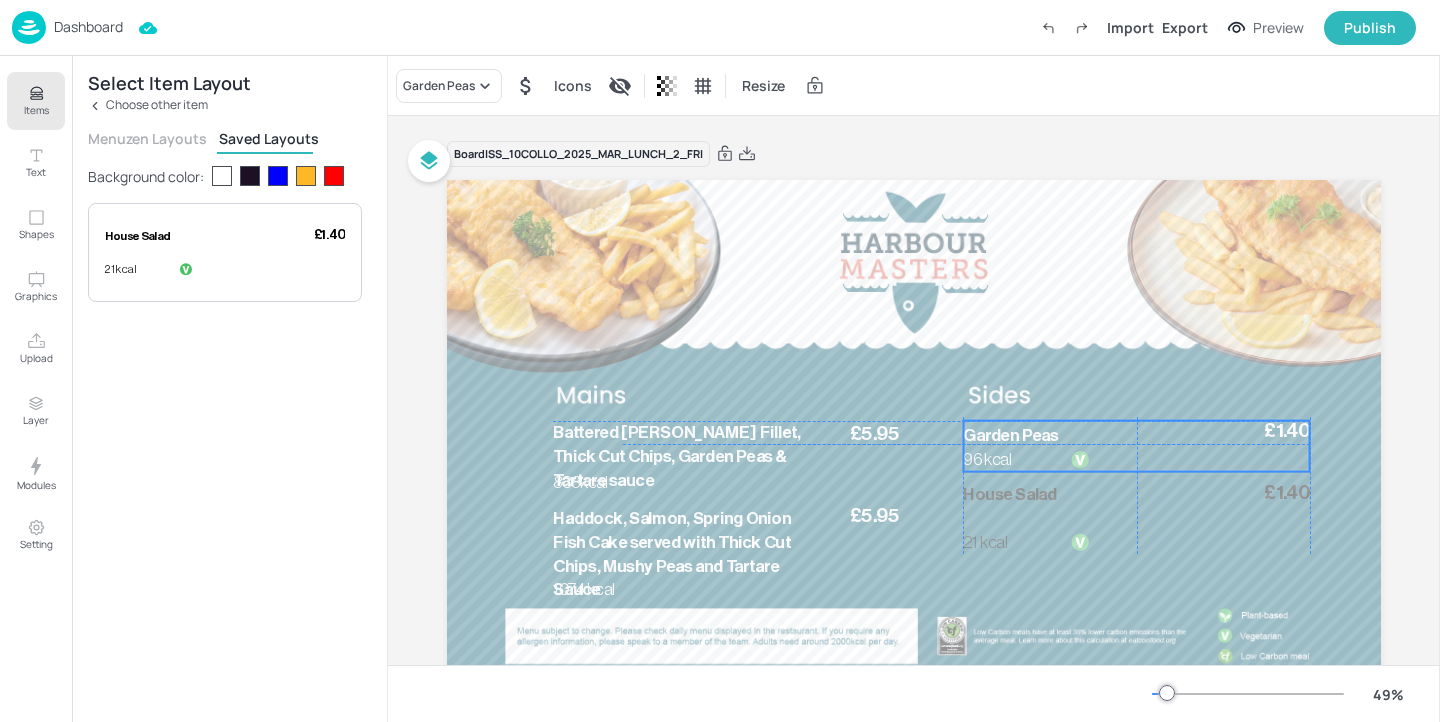 click on "96 kcal" at bounding box center (999, 460) 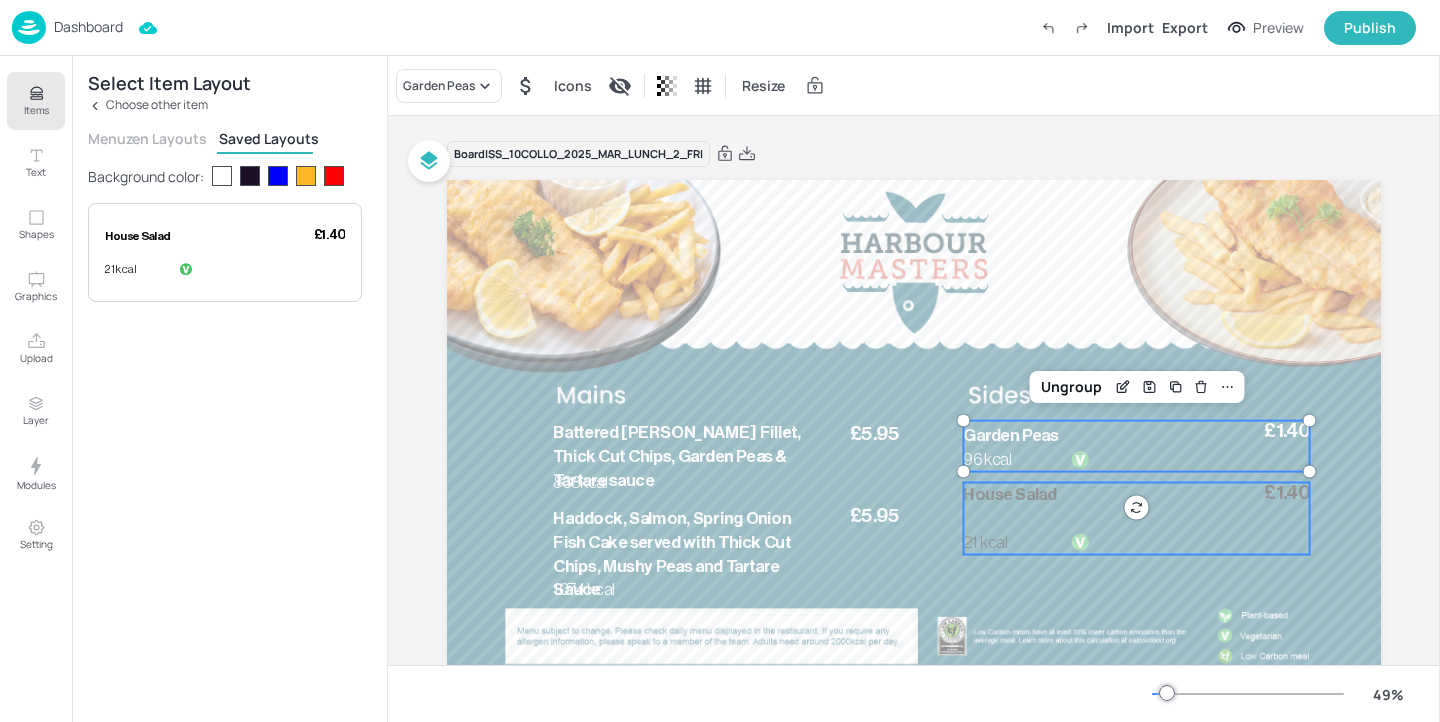 click on "£1.40 House Salad 21  kcal" at bounding box center (1136, 519) 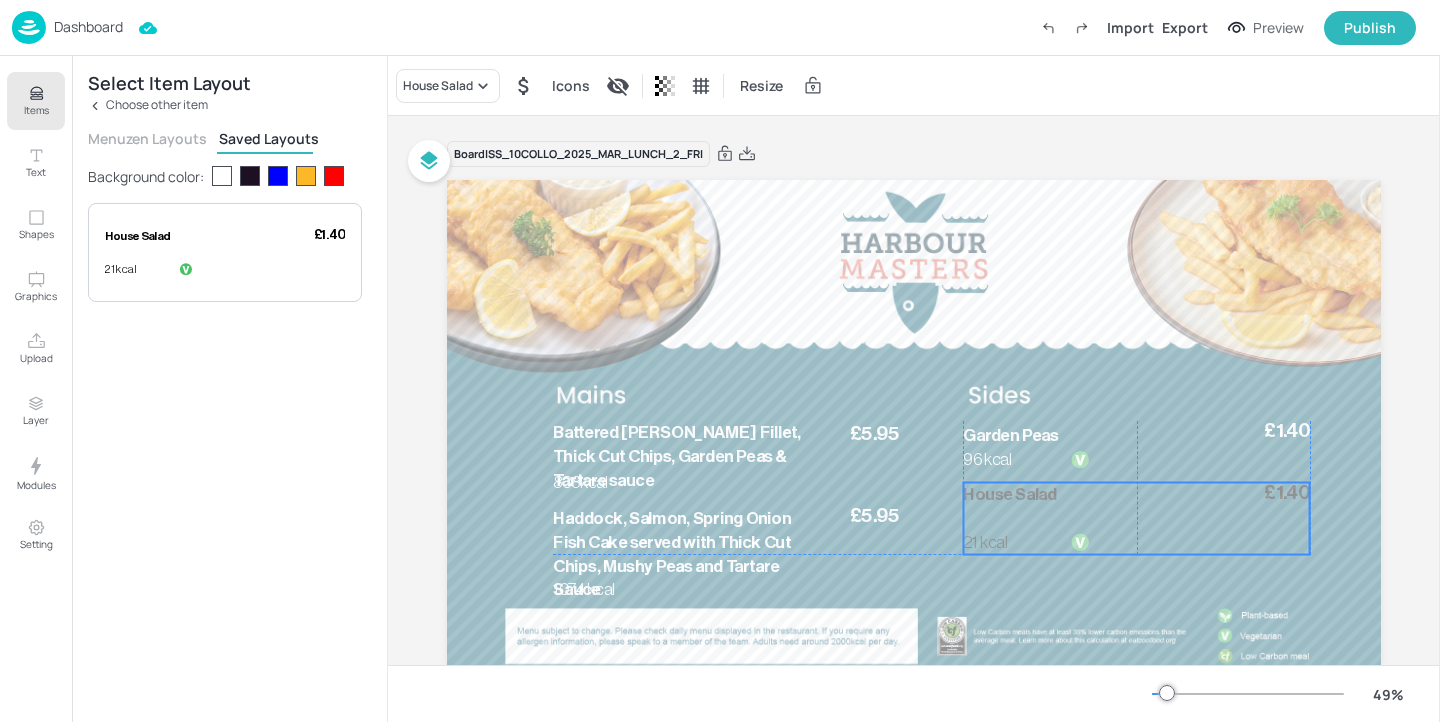 click on "£1.40 House Salad 21  kcal" at bounding box center (1136, 519) 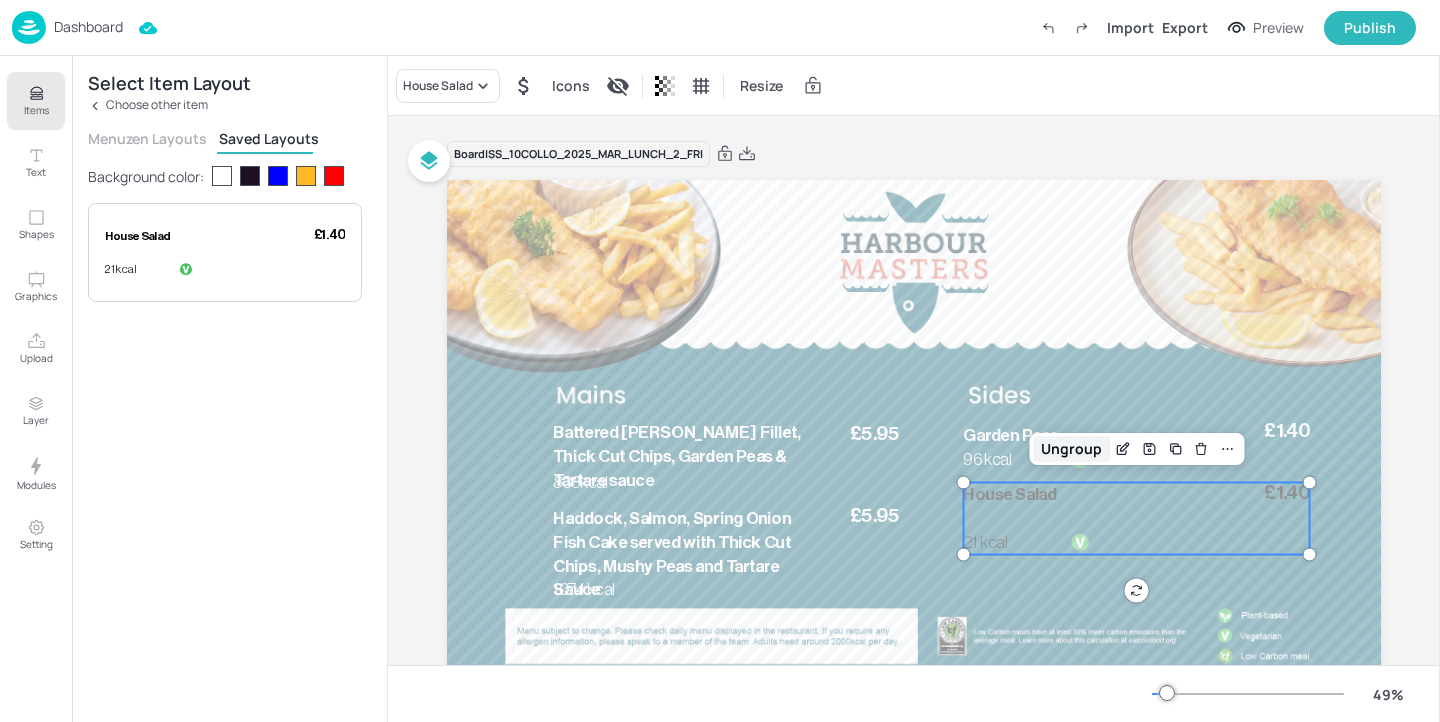 click on "Ungroup" at bounding box center [1071, 449] 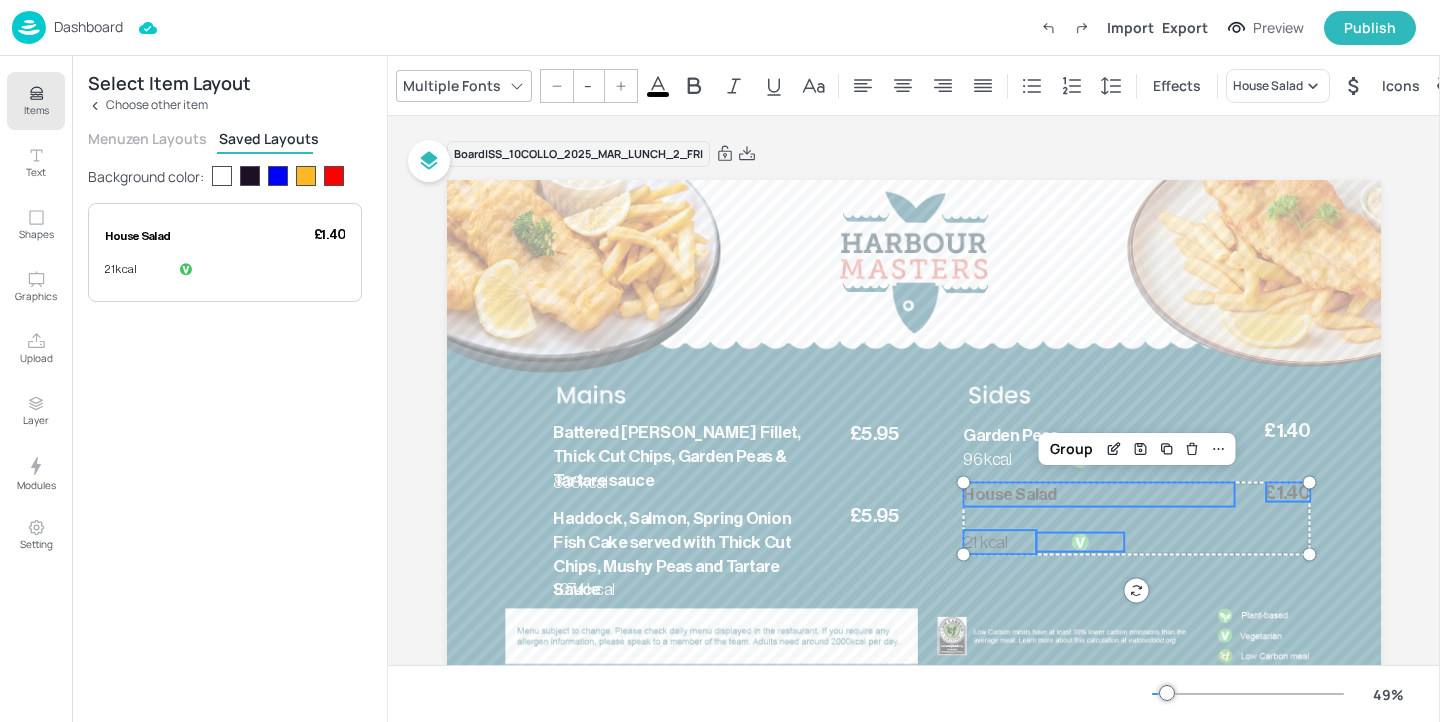 click on "21  kcal" at bounding box center (985, 542) 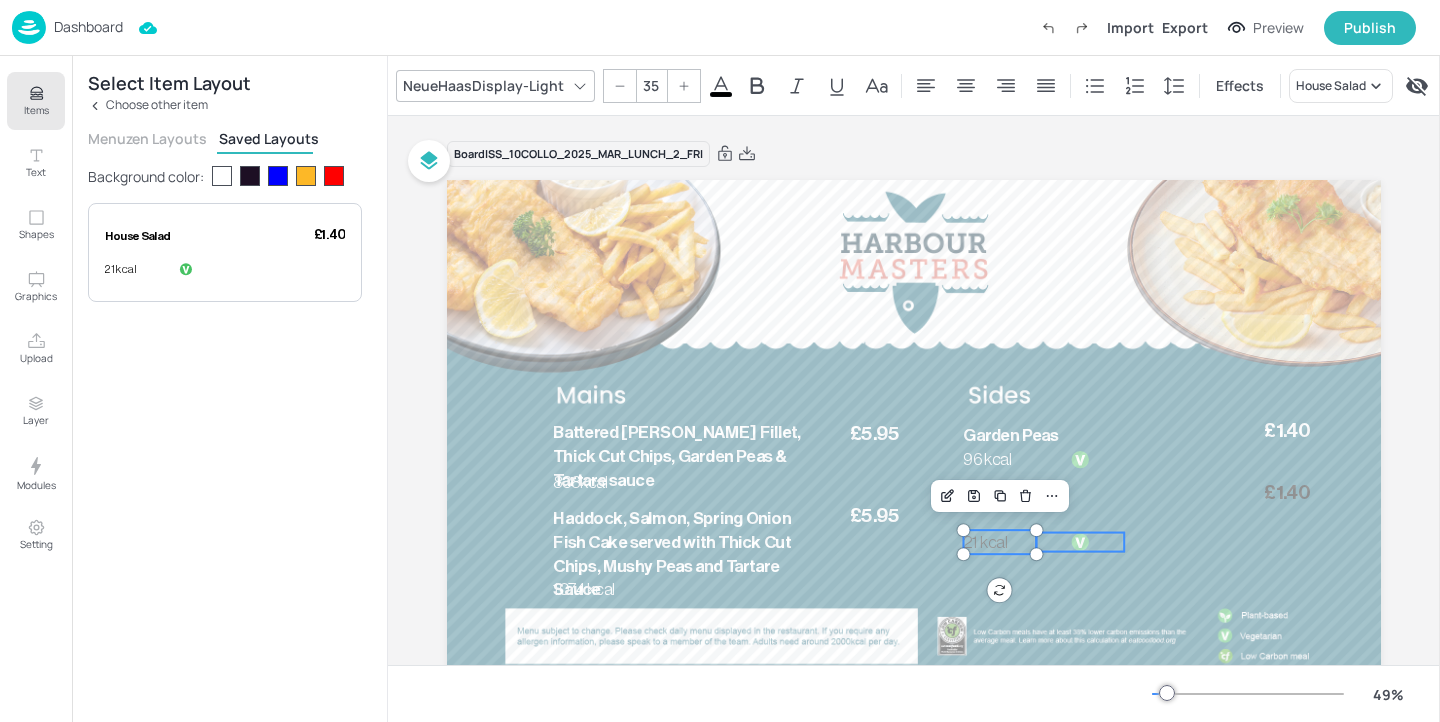 click at bounding box center (1080, 542) 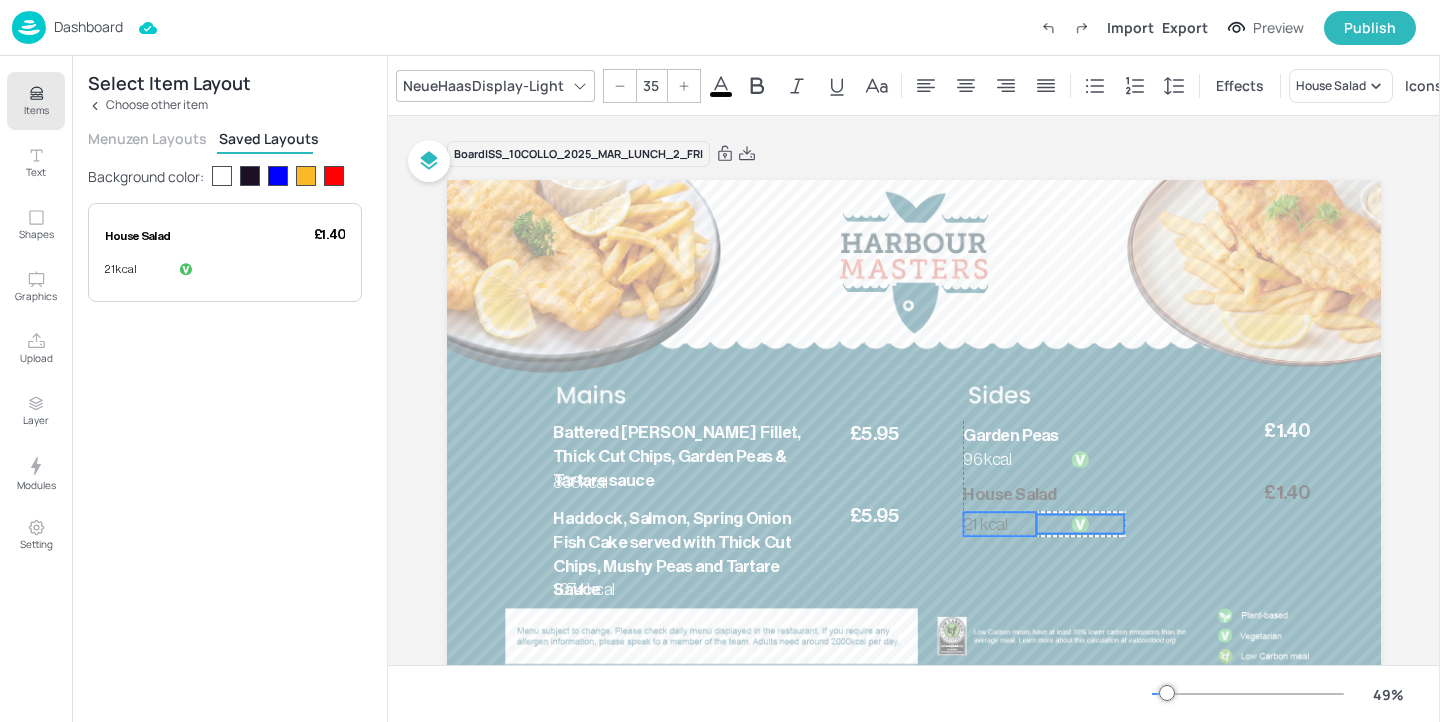 drag, startPoint x: 1071, startPoint y: 539, endPoint x: 1071, endPoint y: 521, distance: 18 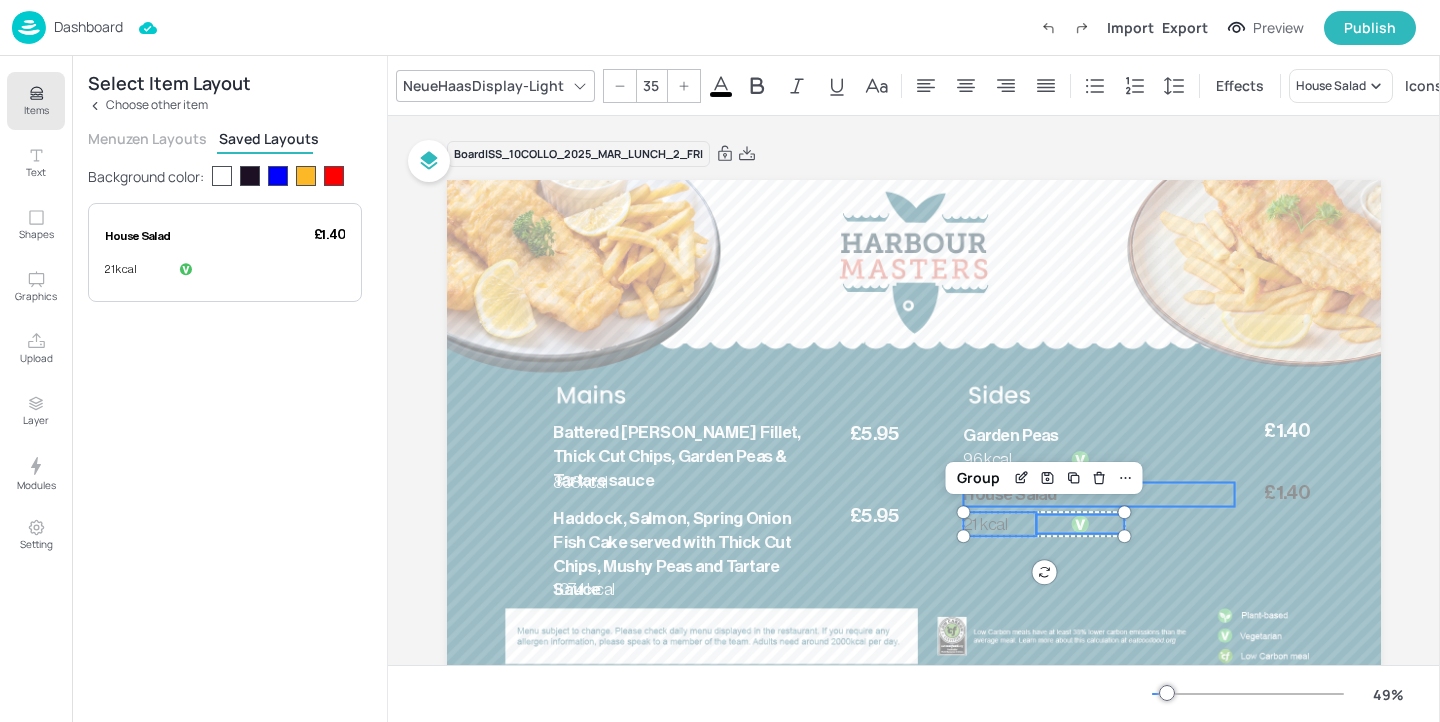 click on "House Salad" at bounding box center [1009, 494] 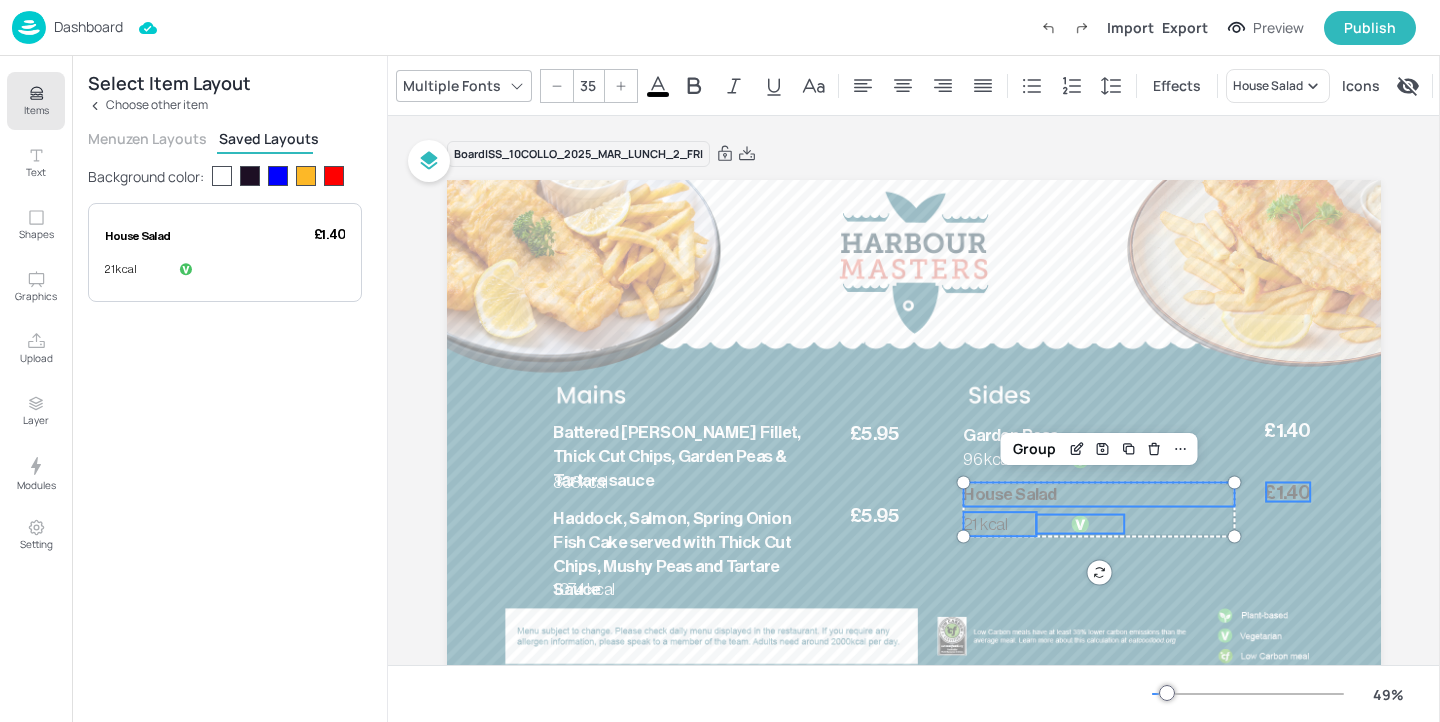 type on "--" 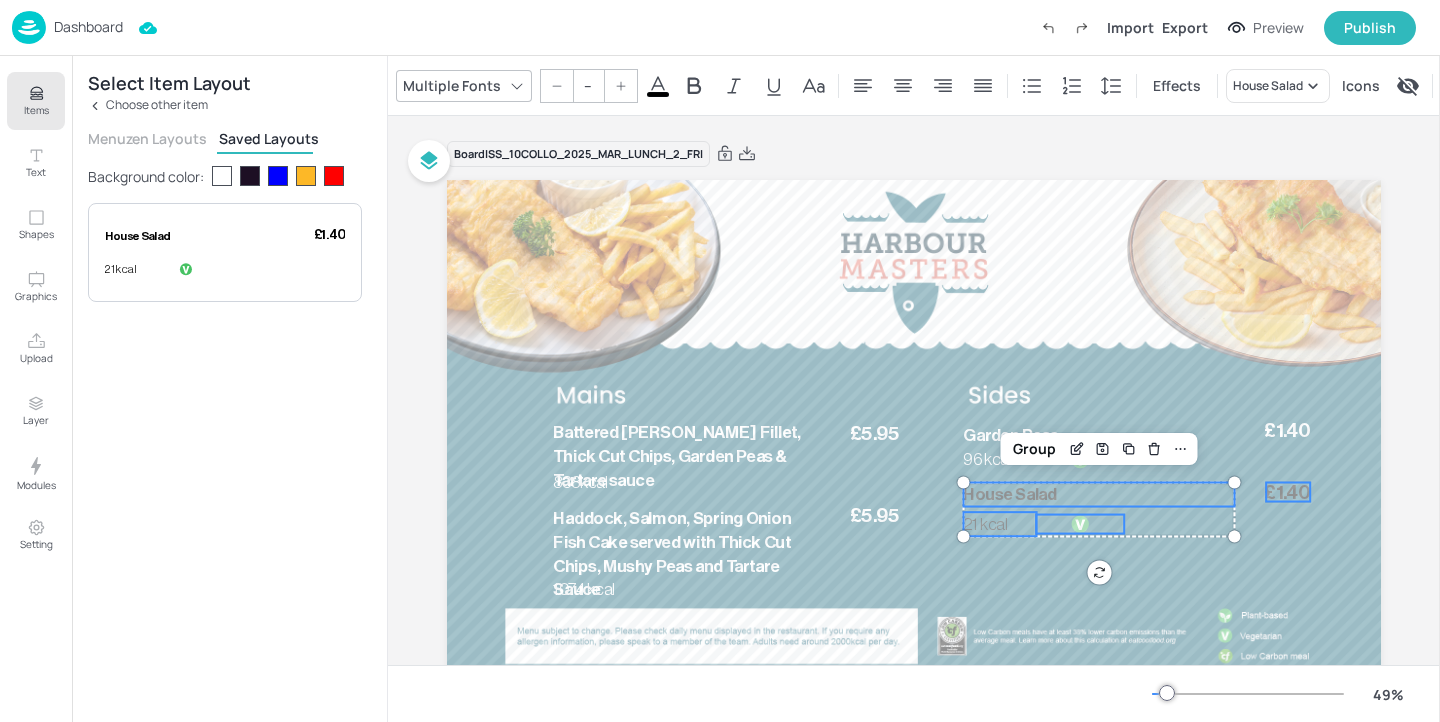 click on "£1.40" at bounding box center [1286, 492] 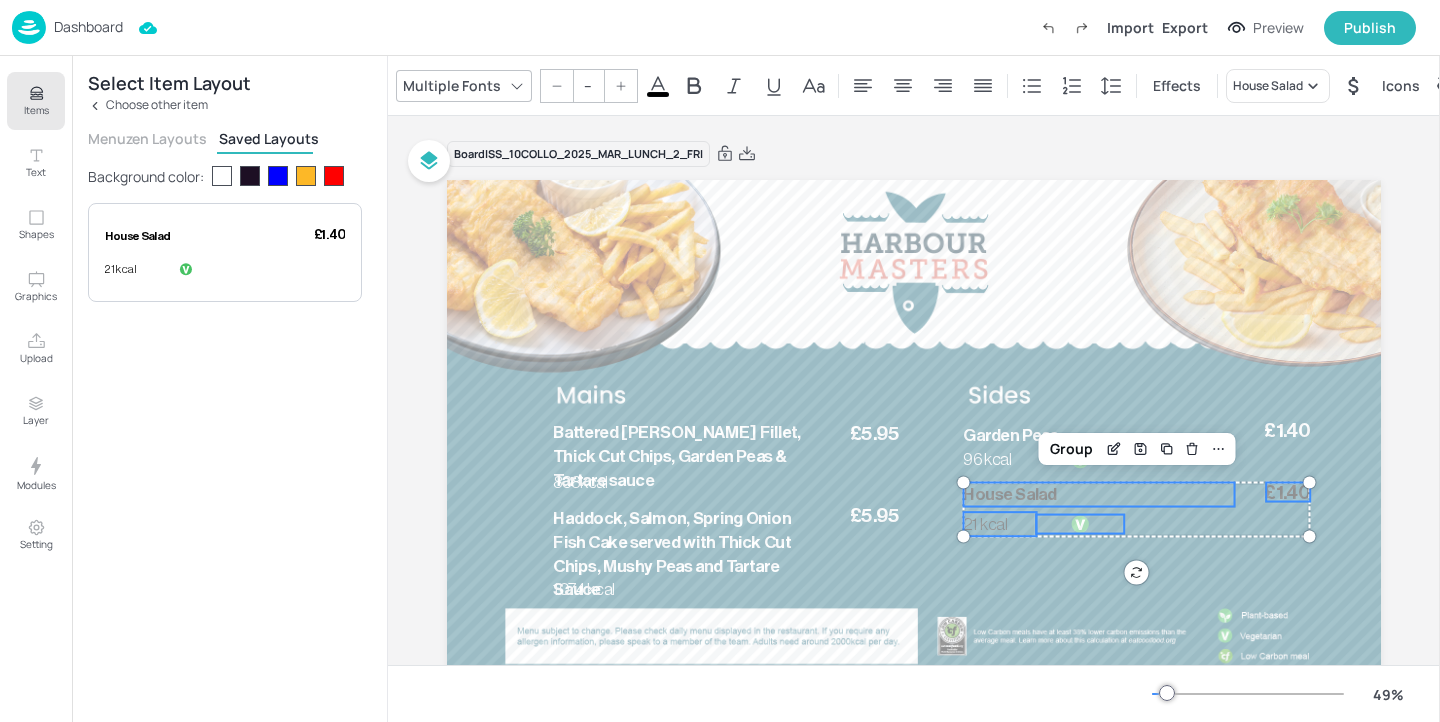 click 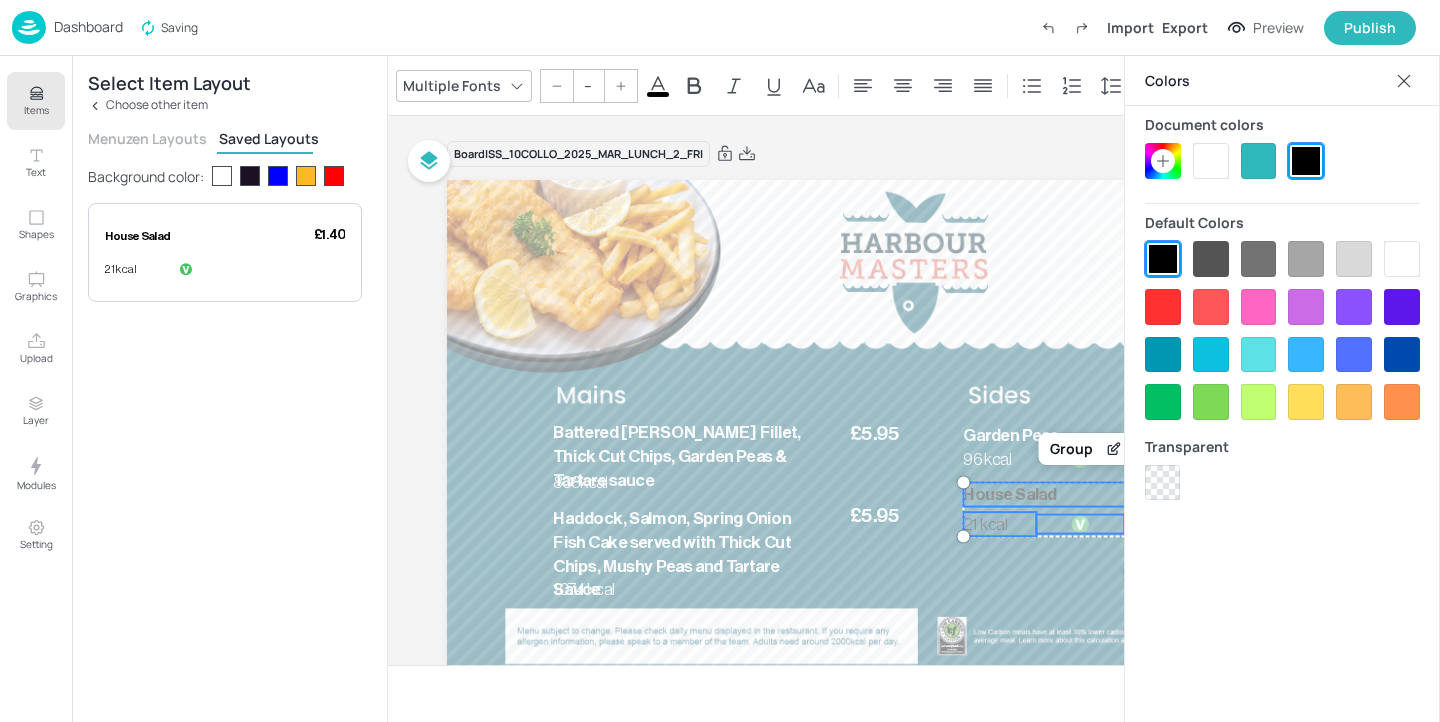click at bounding box center (1211, 161) 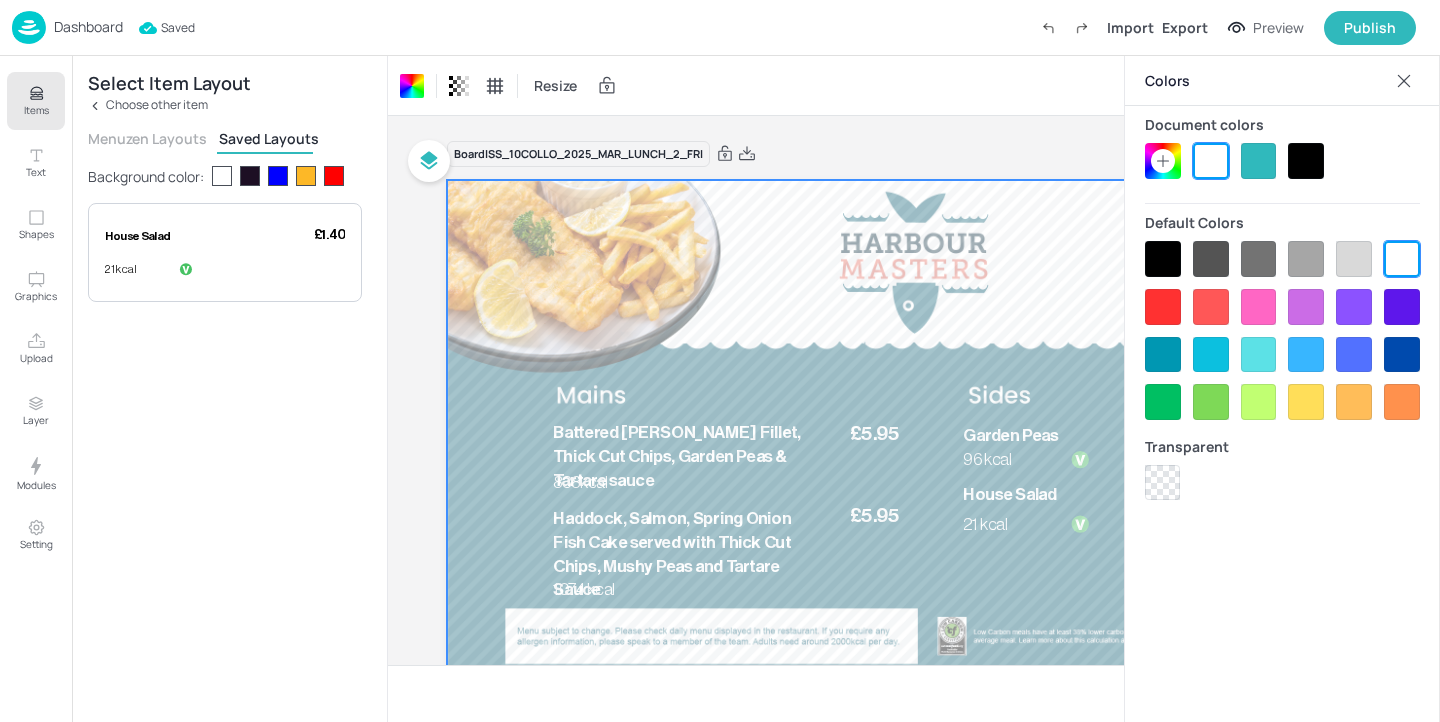 click on "House Salad" at bounding box center [1009, 494] 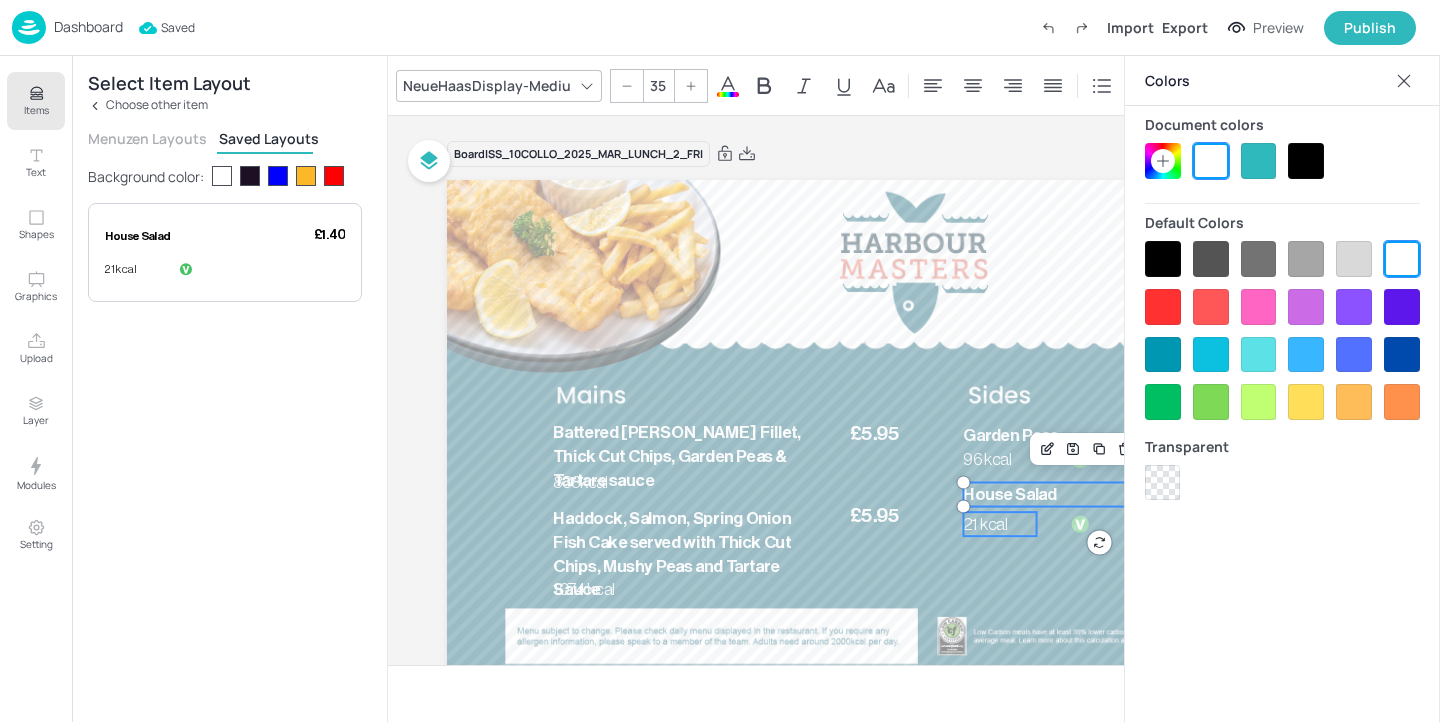 click on "21  kcal" at bounding box center (985, 524) 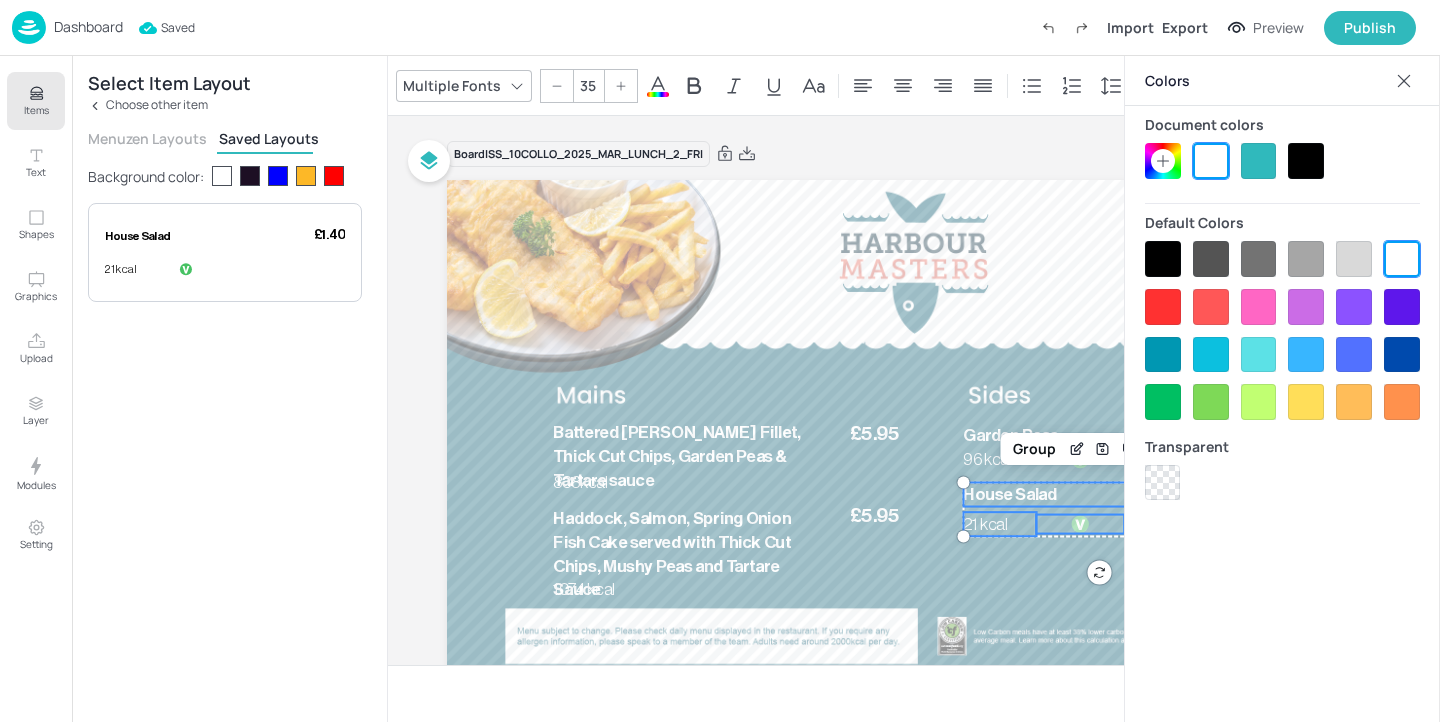 click at bounding box center (1080, 524) 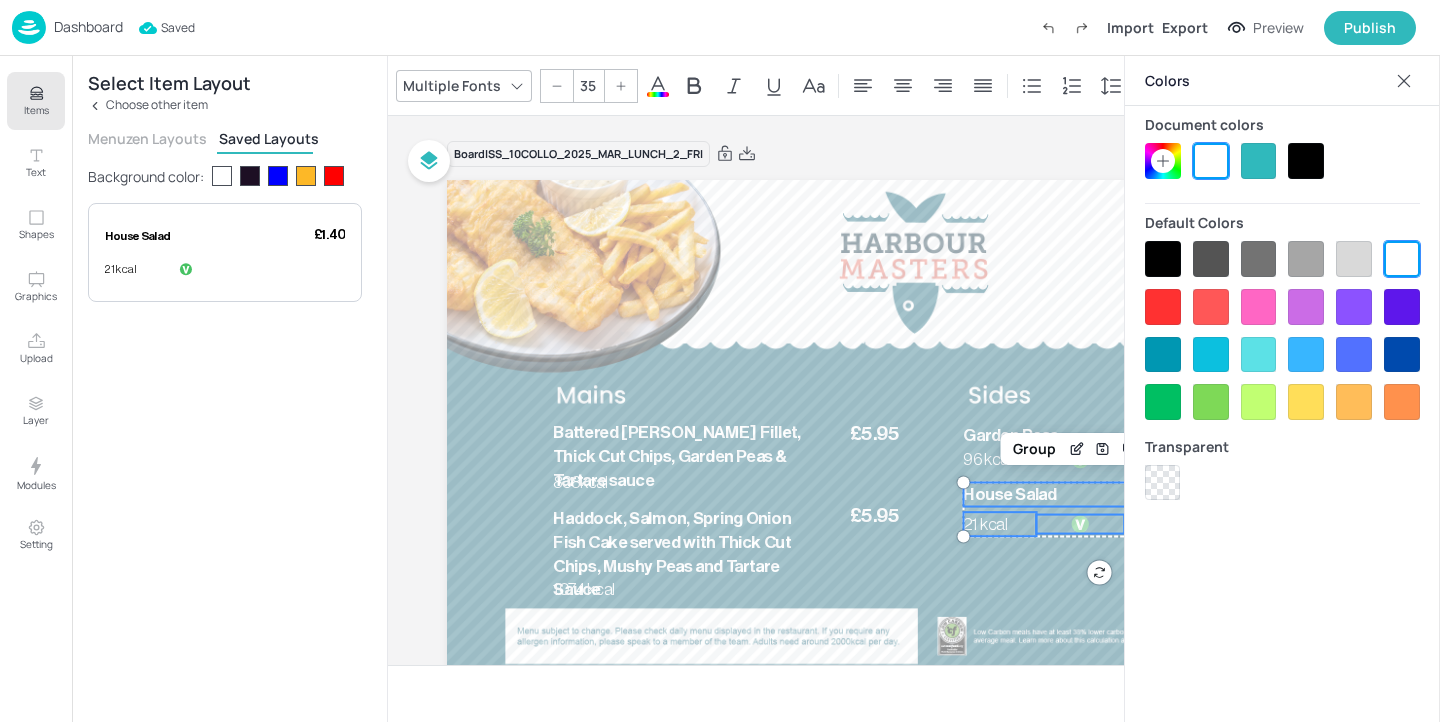 click 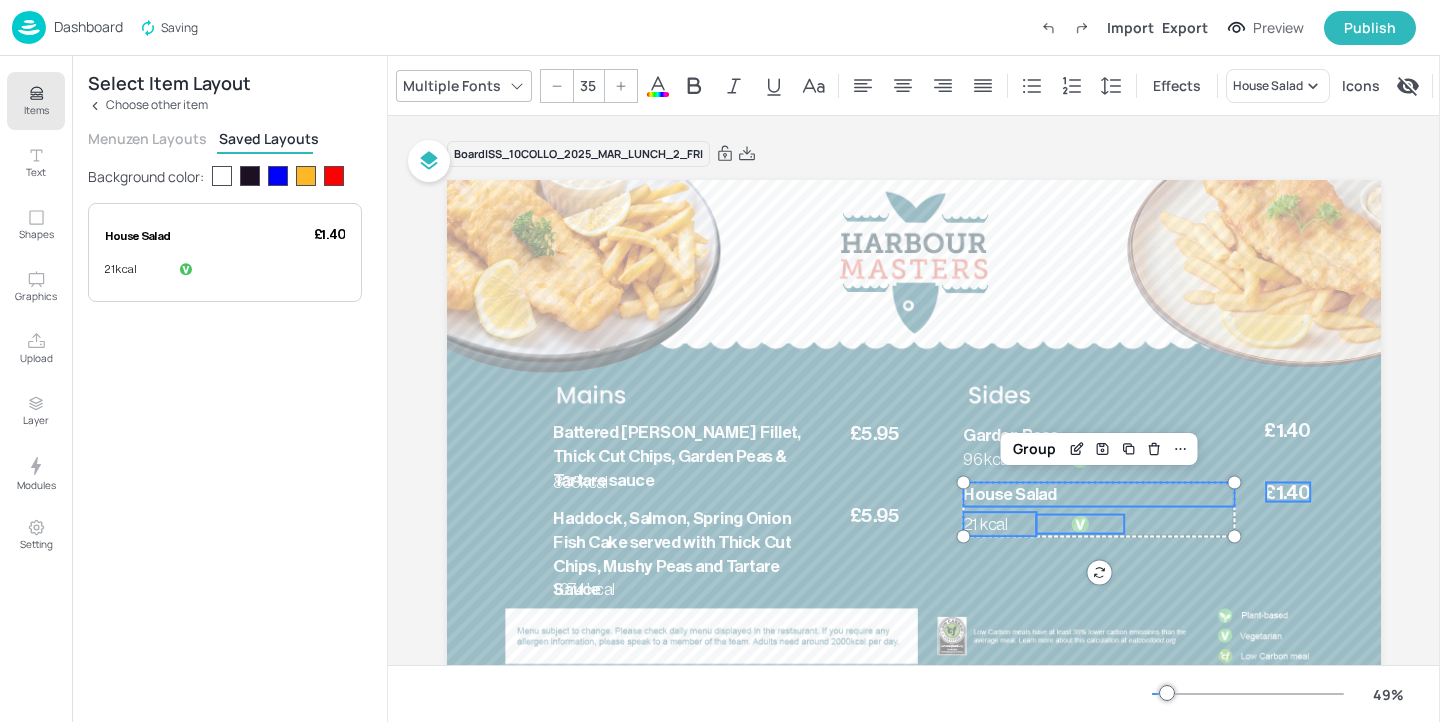 click on "£1.40" at bounding box center [1286, 492] 